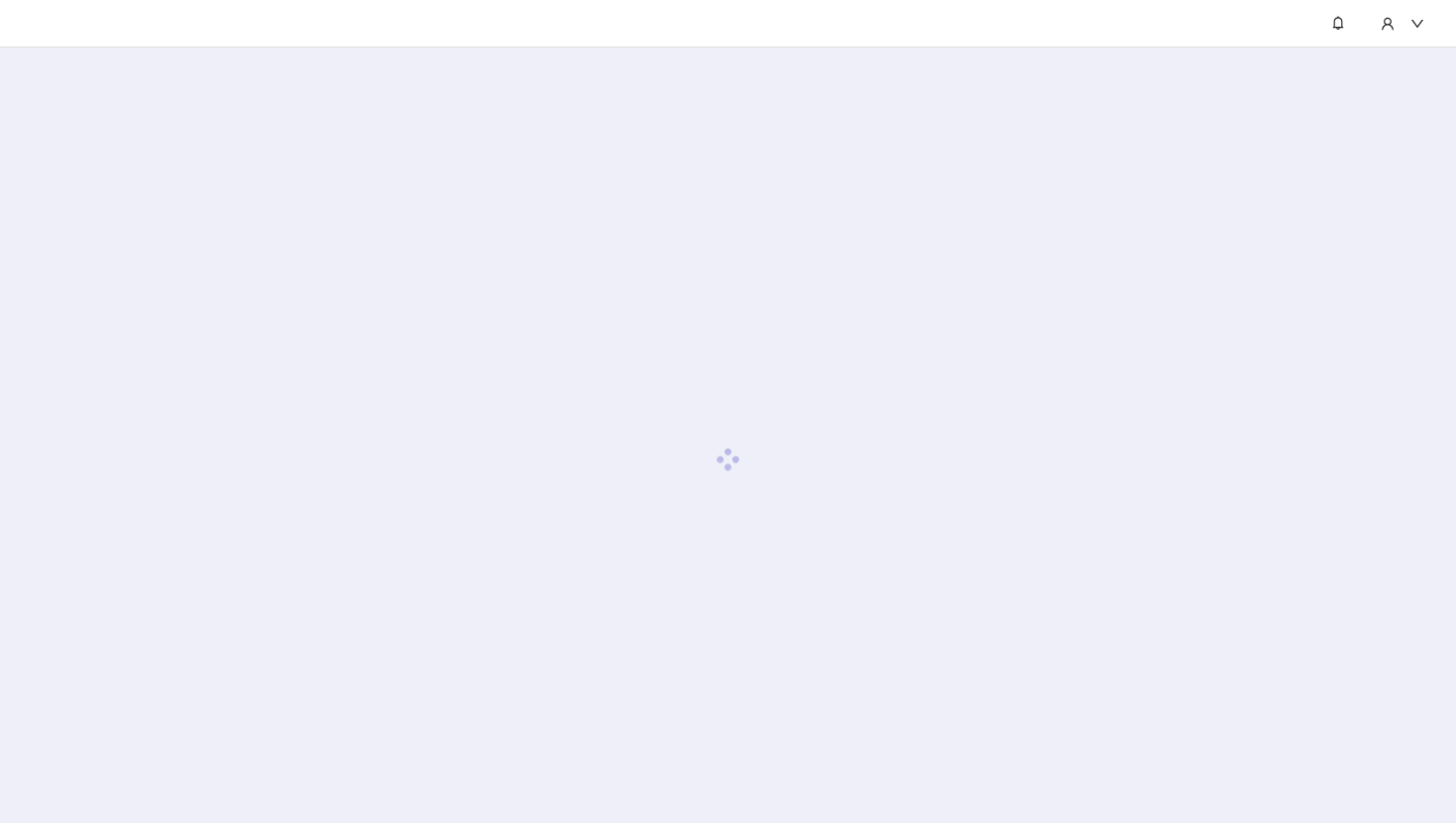 scroll, scrollTop: 0, scrollLeft: 0, axis: both 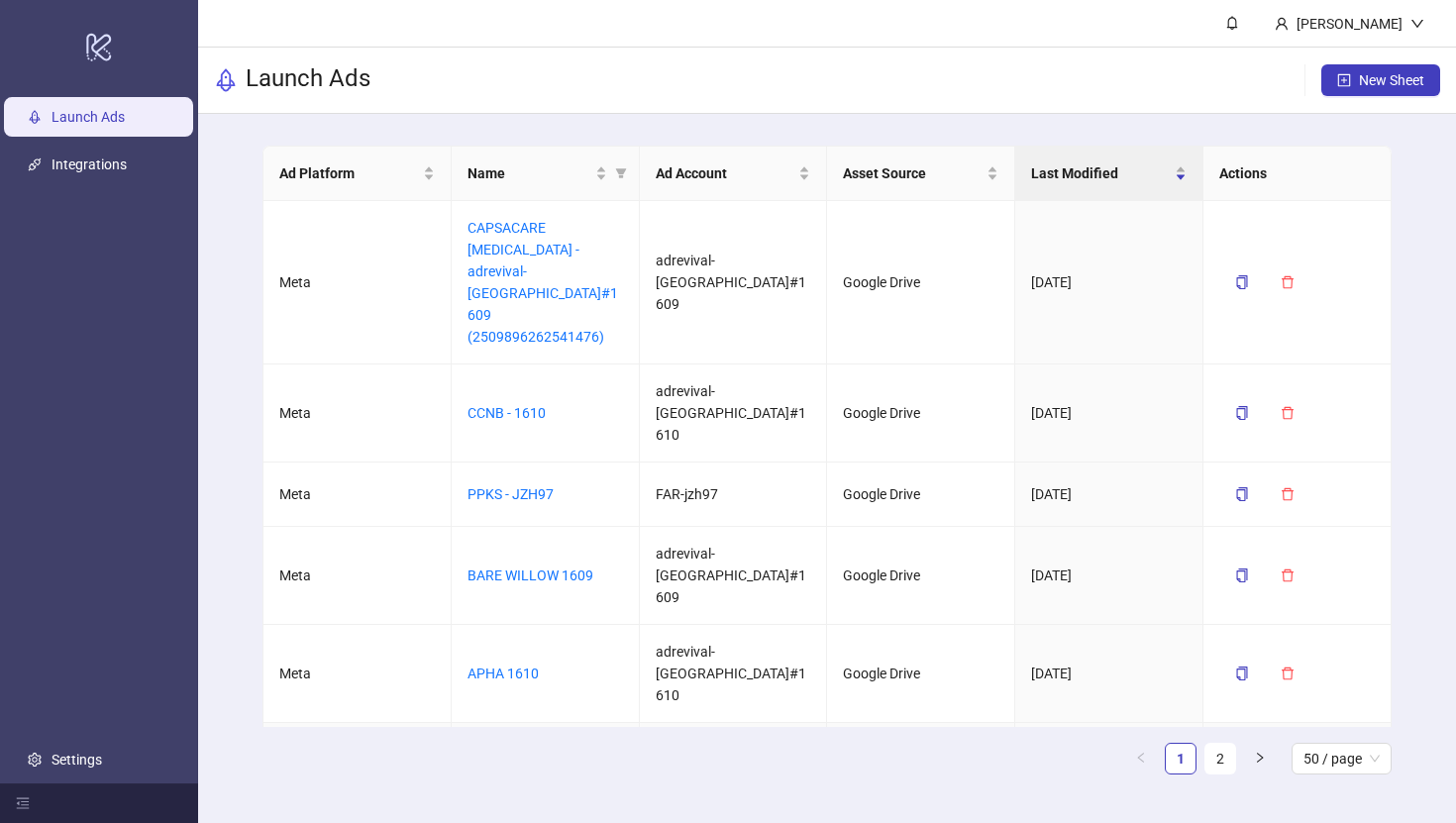 click on "SBND Lower Belly - 1610" at bounding box center (543, 772) 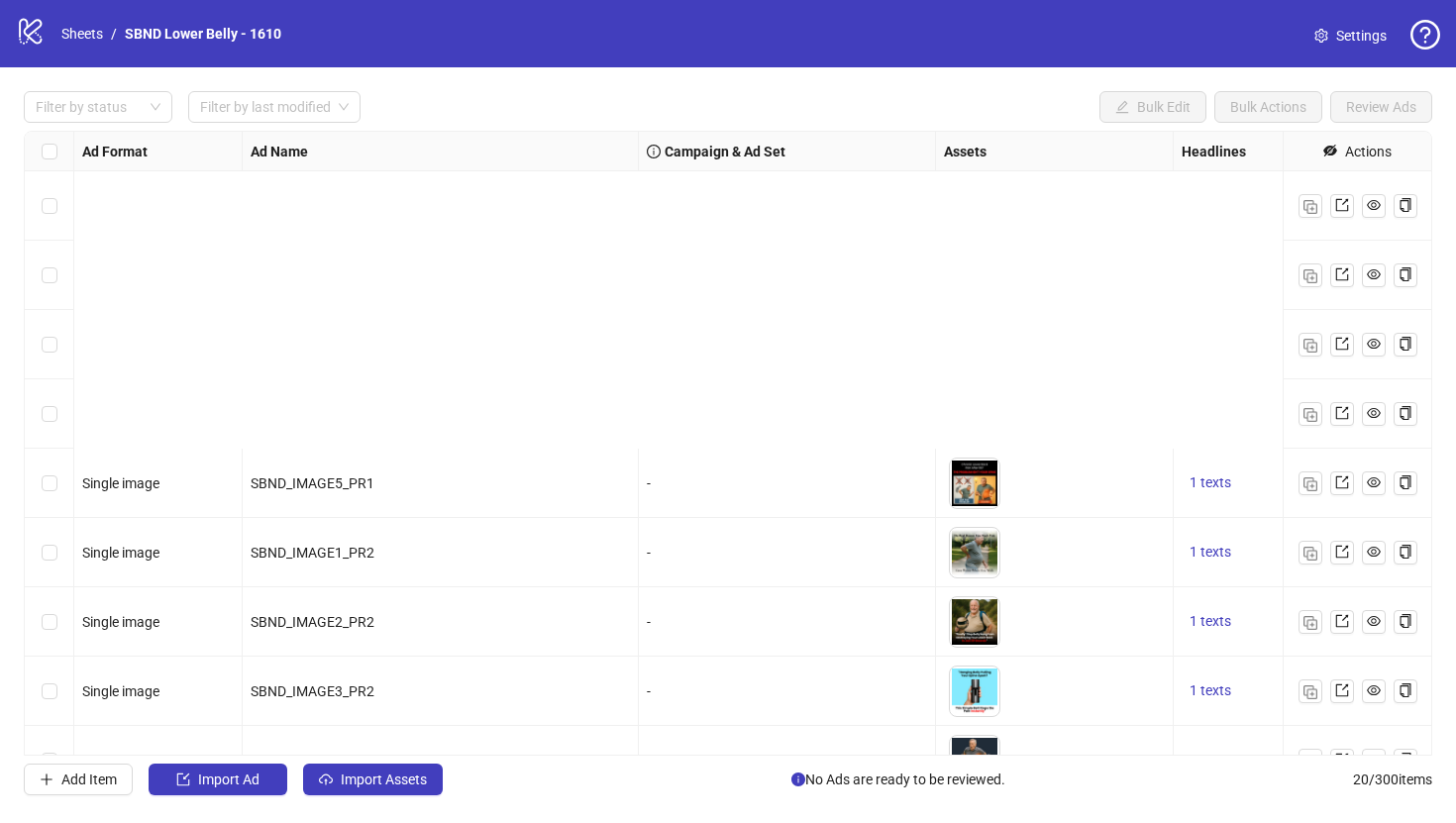 scroll, scrollTop: 803, scrollLeft: 0, axis: vertical 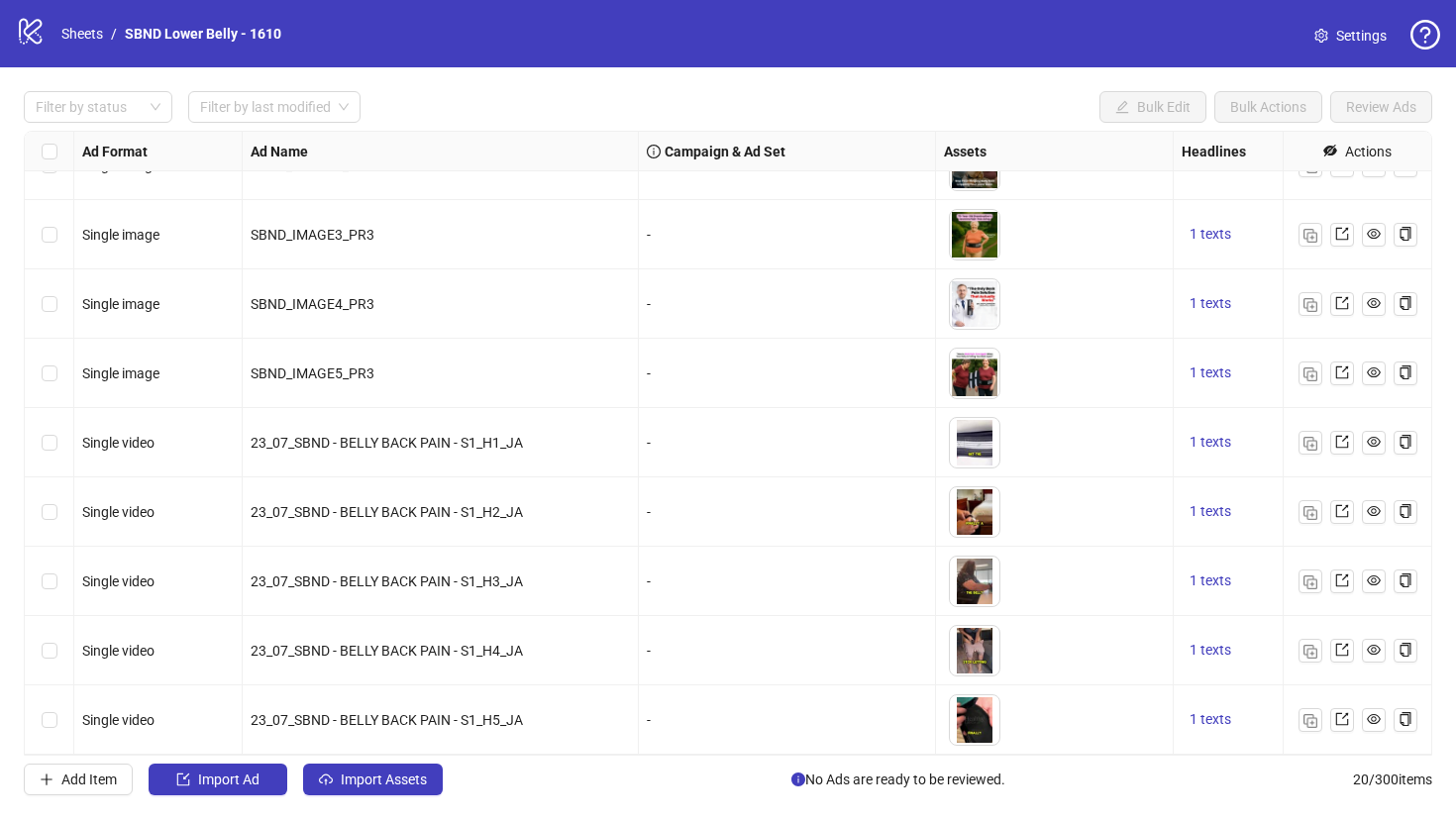 click at bounding box center (50, 720) 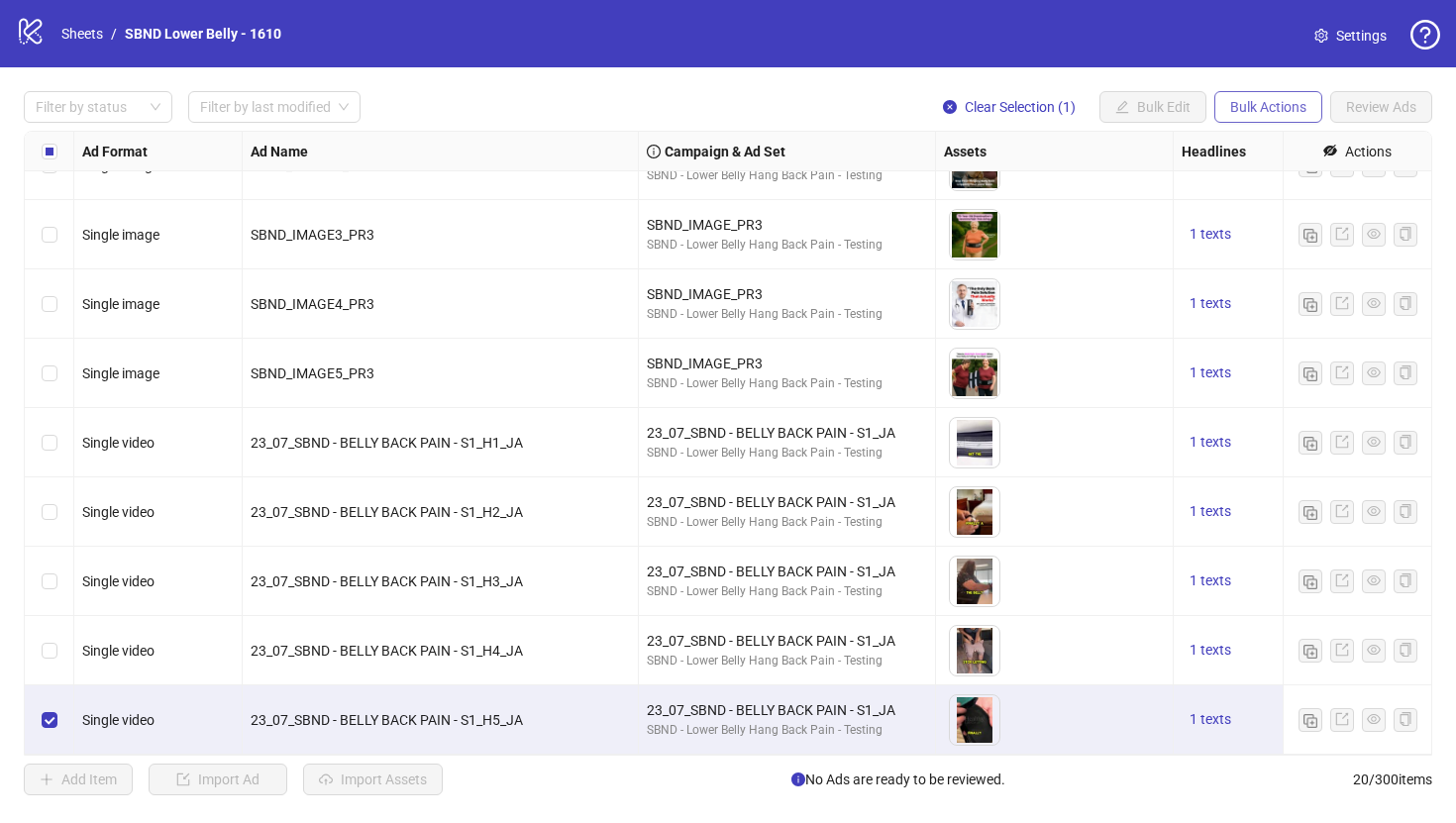 click on "Bulk Actions" at bounding box center [1268, 107] 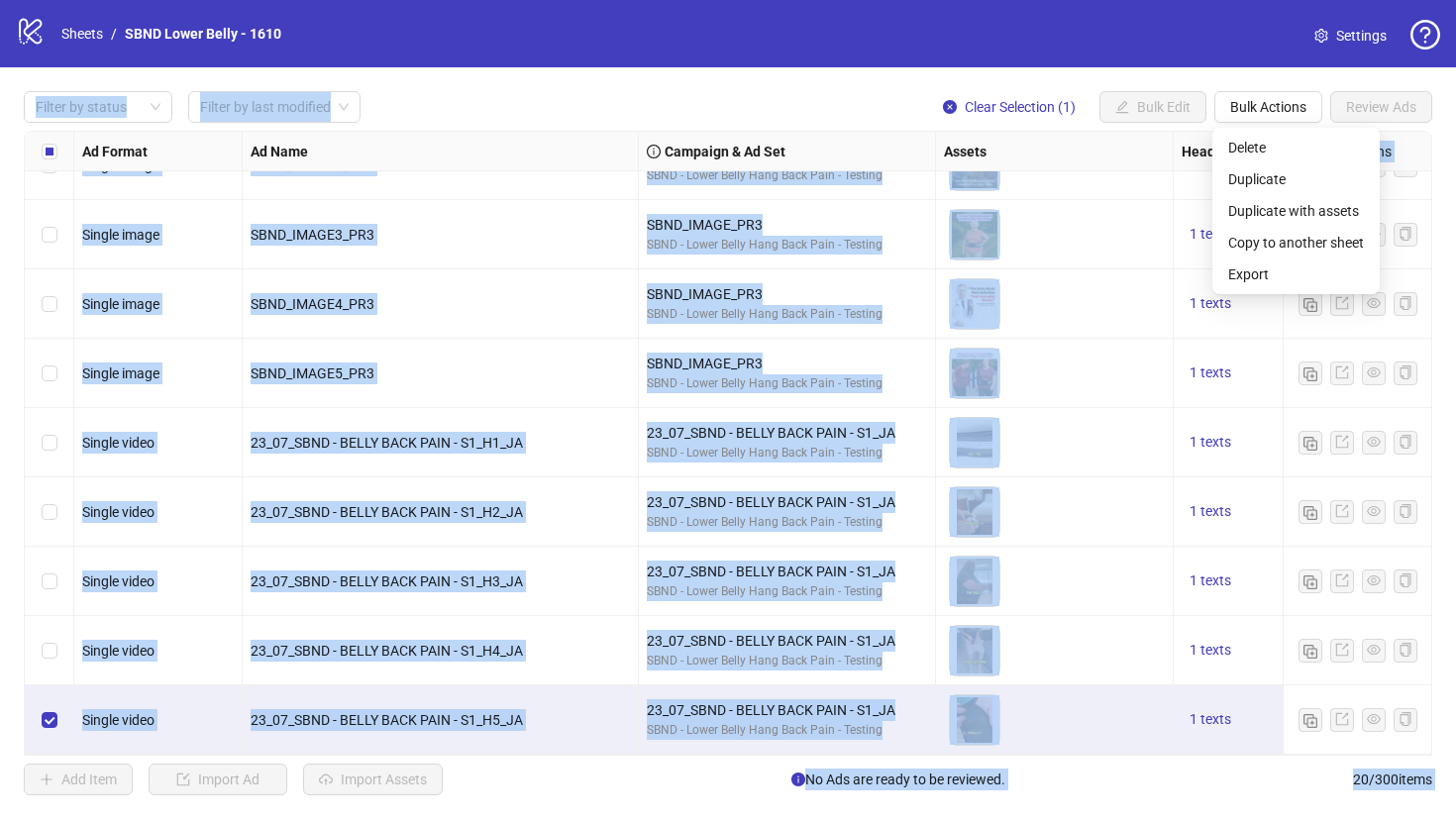drag, startPoint x: 1230, startPoint y: 143, endPoint x: 1093, endPoint y: 52, distance: 164.46884 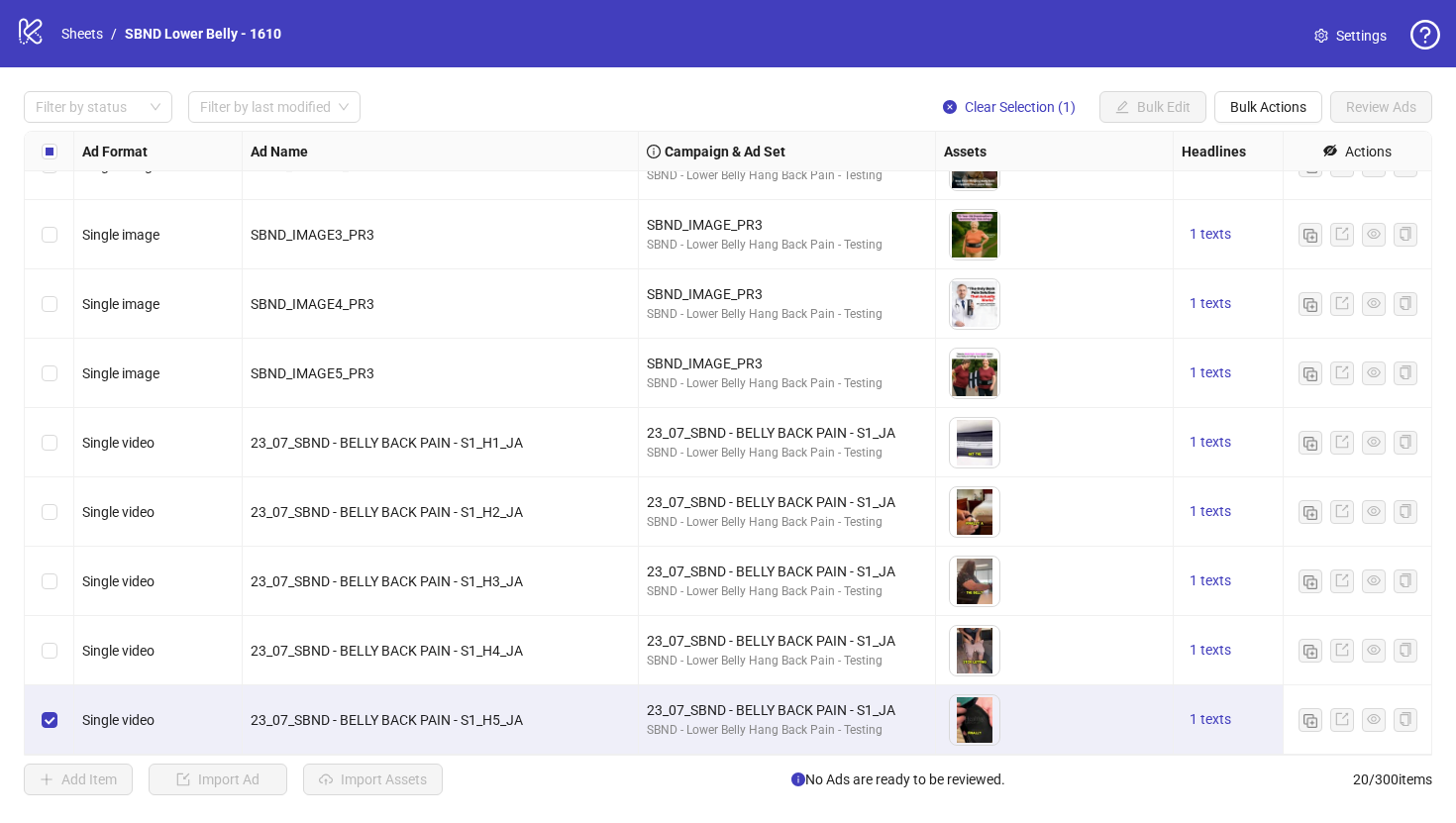 click on "logo/logo-mobile Sheets / SBND Lower Belly - 1610 Settings" at bounding box center [728, 34] 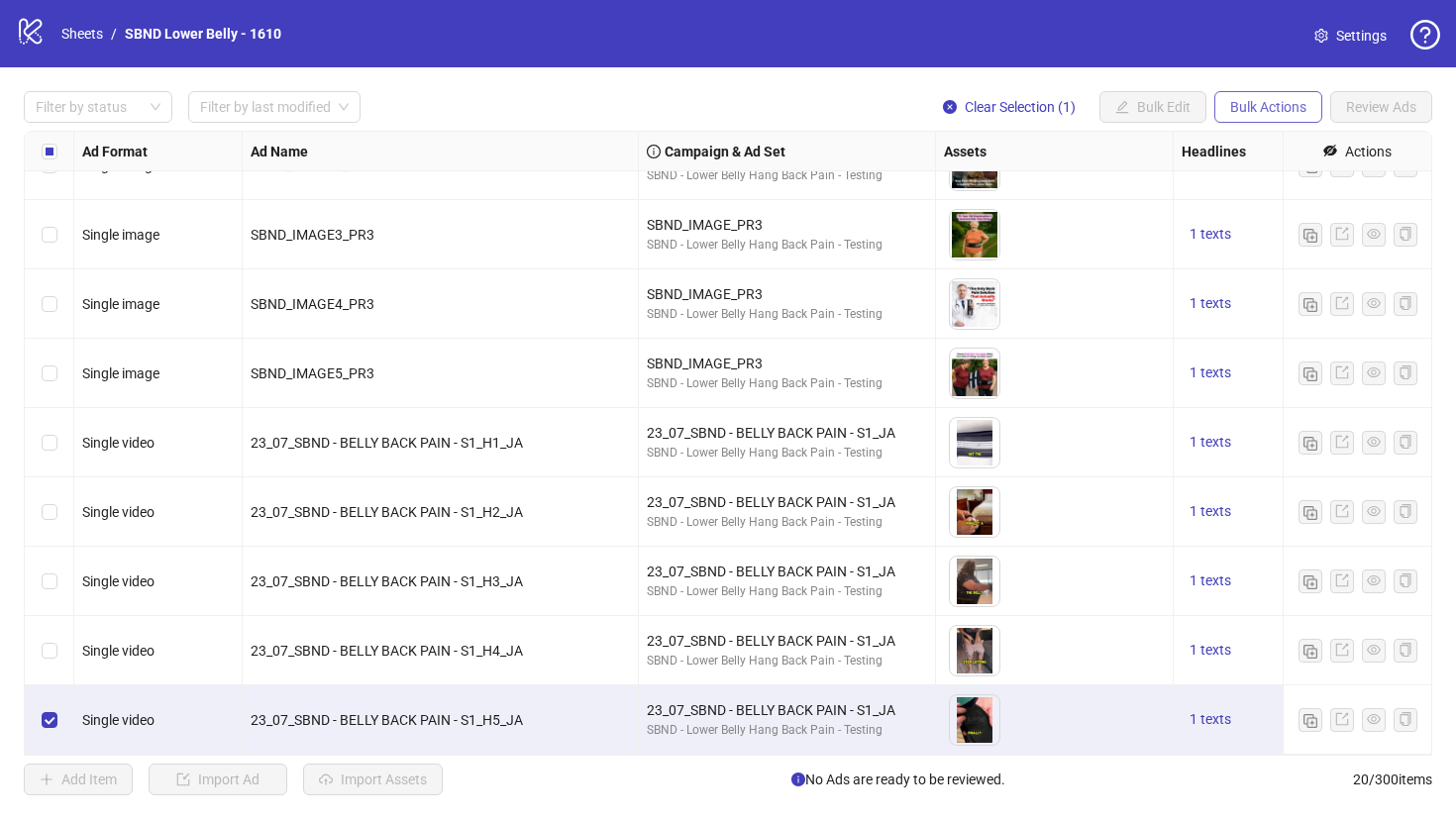 click on "Bulk Actions" at bounding box center [1268, 107] 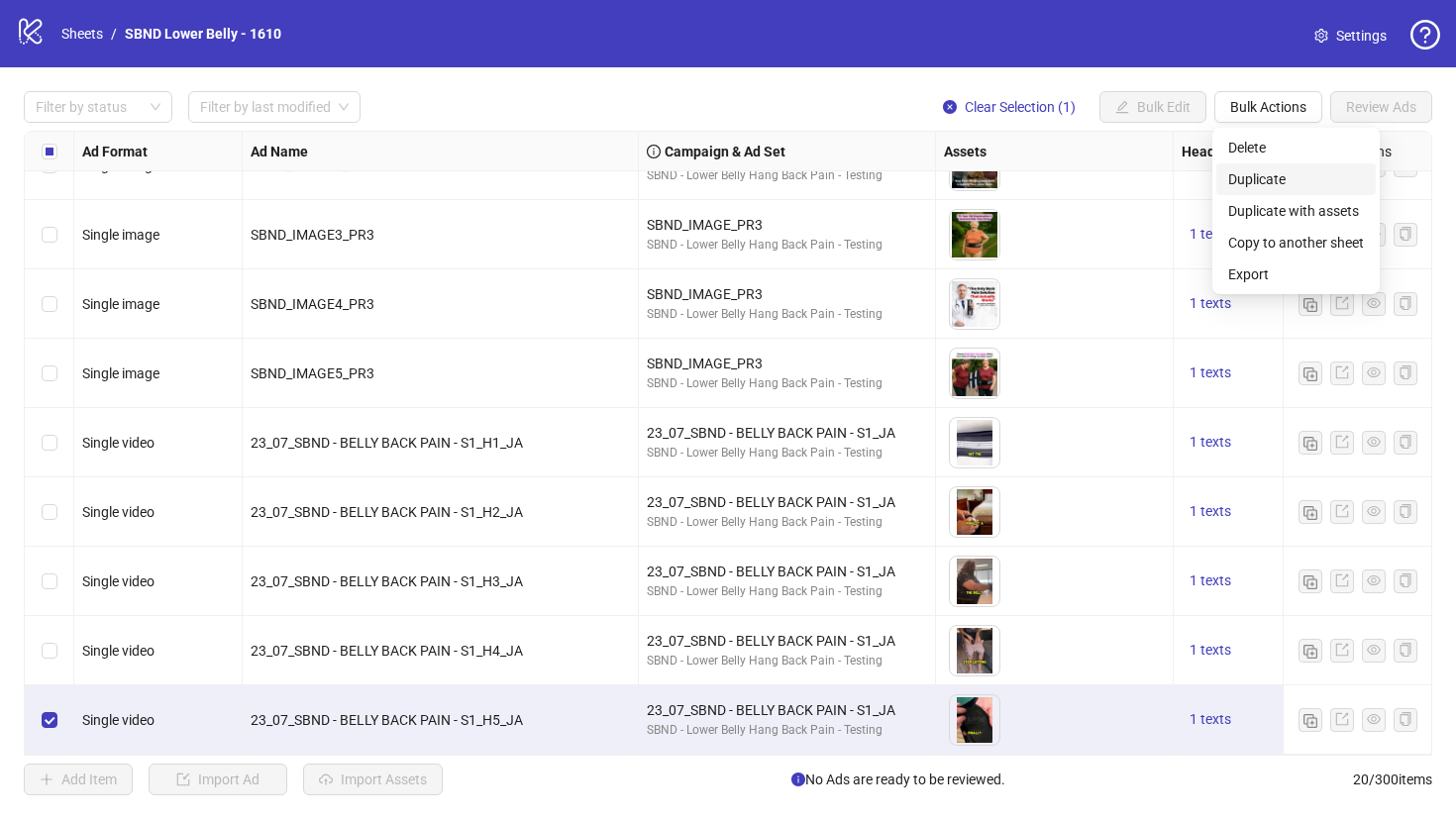 click on "Duplicate" at bounding box center (1296, 179) 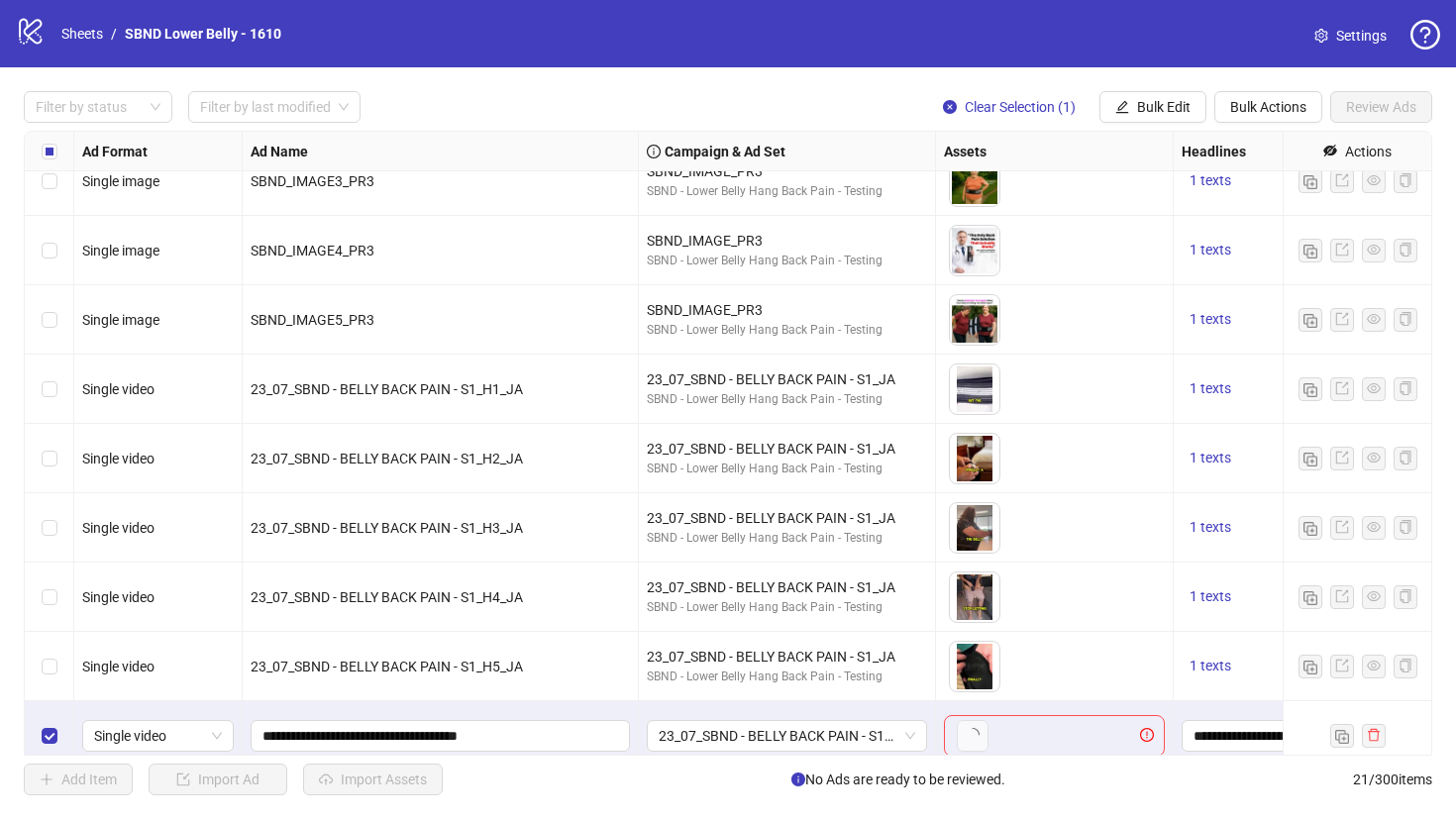 scroll, scrollTop: 873, scrollLeft: 0, axis: vertical 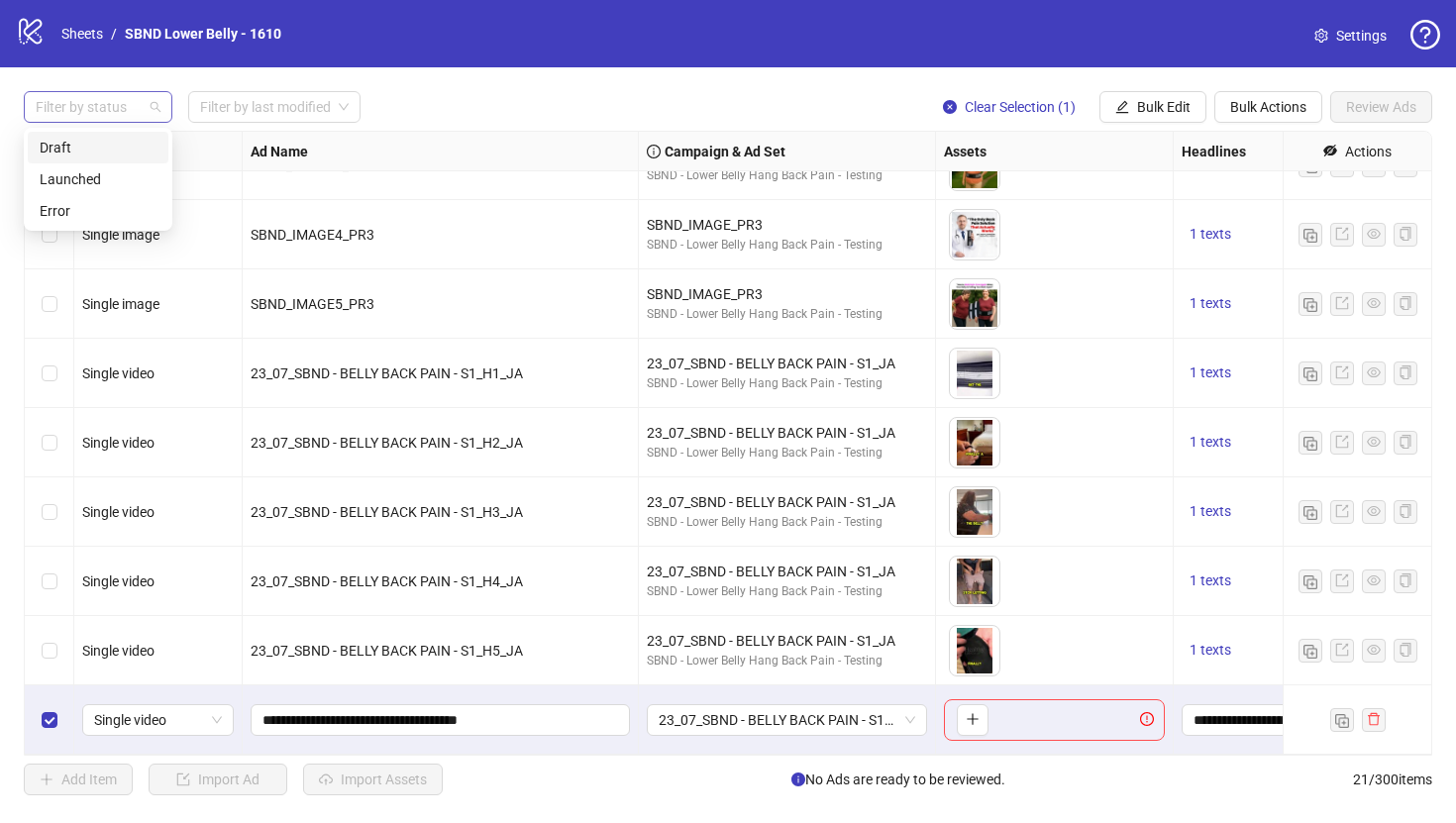 click at bounding box center (87, 107) 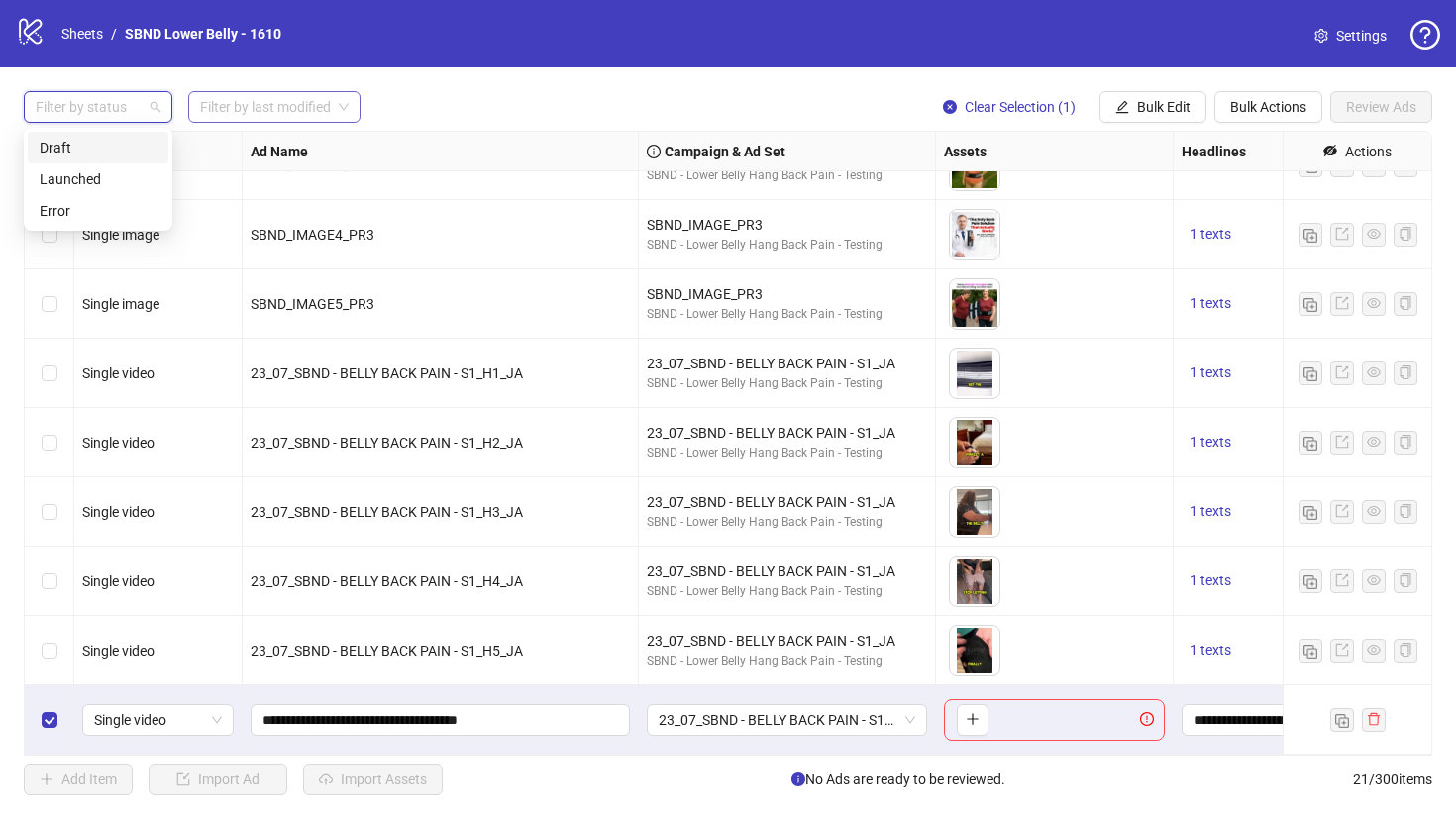 click at bounding box center (265, 107) 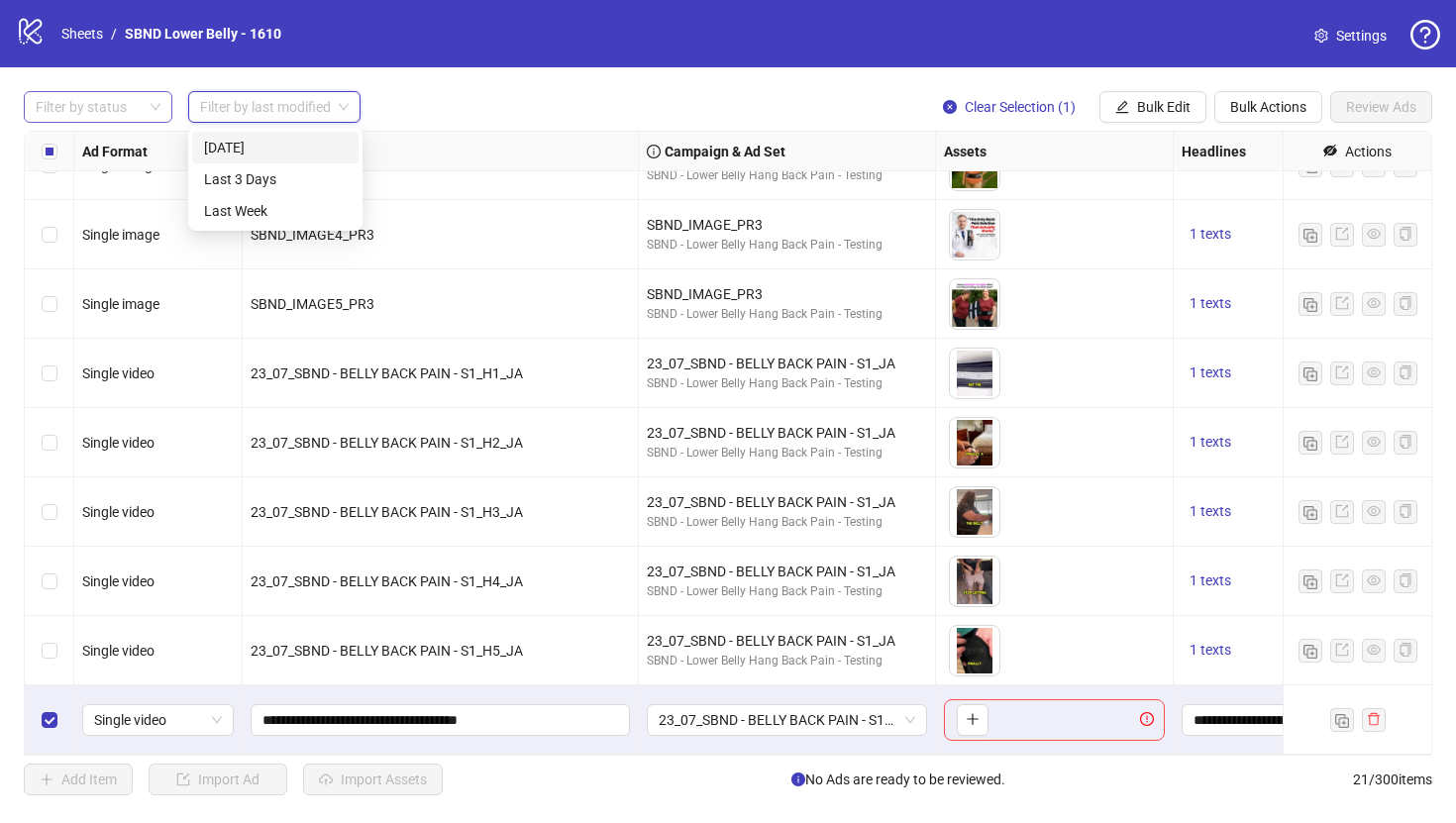 click at bounding box center (87, 107) 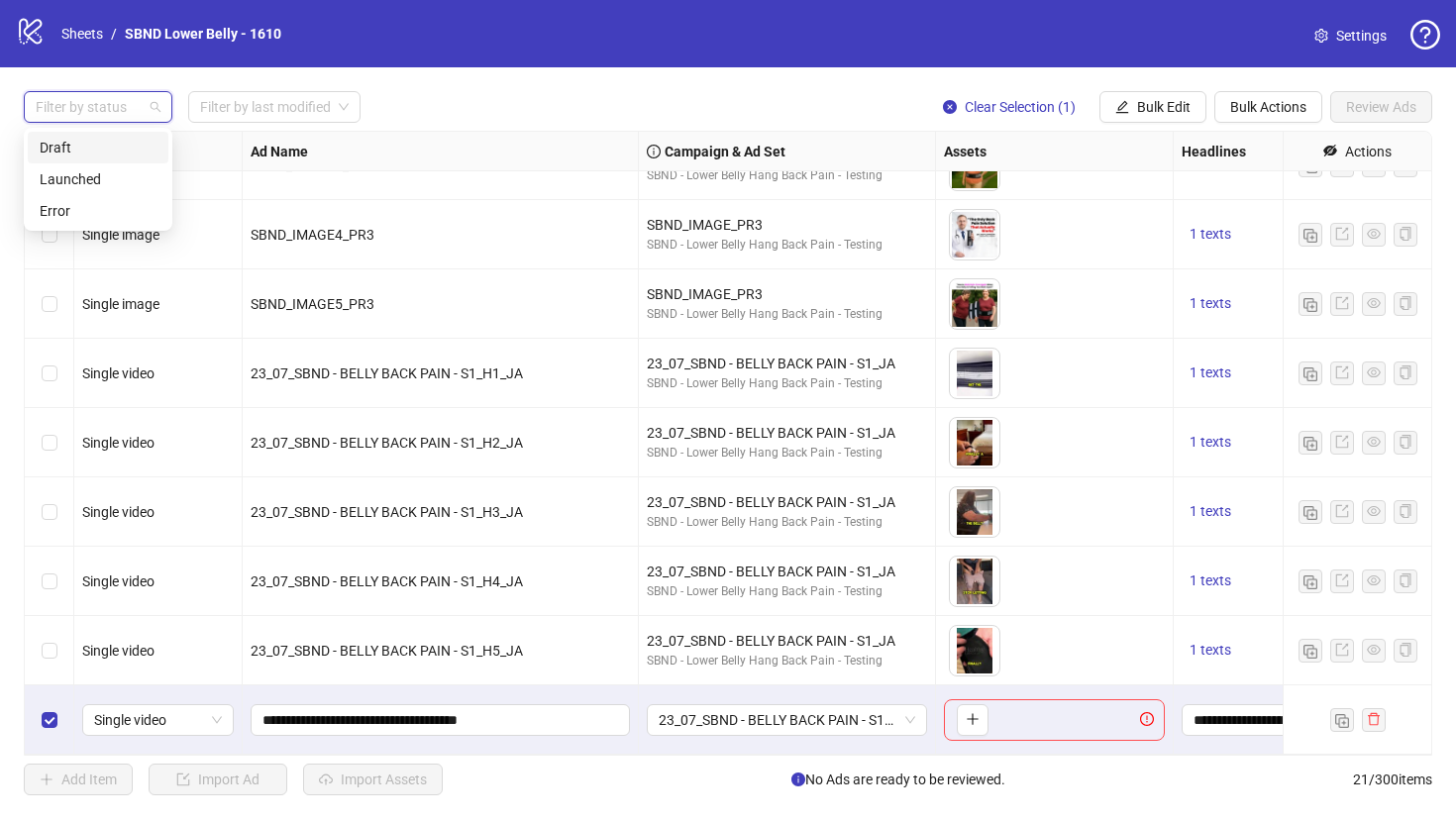 click on "Draft" at bounding box center (98, 148) 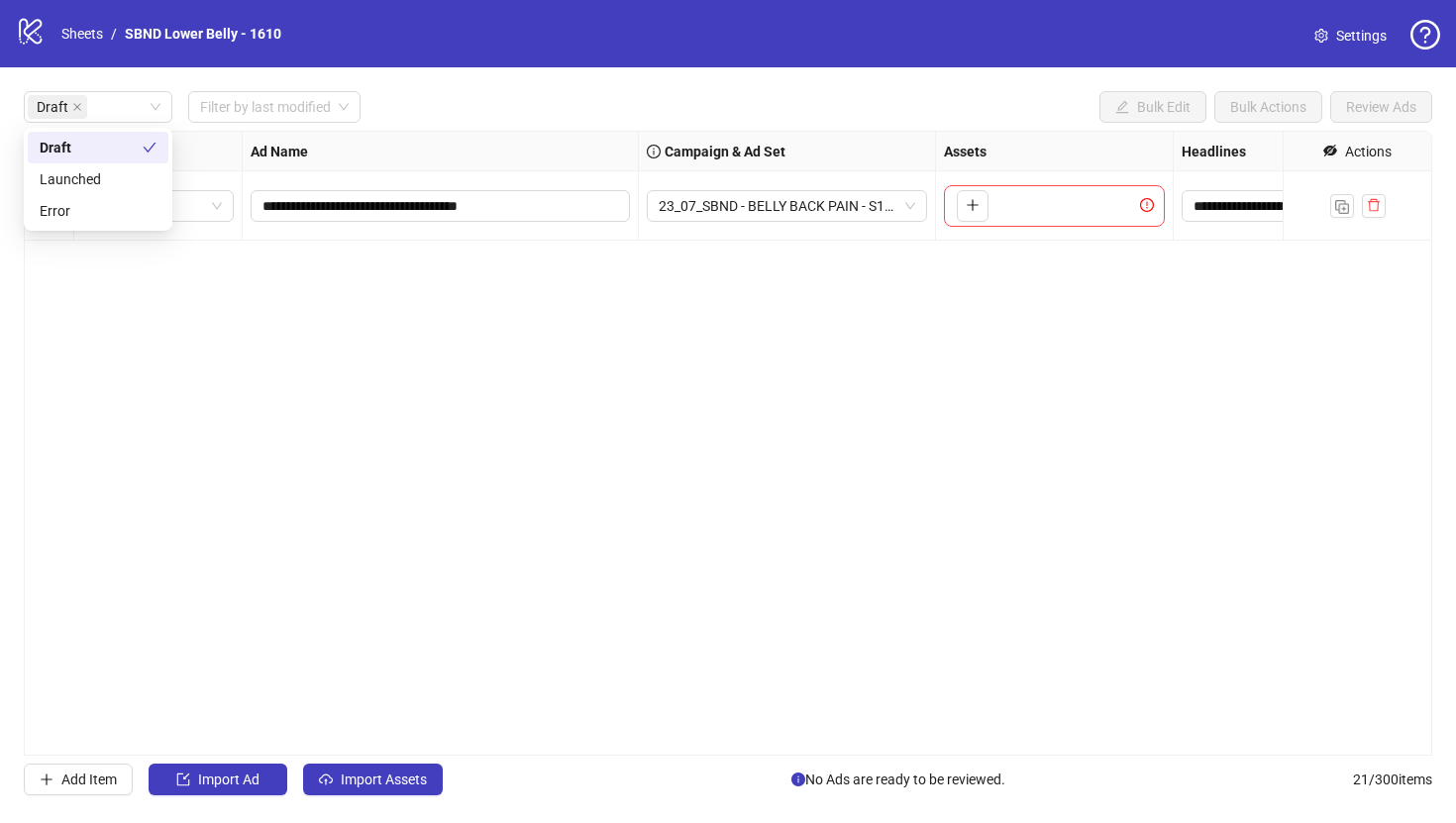 scroll, scrollTop: 0, scrollLeft: 0, axis: both 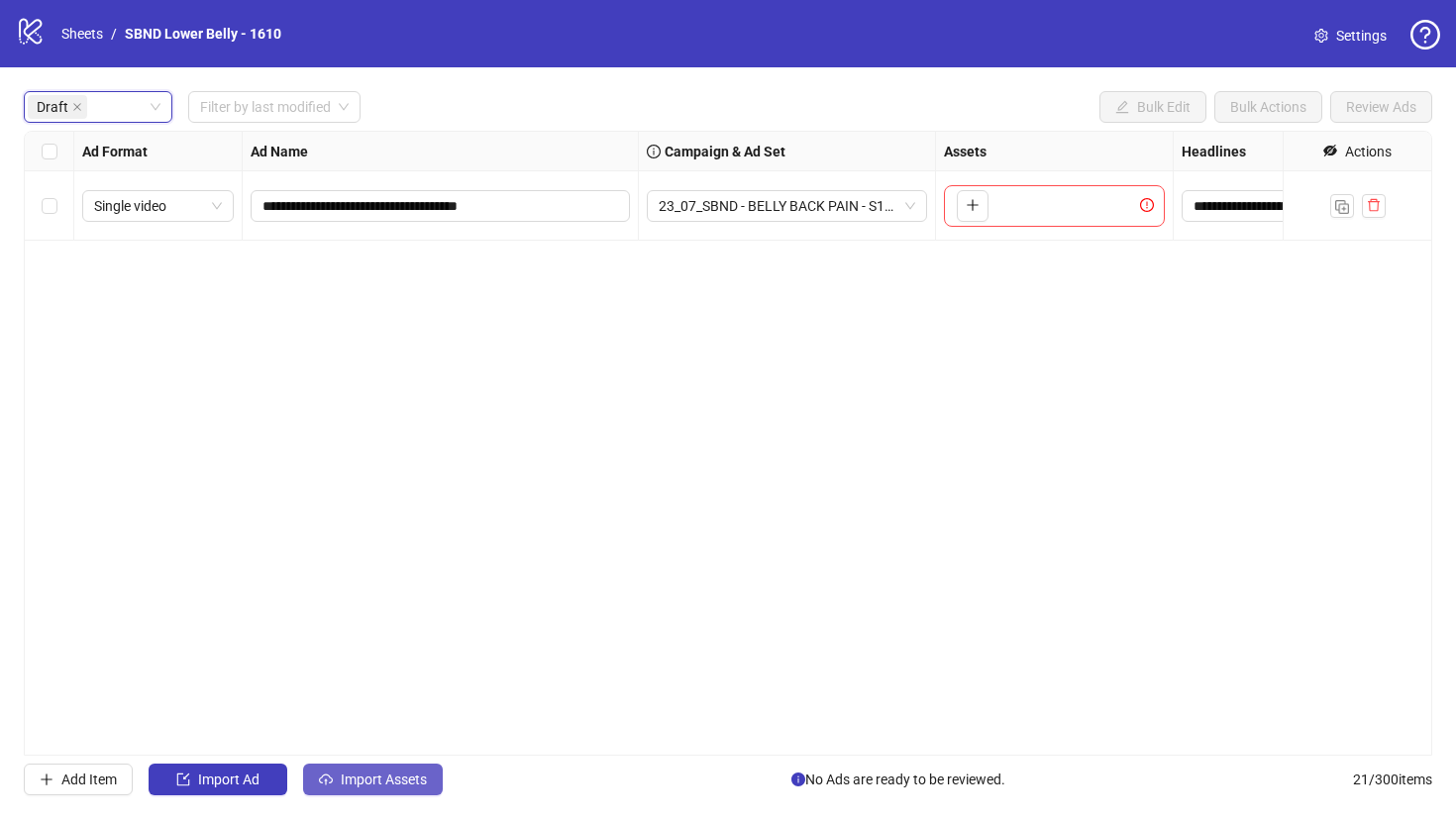 click on "Import Assets" at bounding box center [383, 779] 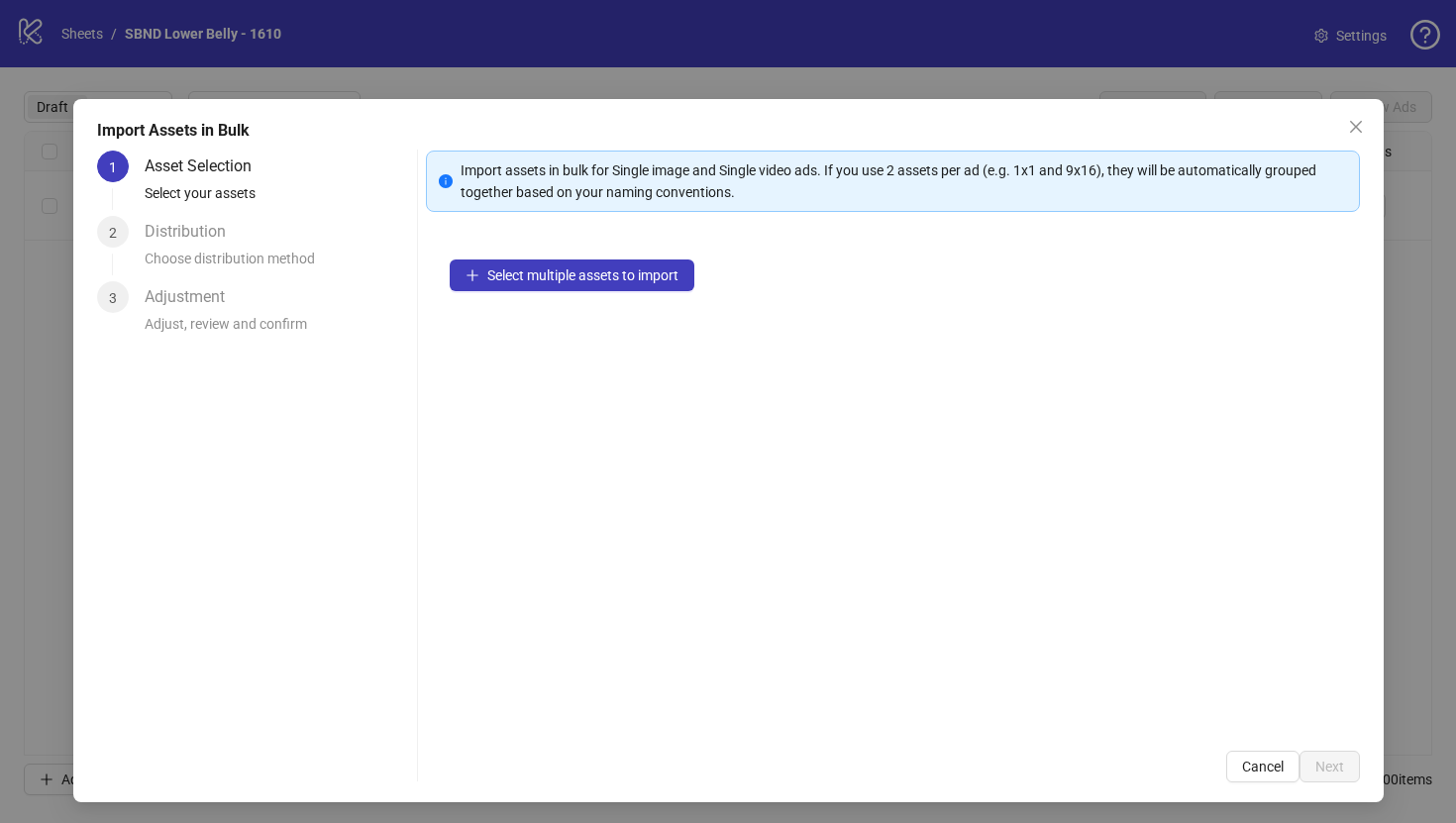 type 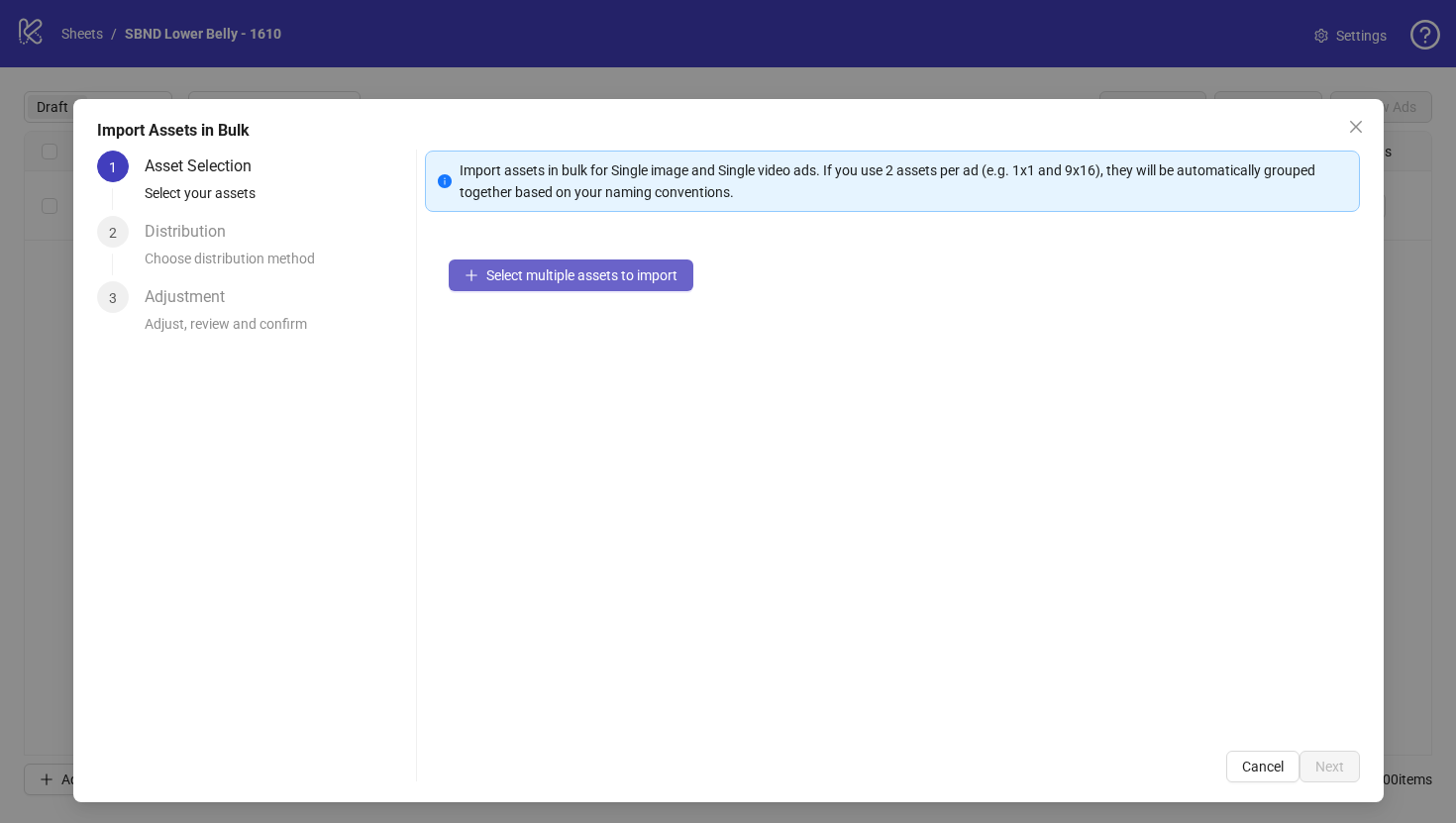 click on "Select multiple assets to import" at bounding box center [581, 275] 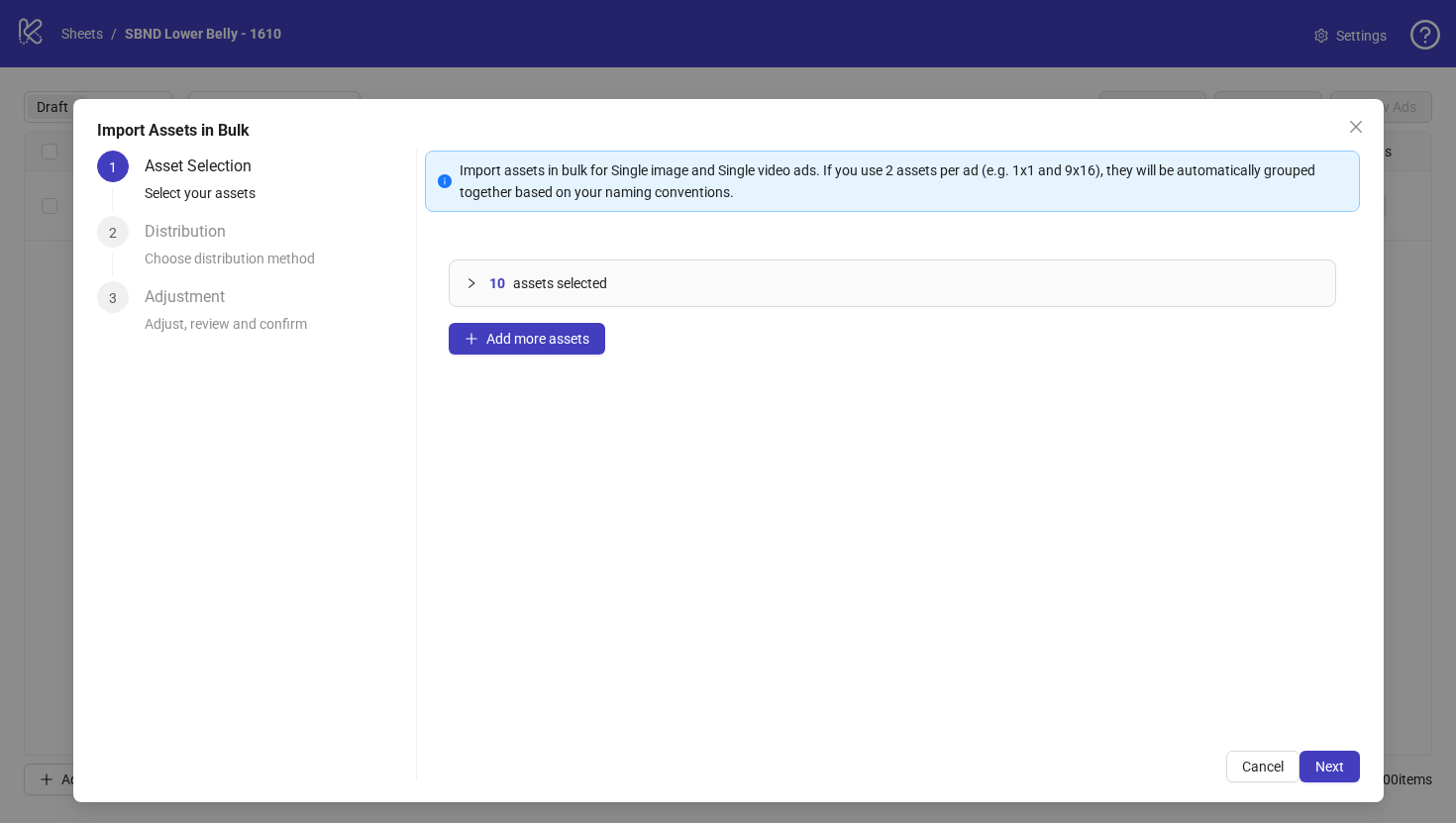 type 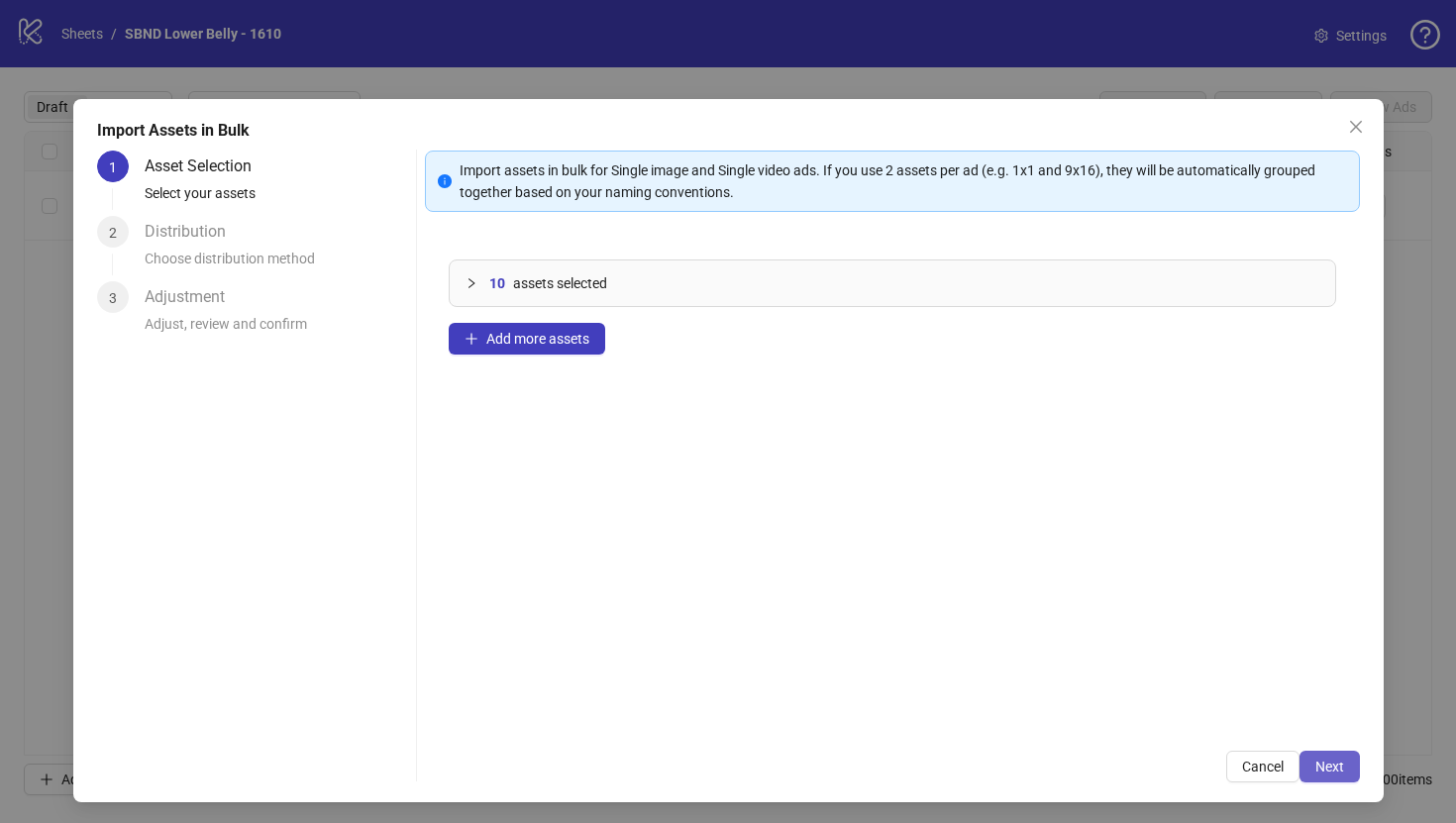 click on "Next" at bounding box center [1329, 767] 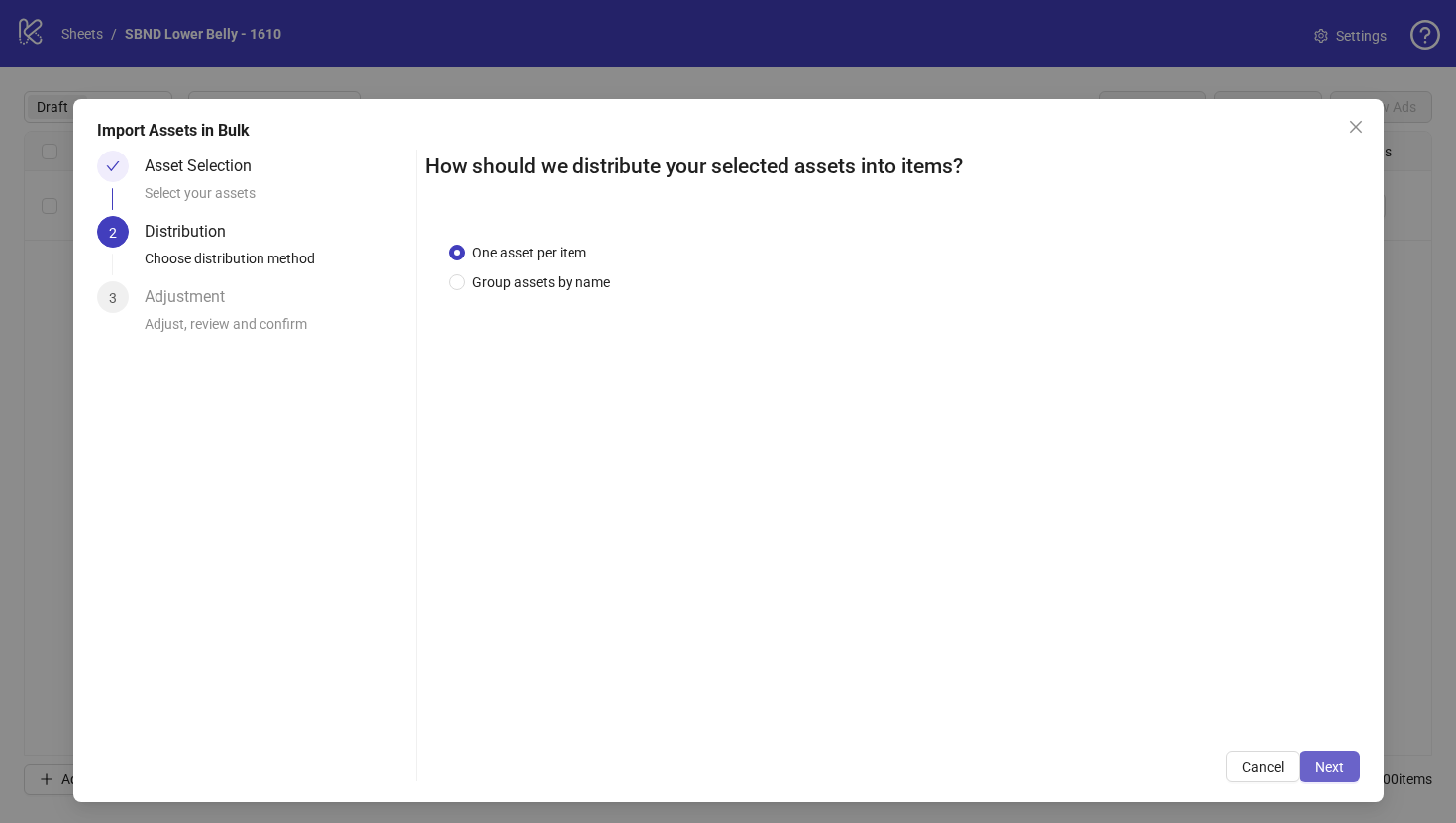 click on "Next" at bounding box center [1329, 767] 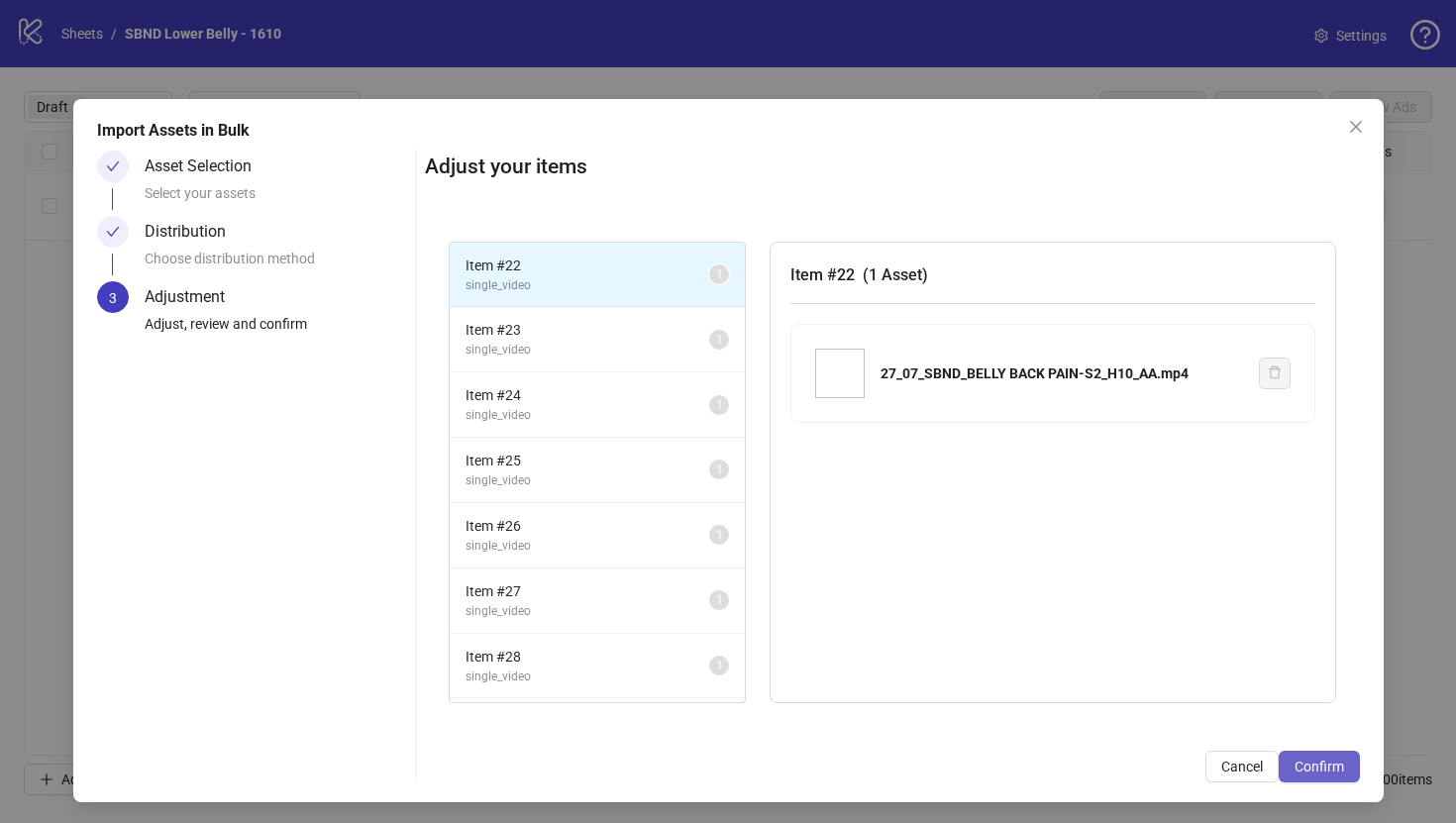 click on "Confirm" at bounding box center [1319, 767] 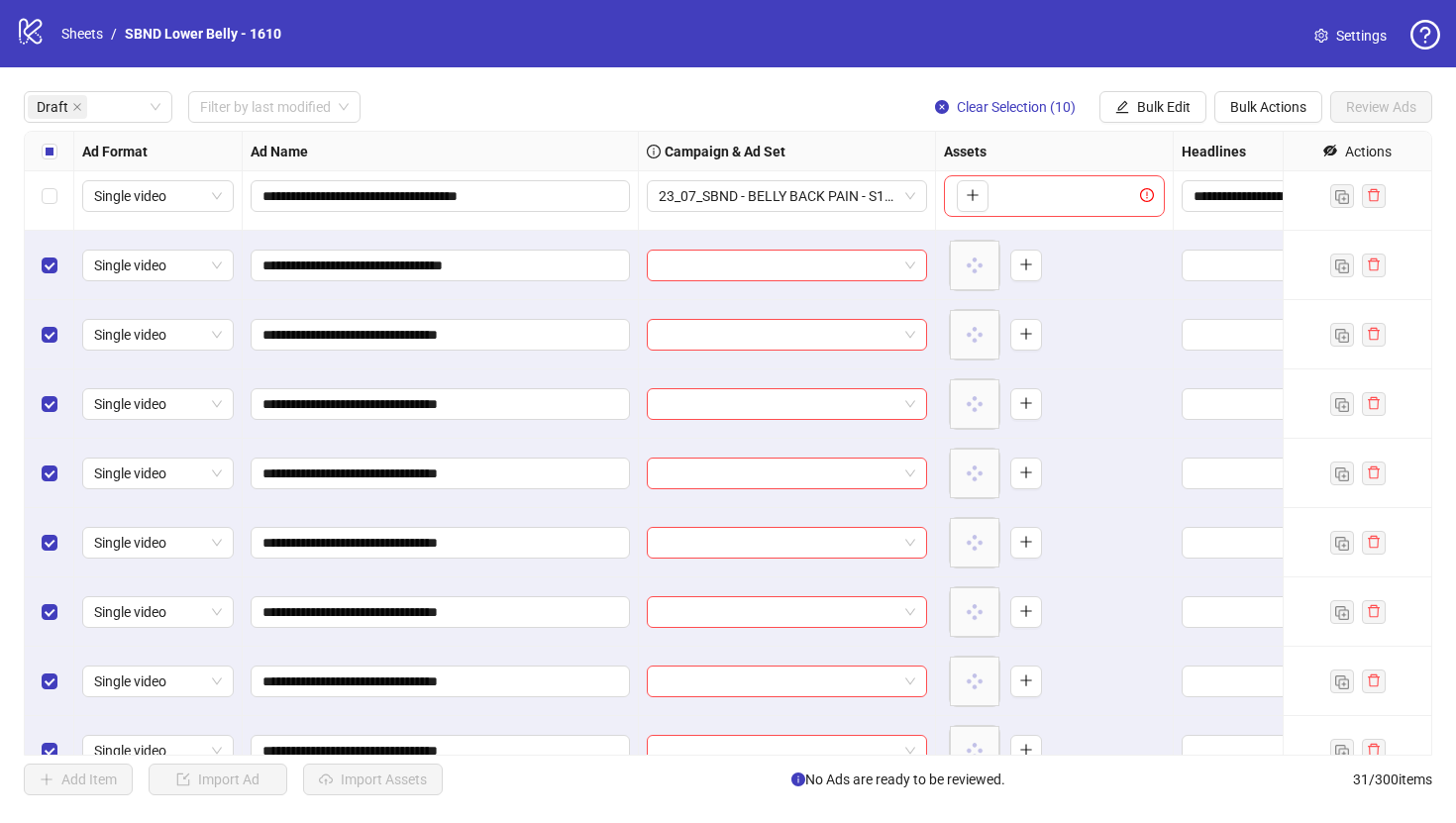 scroll, scrollTop: 0, scrollLeft: 0, axis: both 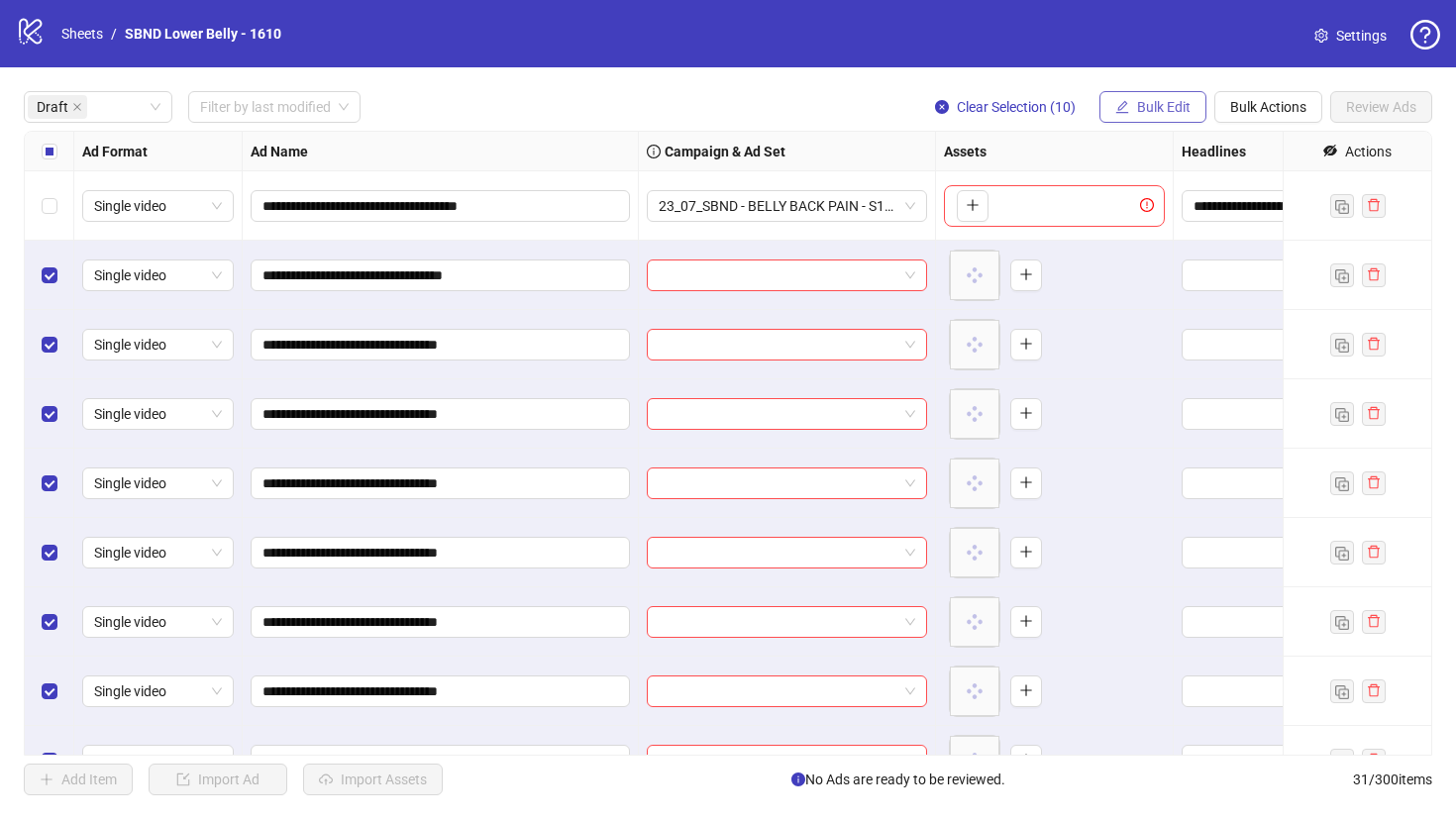 click on "Bulk Edit" at bounding box center (1153, 107) 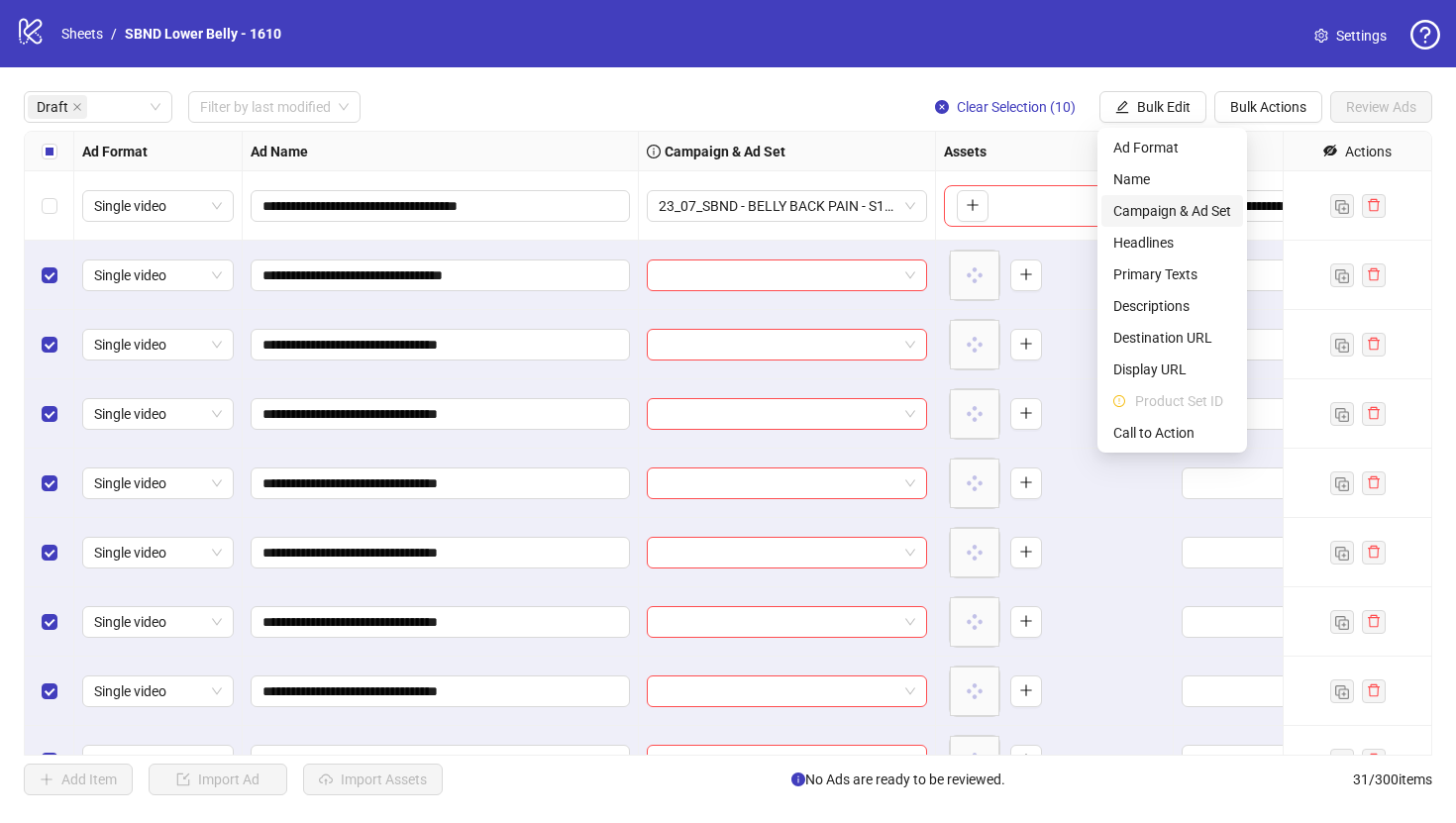 click on "Campaign & Ad Set" at bounding box center [1172, 211] 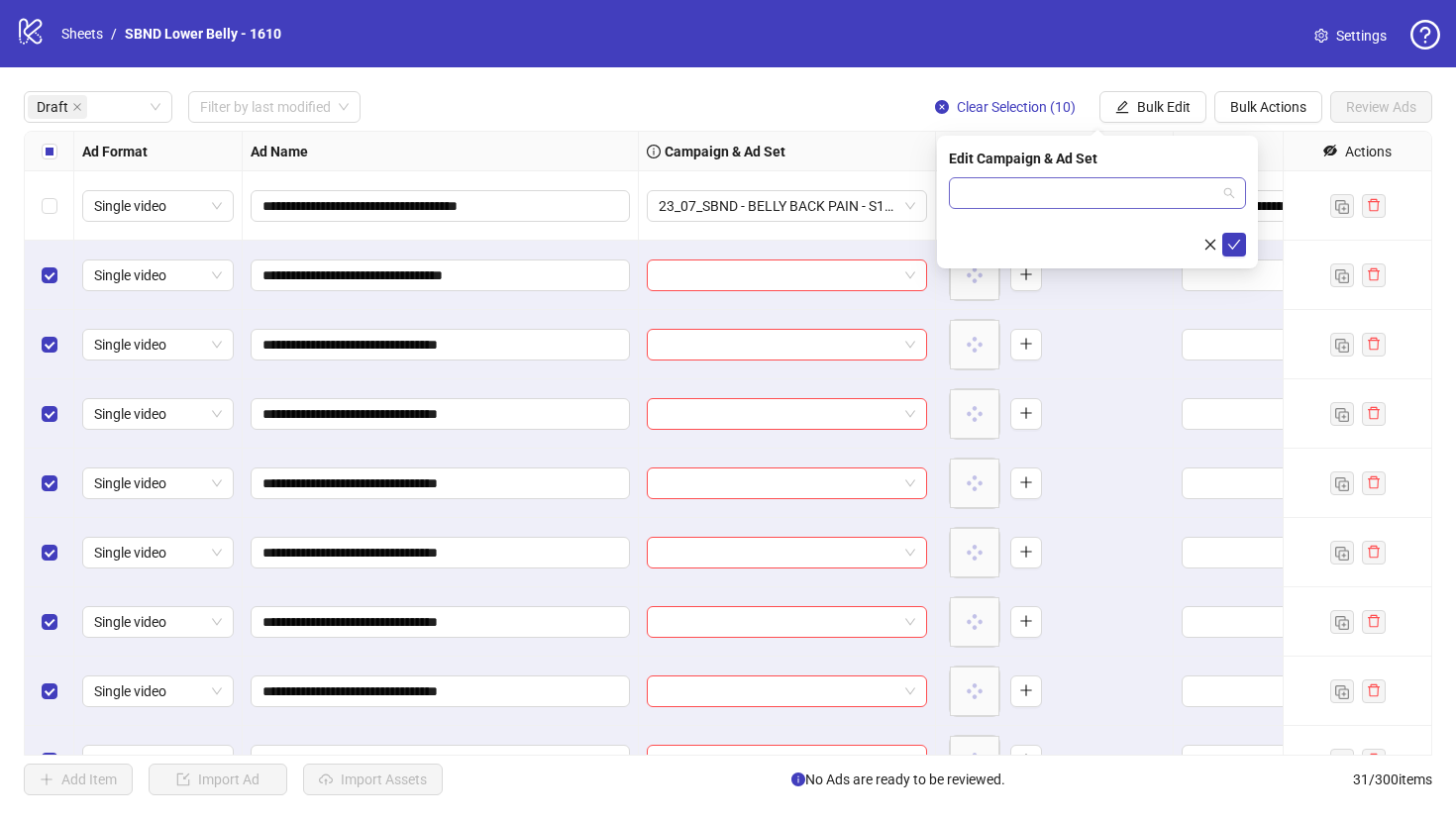 click at bounding box center (1097, 193) 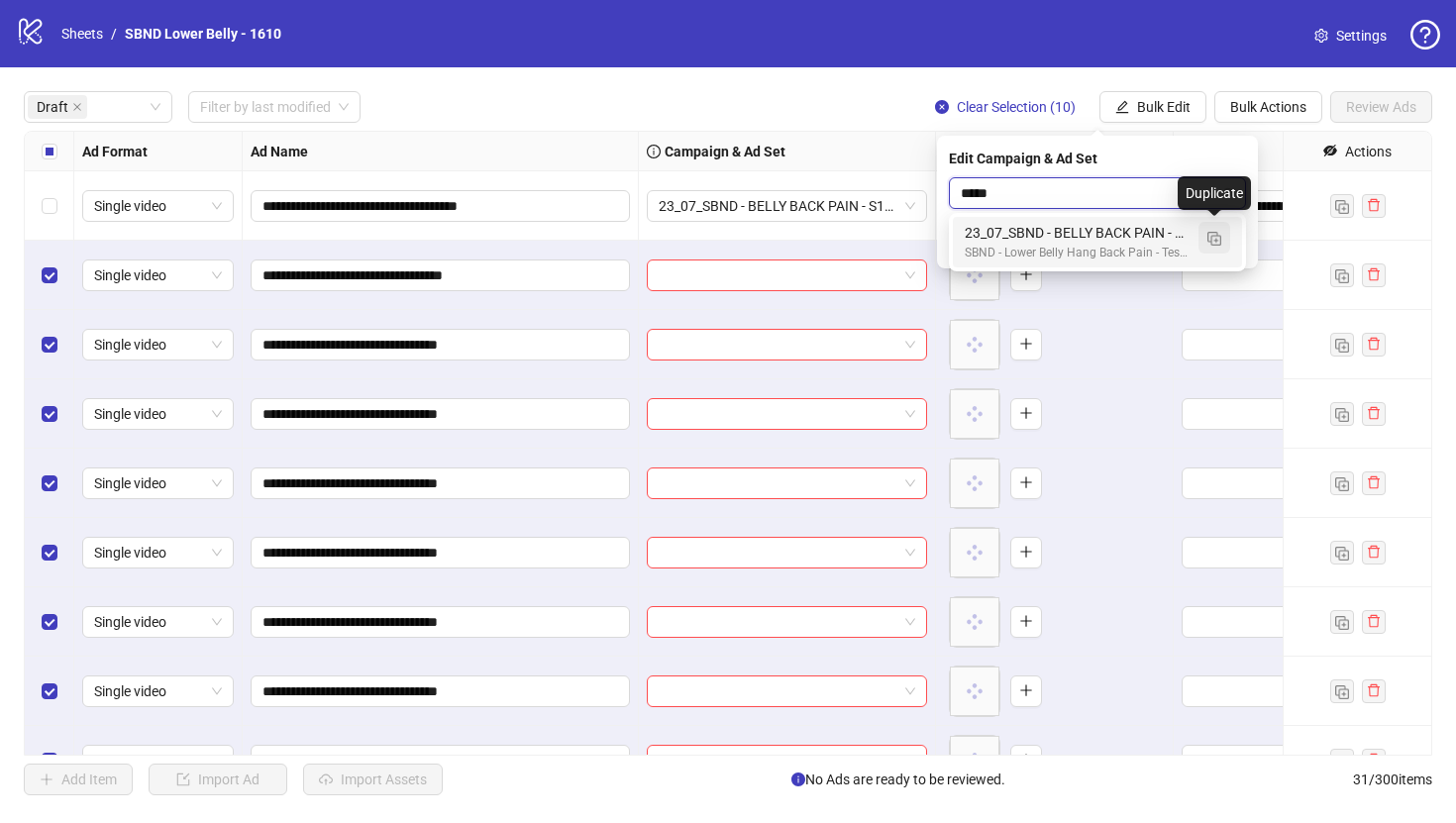 click at bounding box center [1214, 239] 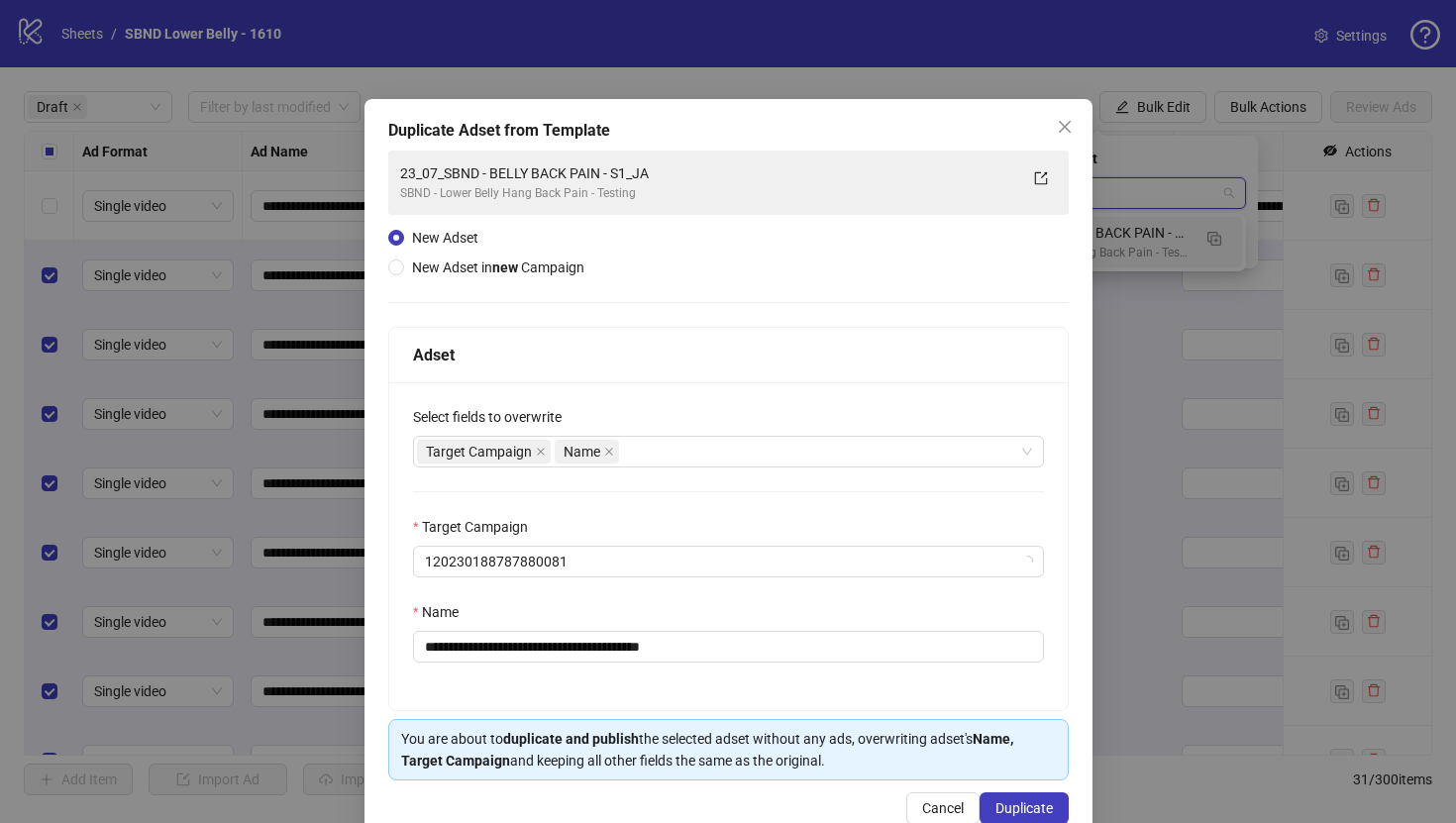 type on "*****" 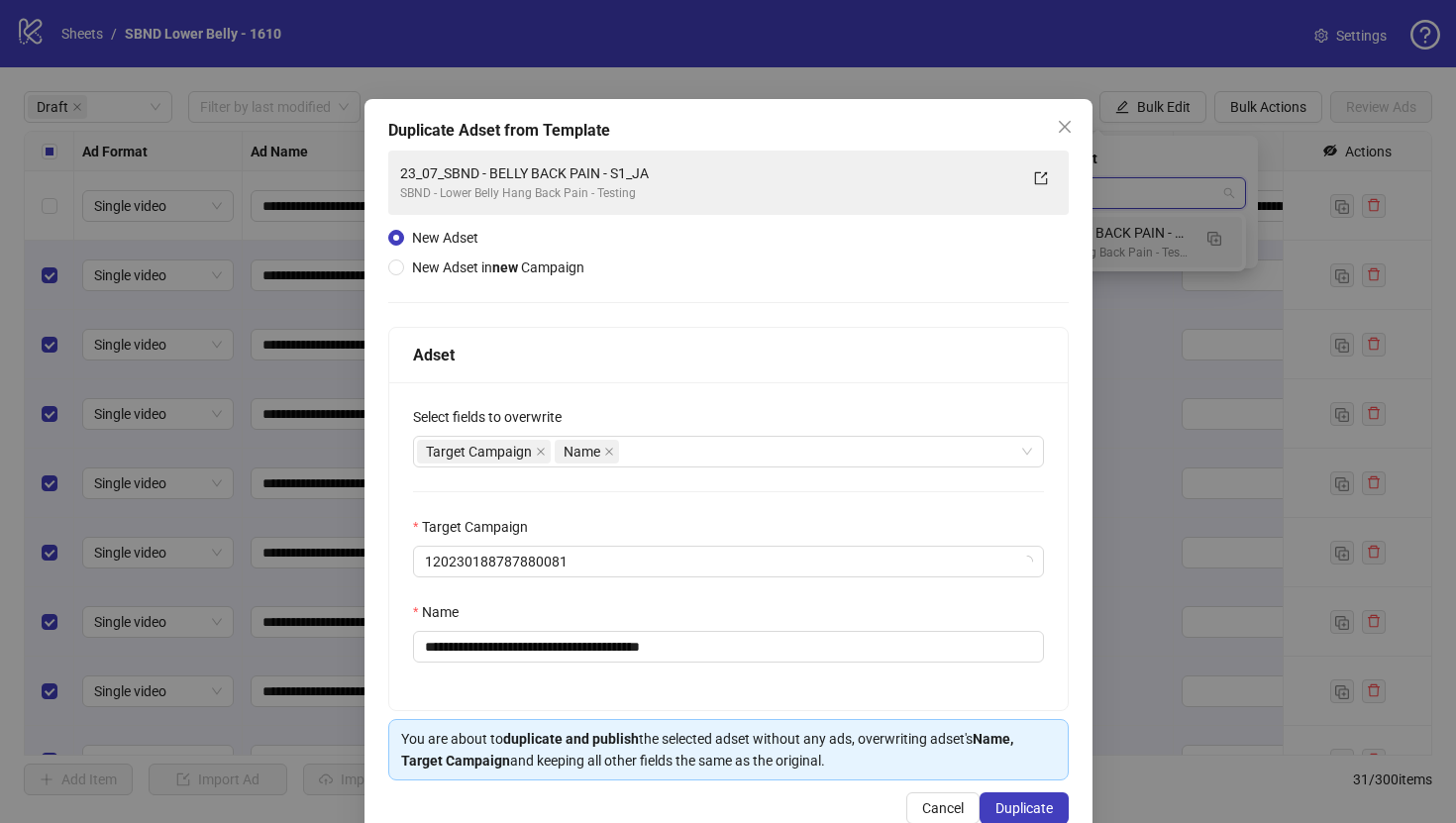 type 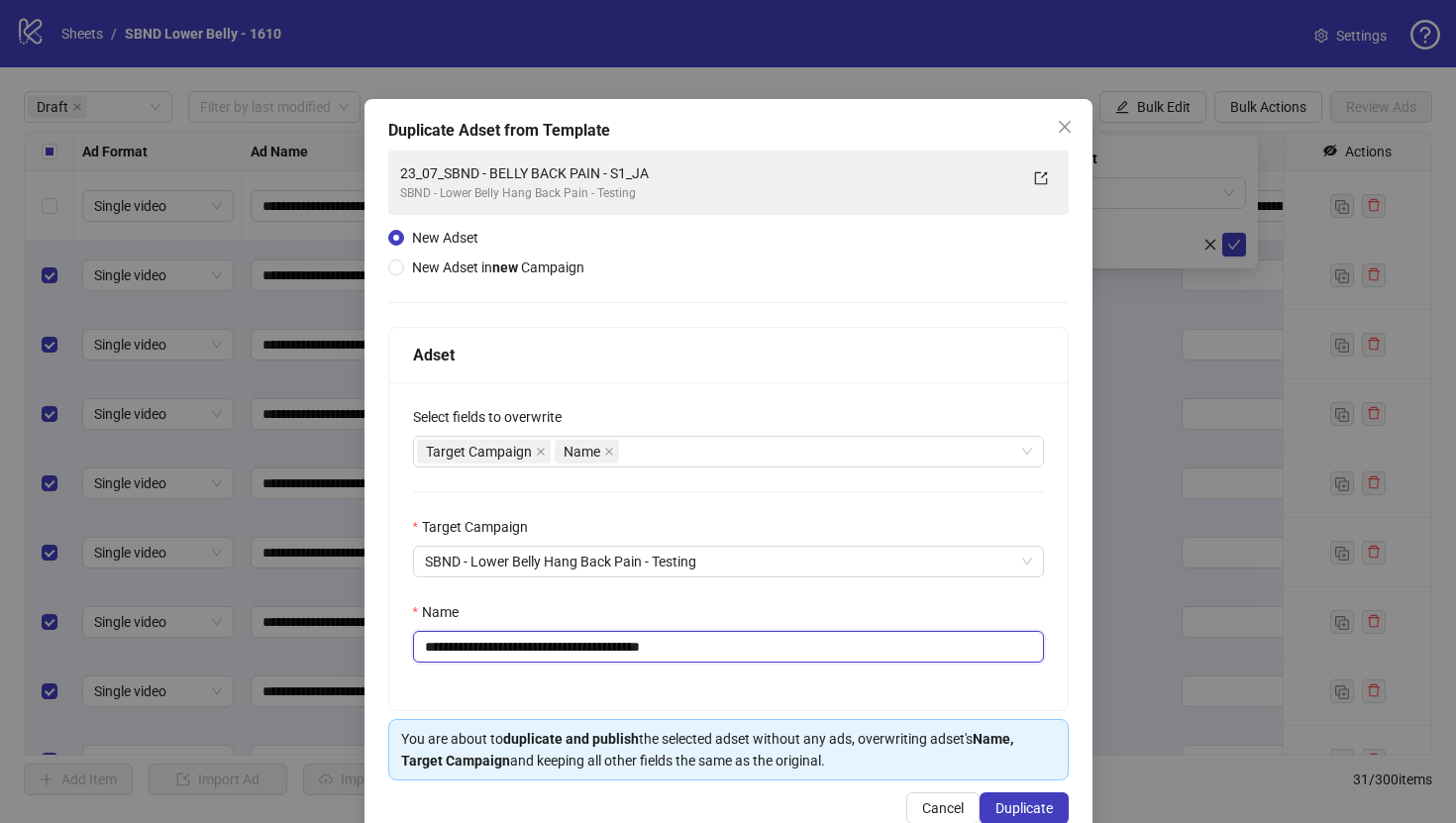 click on "**********" at bounding box center [728, 647] 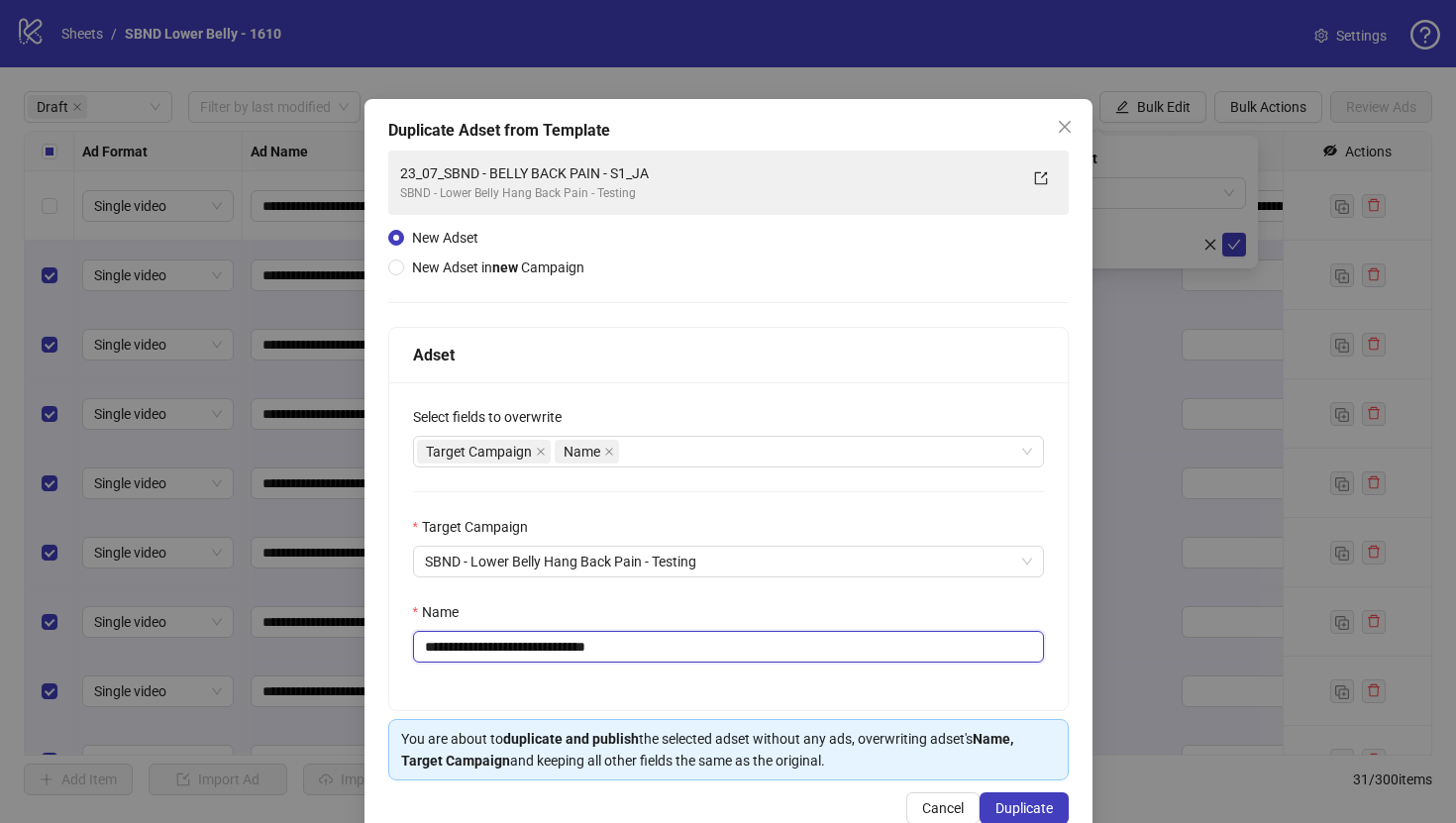 scroll, scrollTop: 46, scrollLeft: 0, axis: vertical 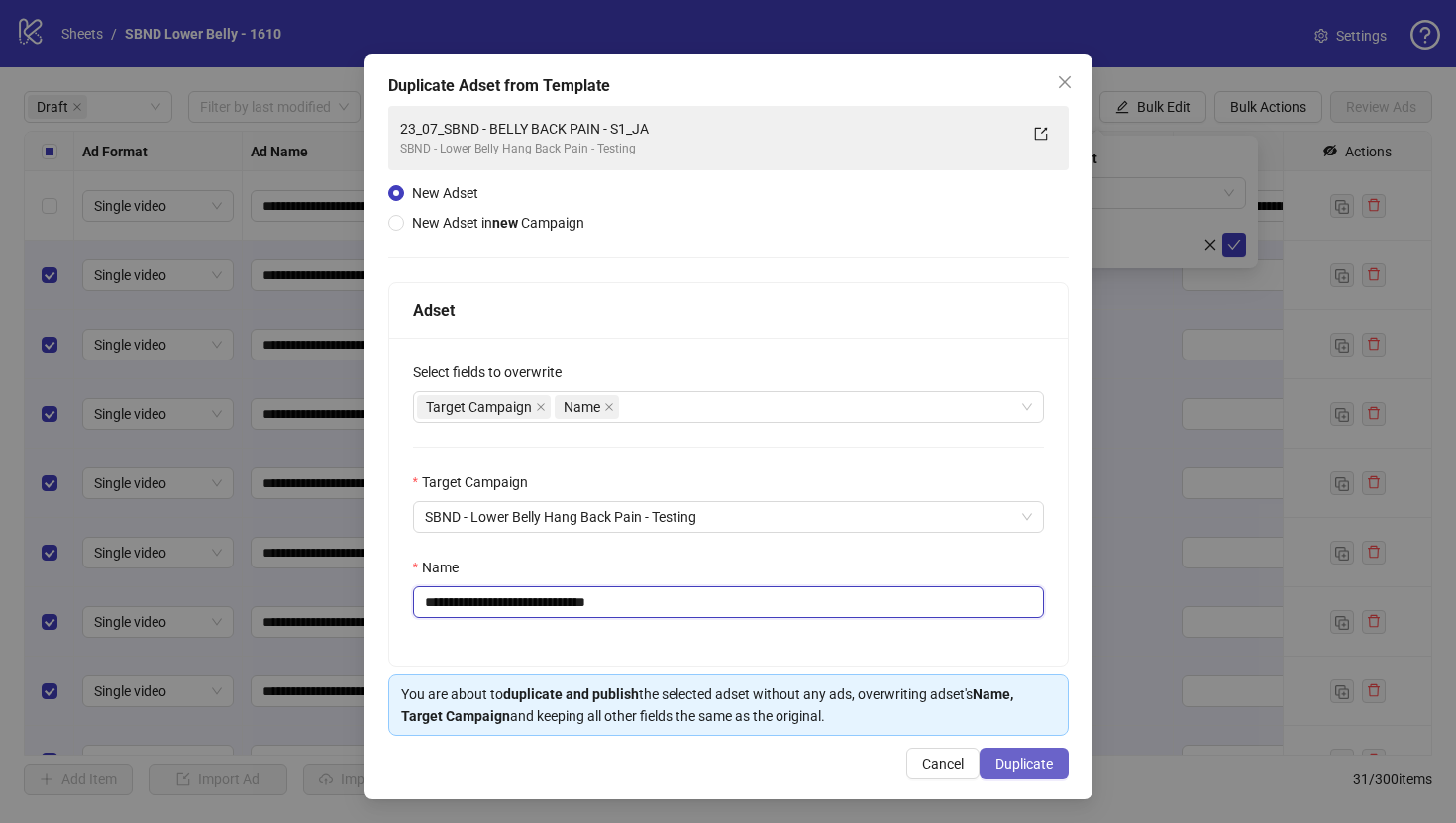 type on "**********" 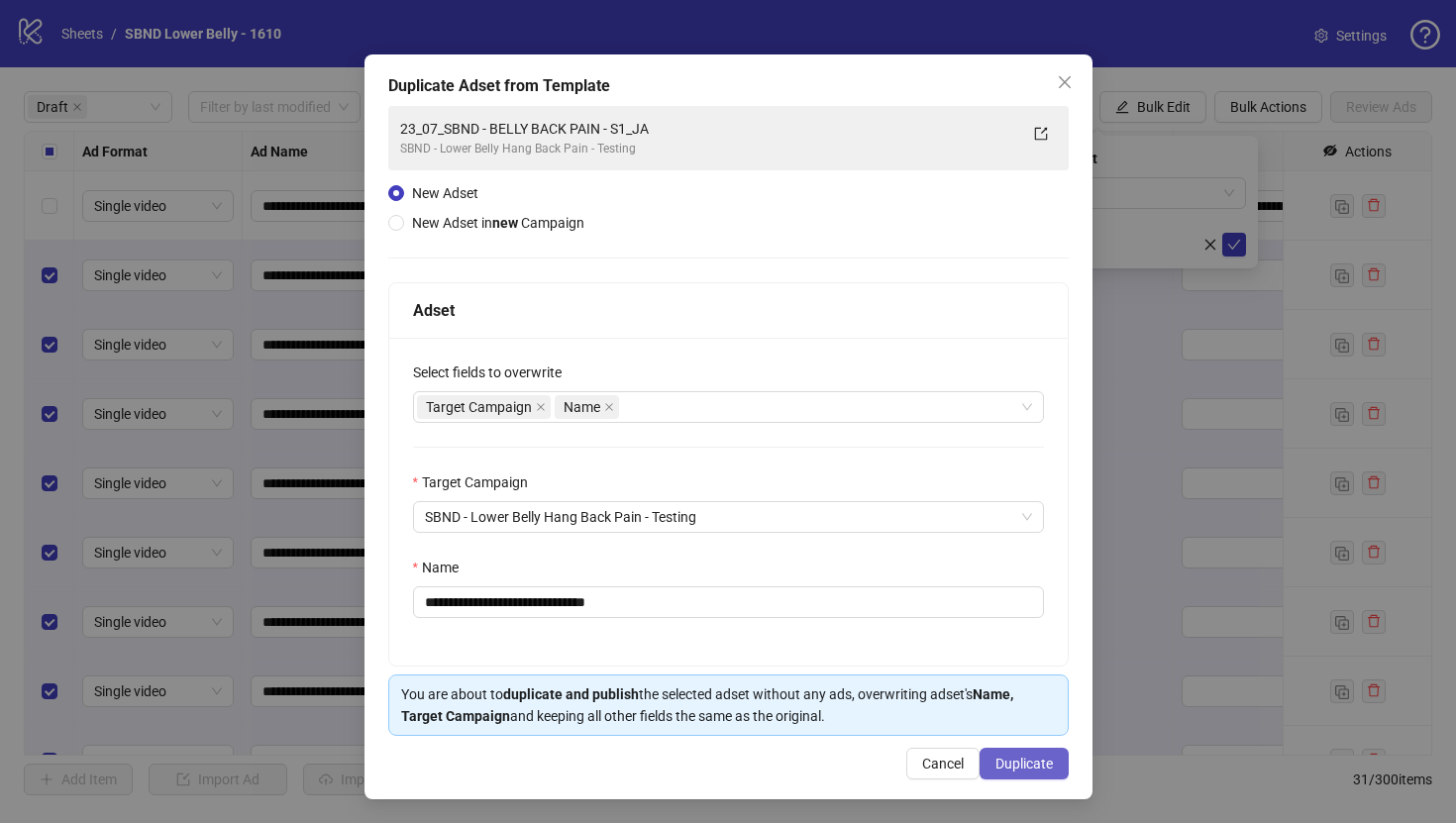click on "Duplicate" at bounding box center [1024, 764] 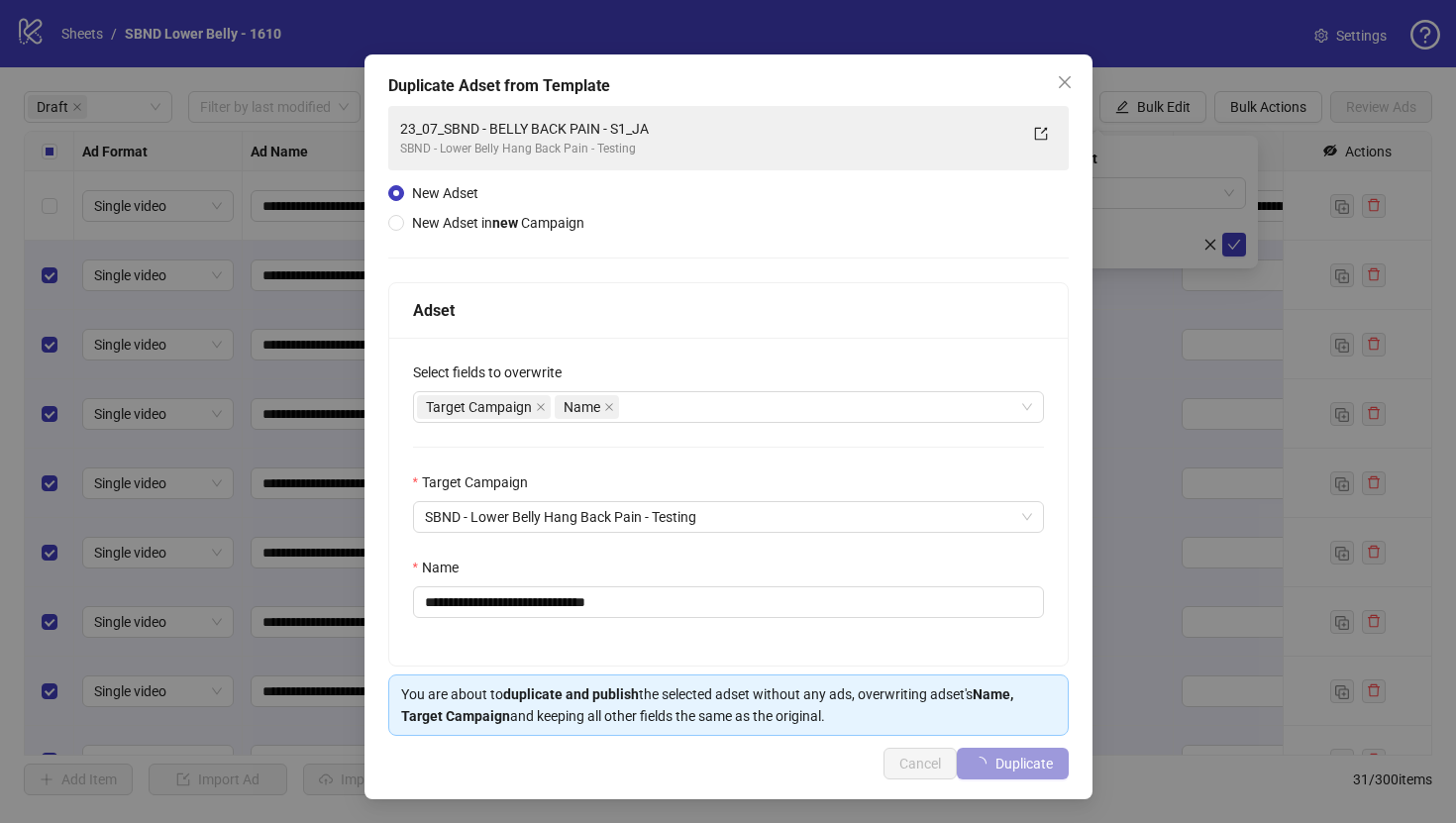 type 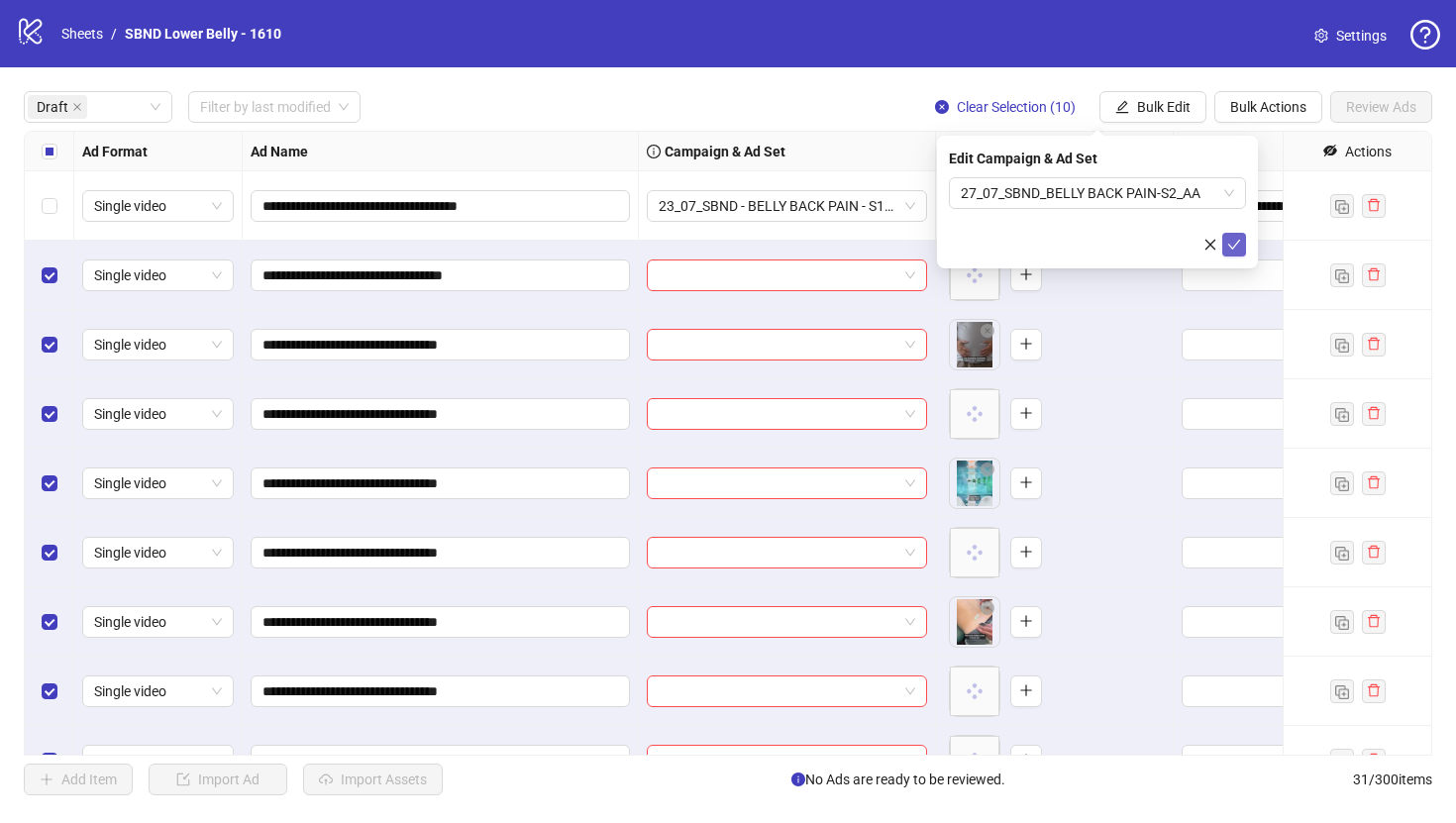 click 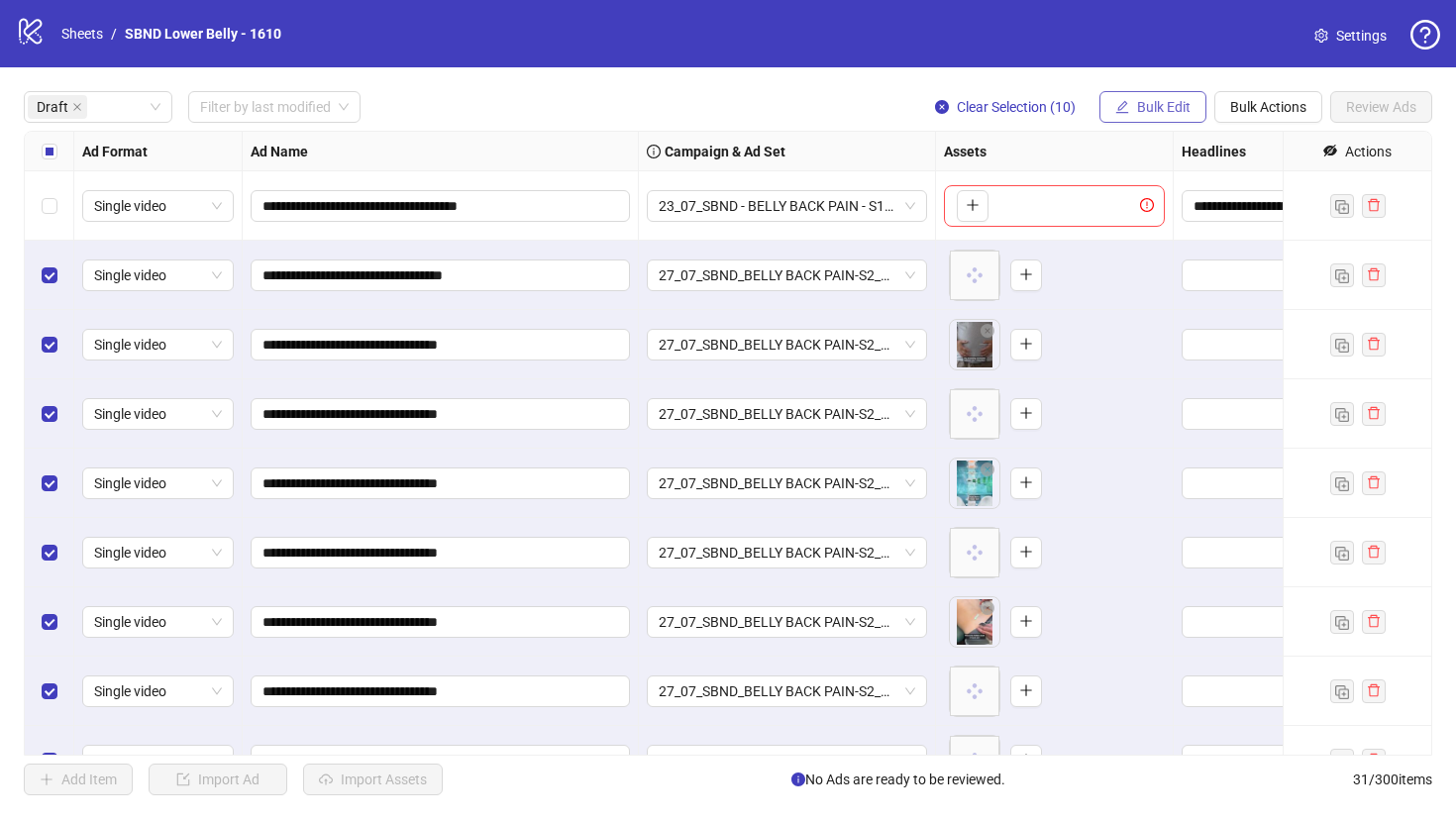 click on "Bulk Edit" at bounding box center (1164, 107) 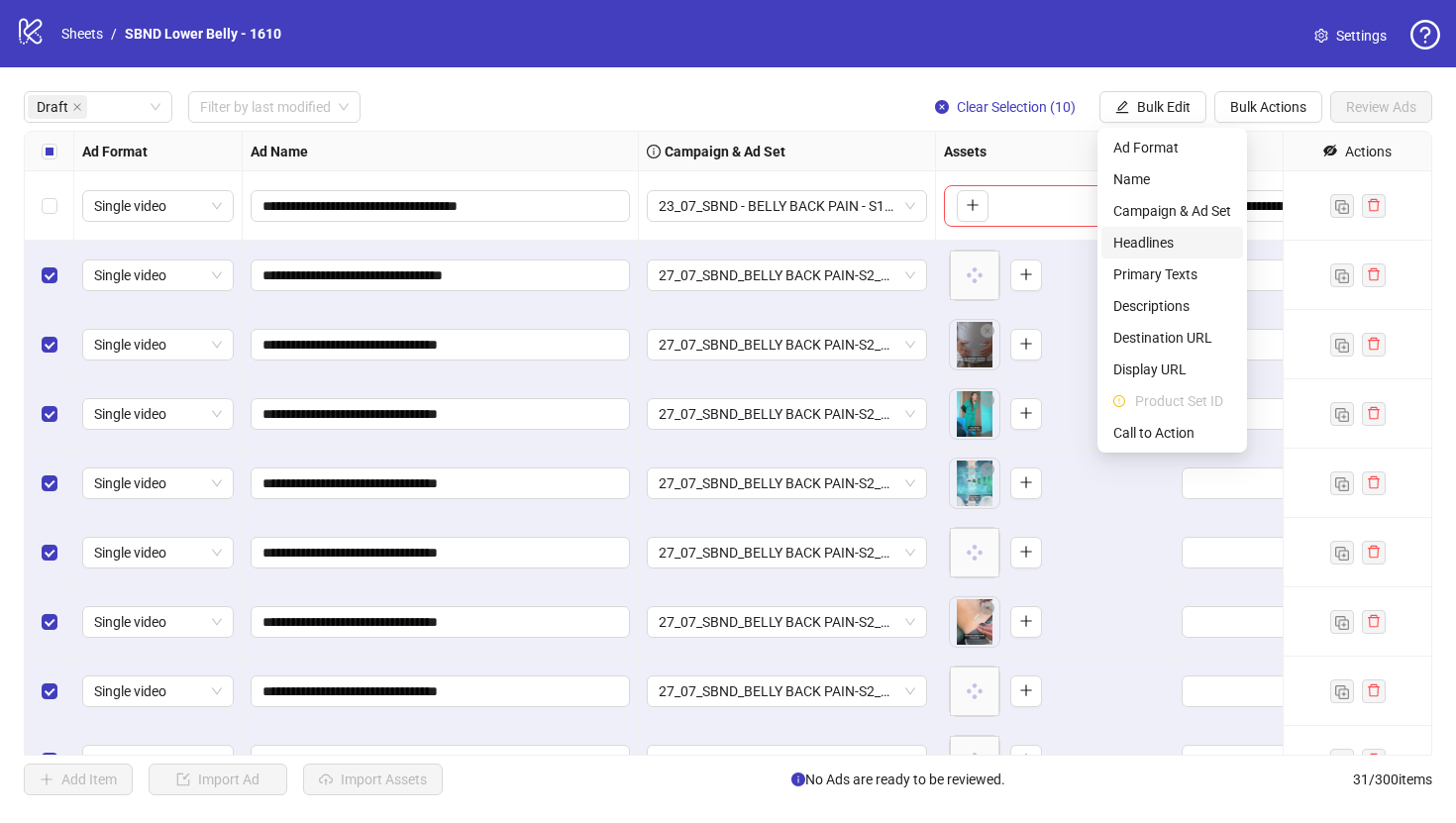click on "Headlines" at bounding box center [1172, 243] 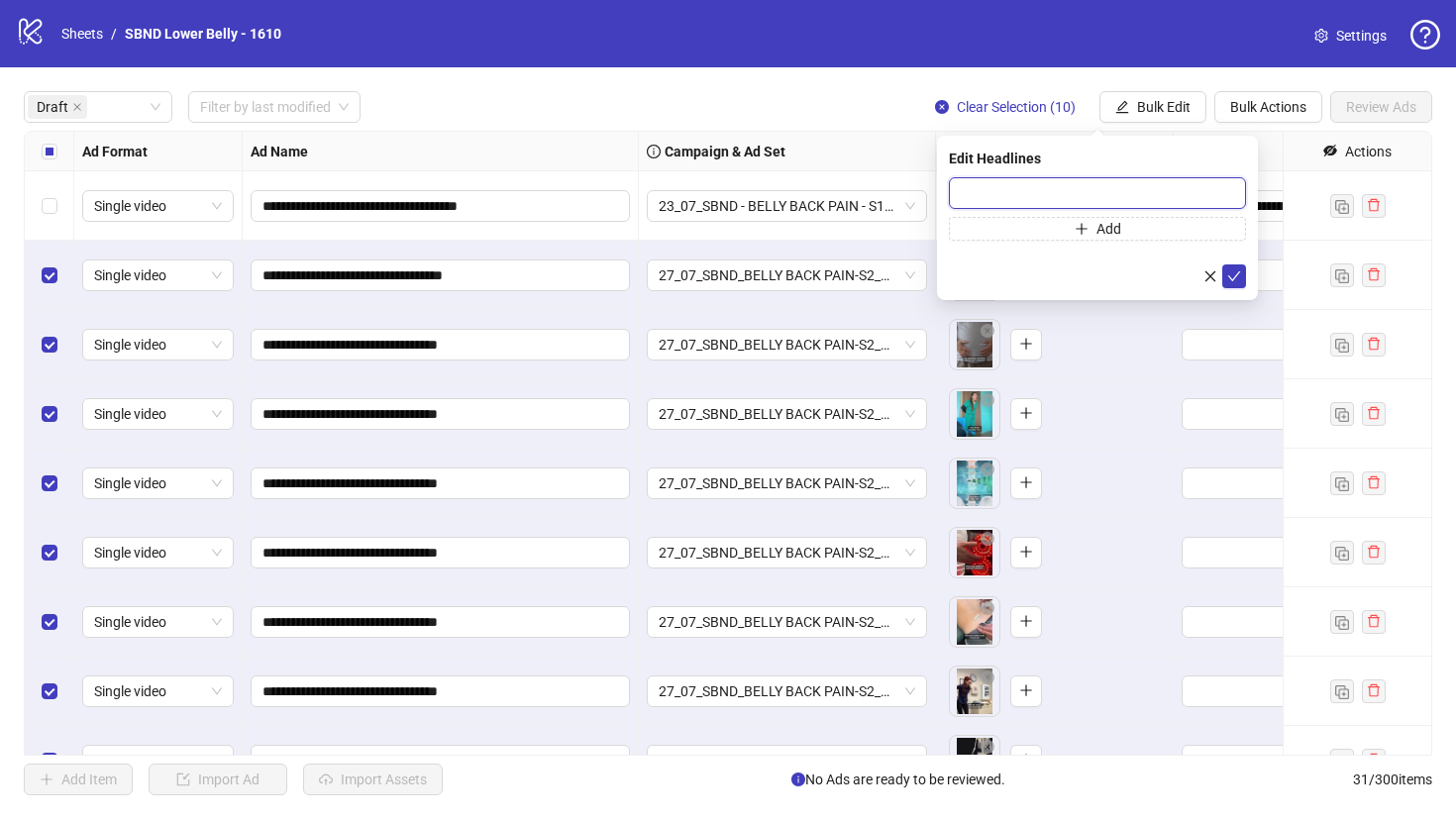 click at bounding box center [1097, 193] 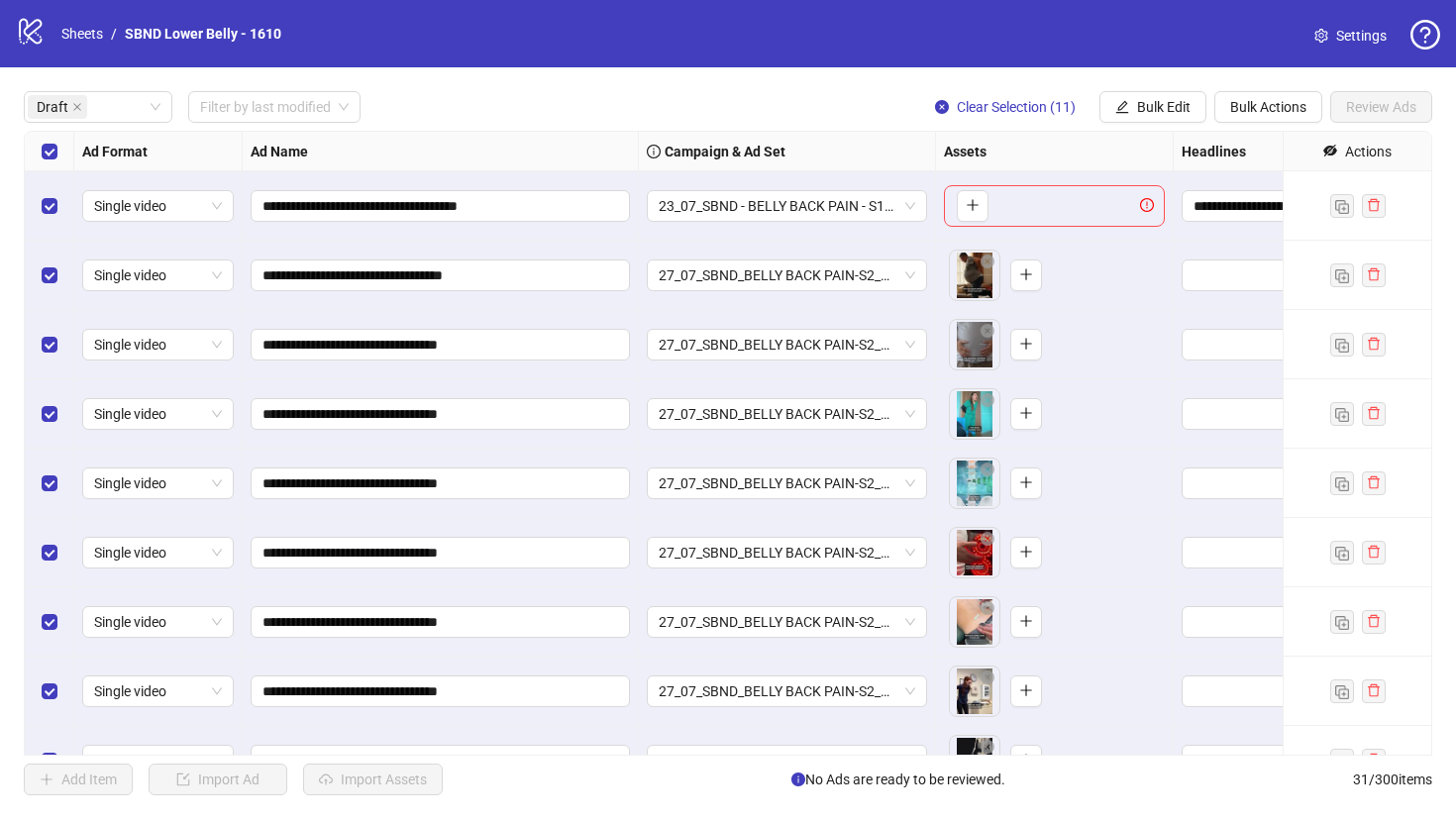 click on "**********" at bounding box center (728, 443) 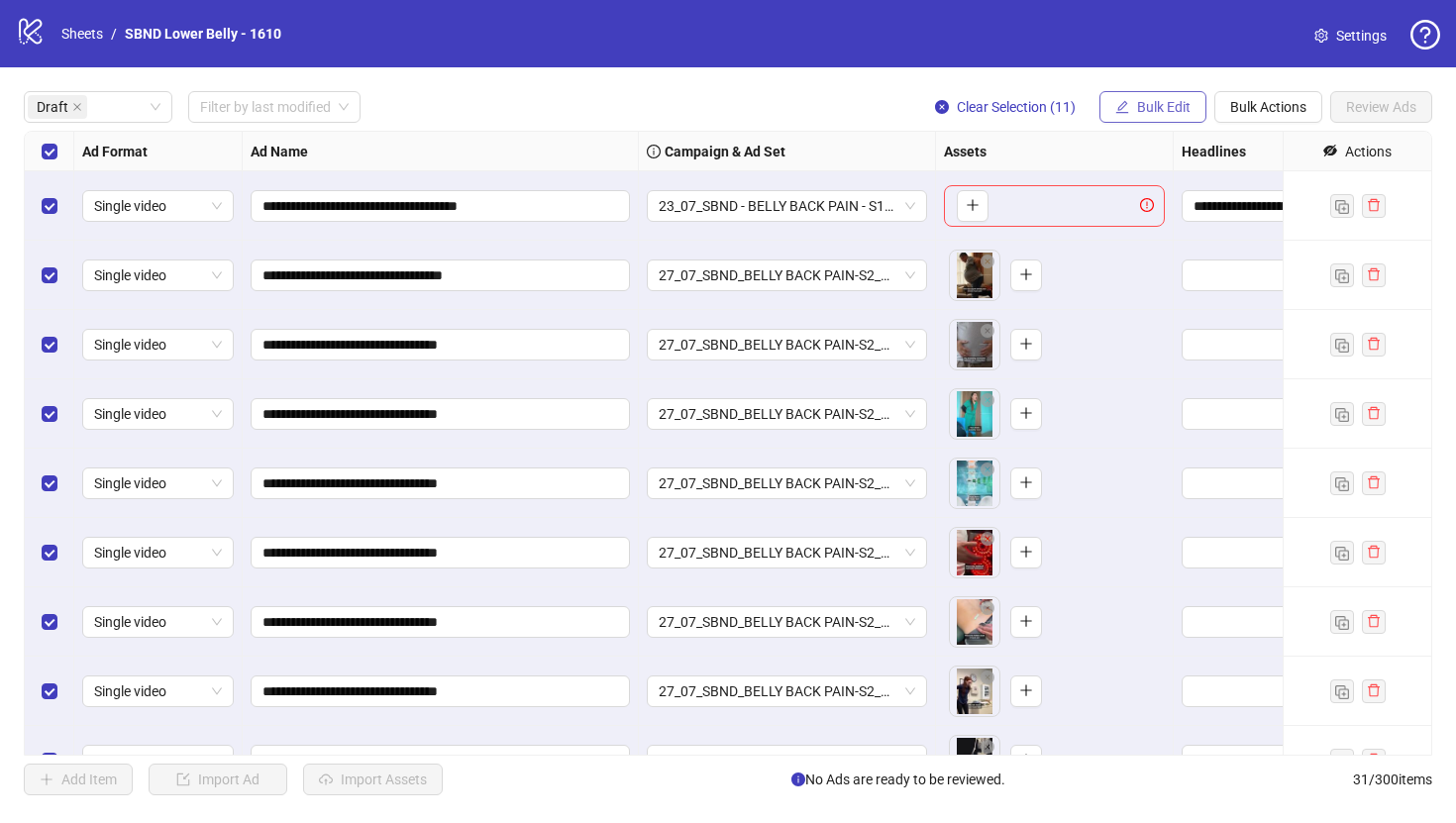 click on "Bulk Edit" at bounding box center [1164, 107] 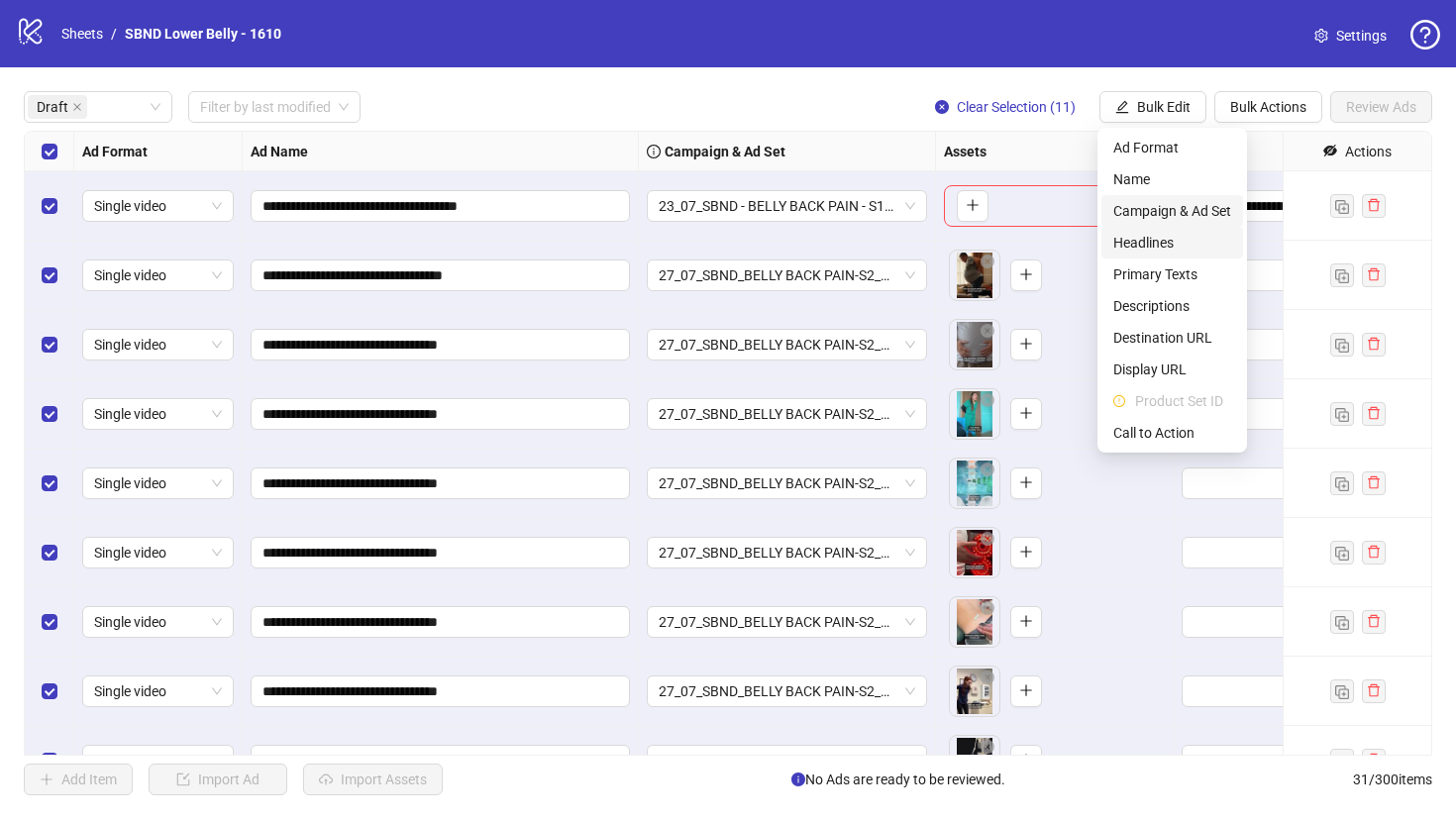 click on "Headlines" at bounding box center [1172, 243] 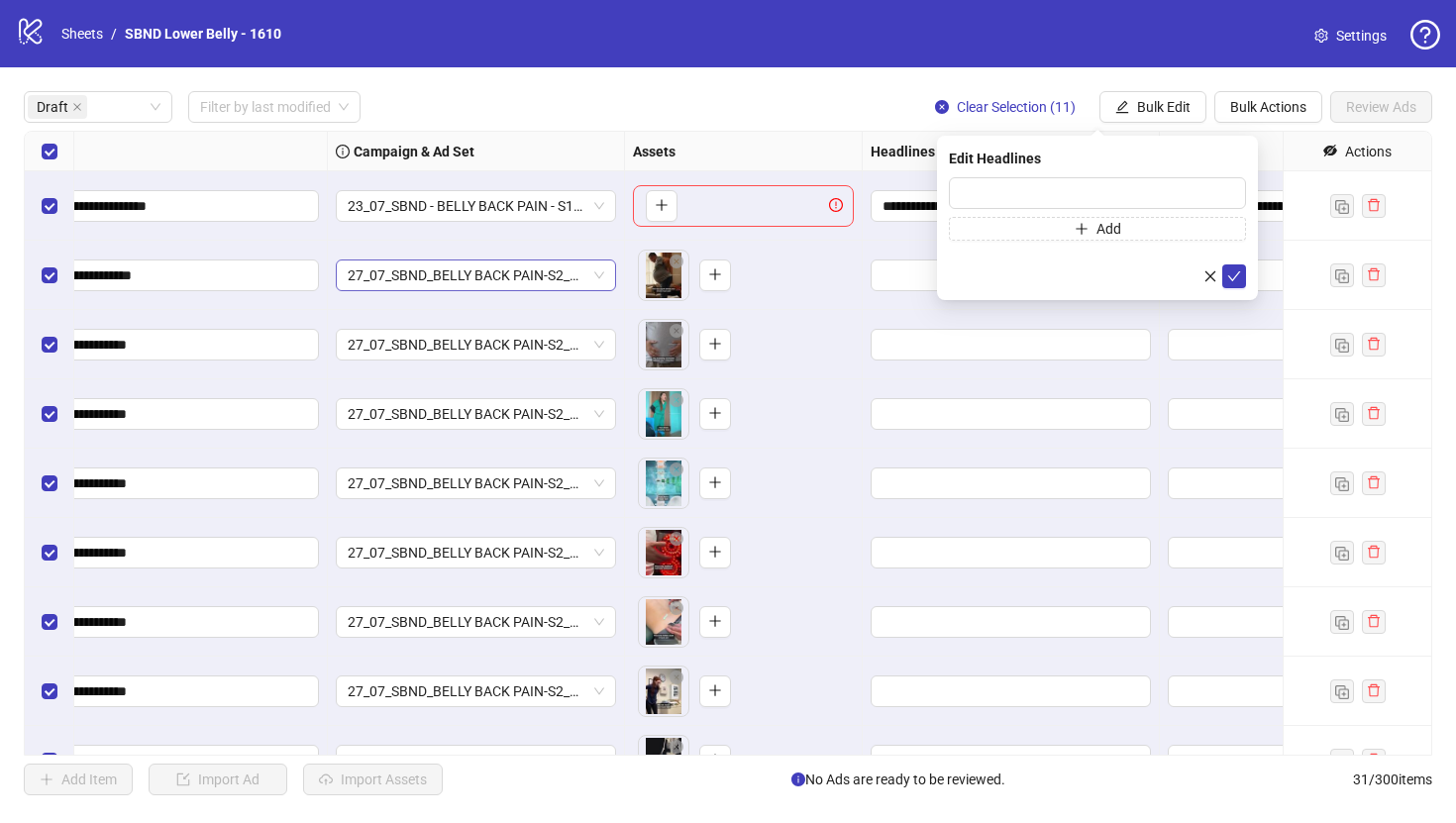 scroll, scrollTop: 0, scrollLeft: 742, axis: horizontal 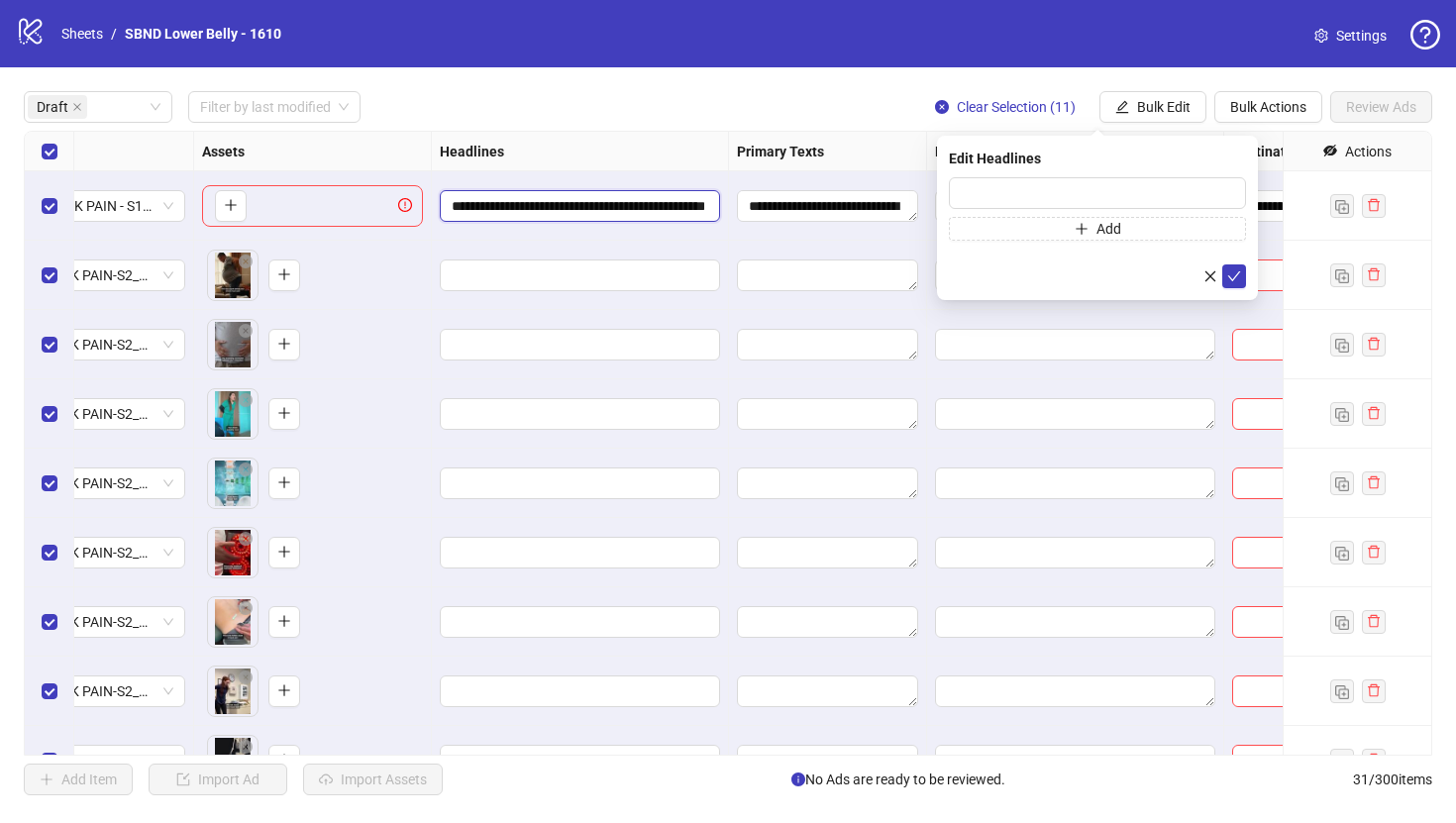 click on "**********" at bounding box center [577, 206] 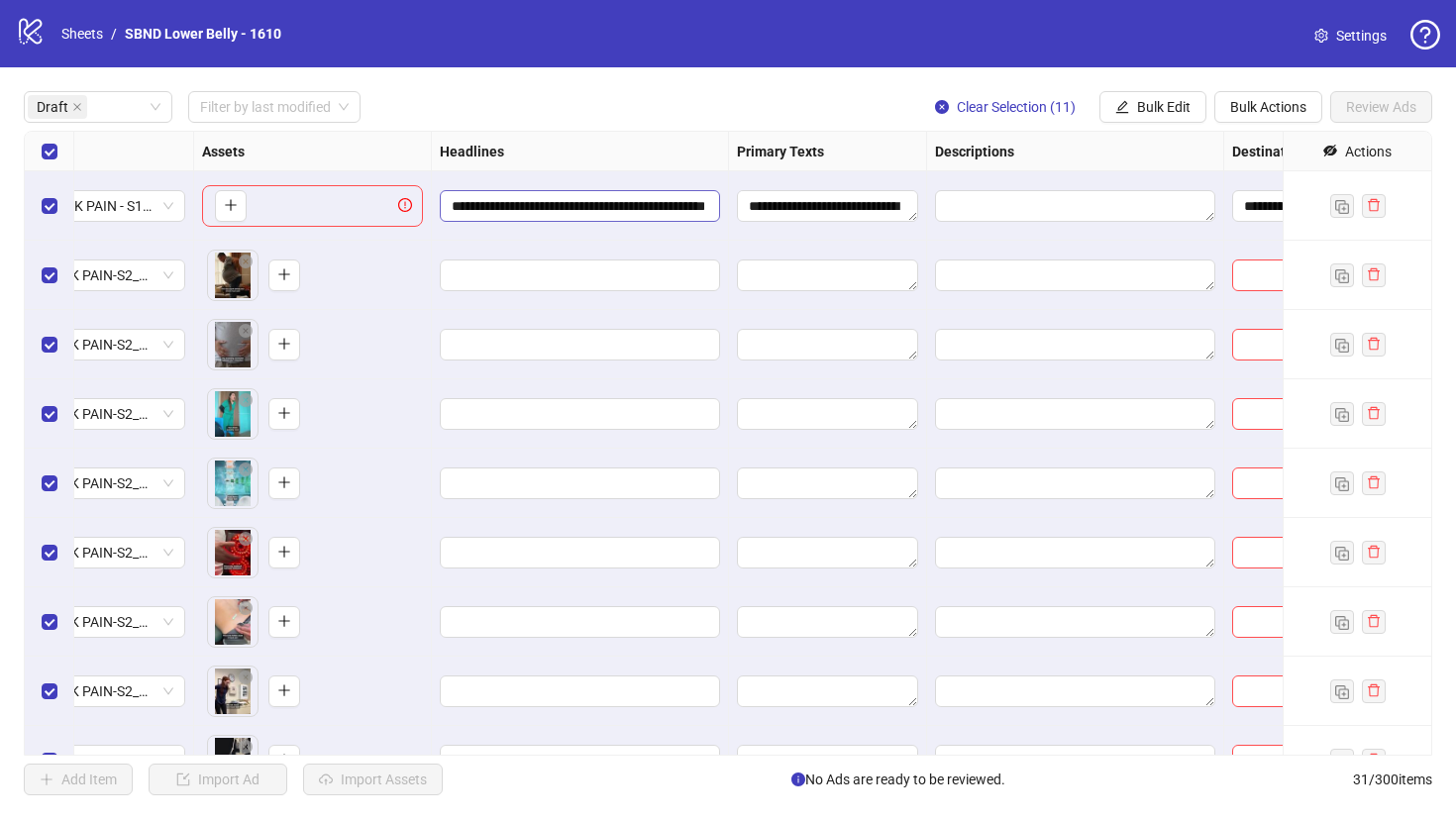 scroll, scrollTop: 0, scrollLeft: 37, axis: horizontal 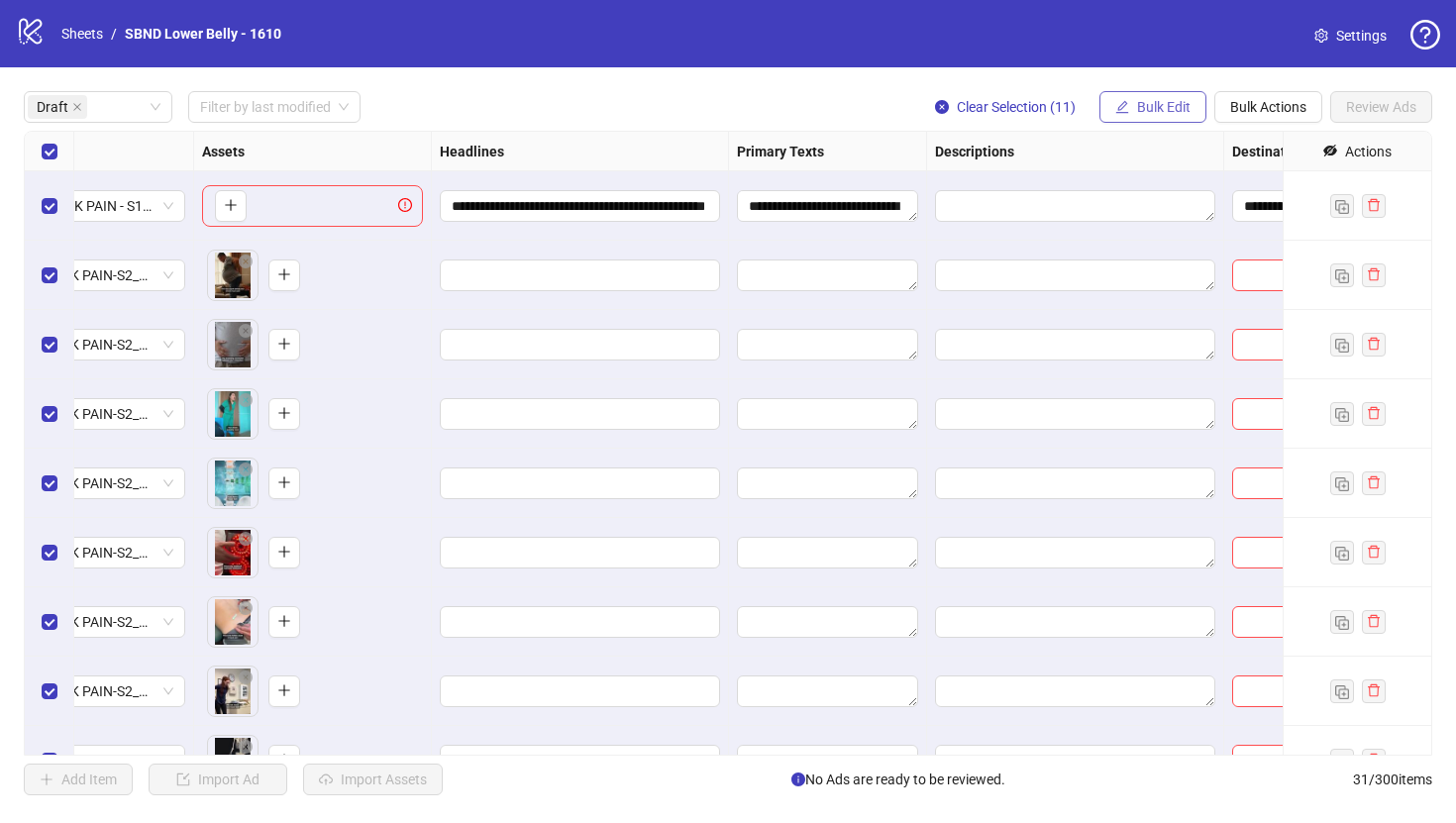 click on "Bulk Edit" at bounding box center [1164, 107] 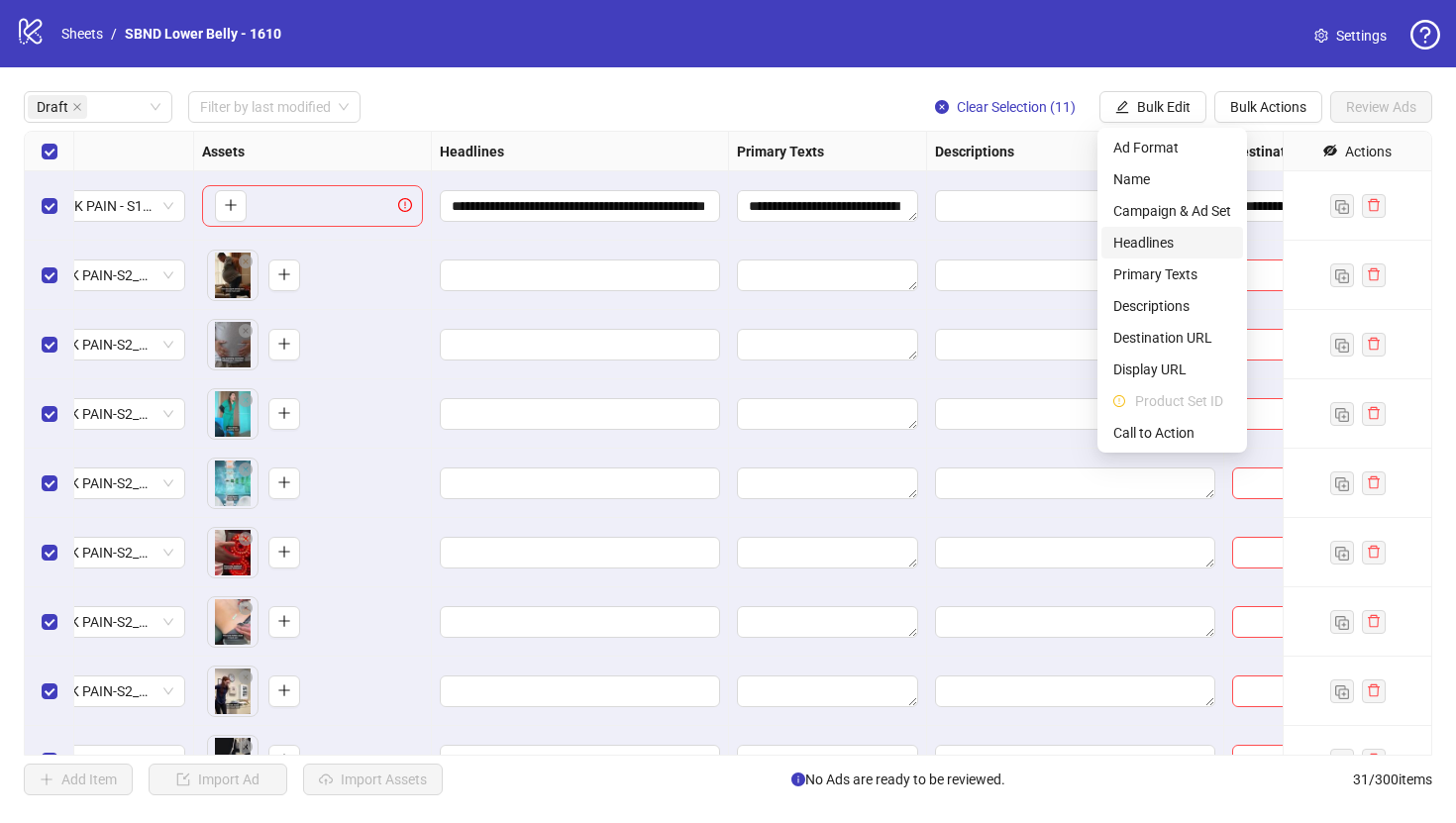 click on "Headlines" at bounding box center [1172, 243] 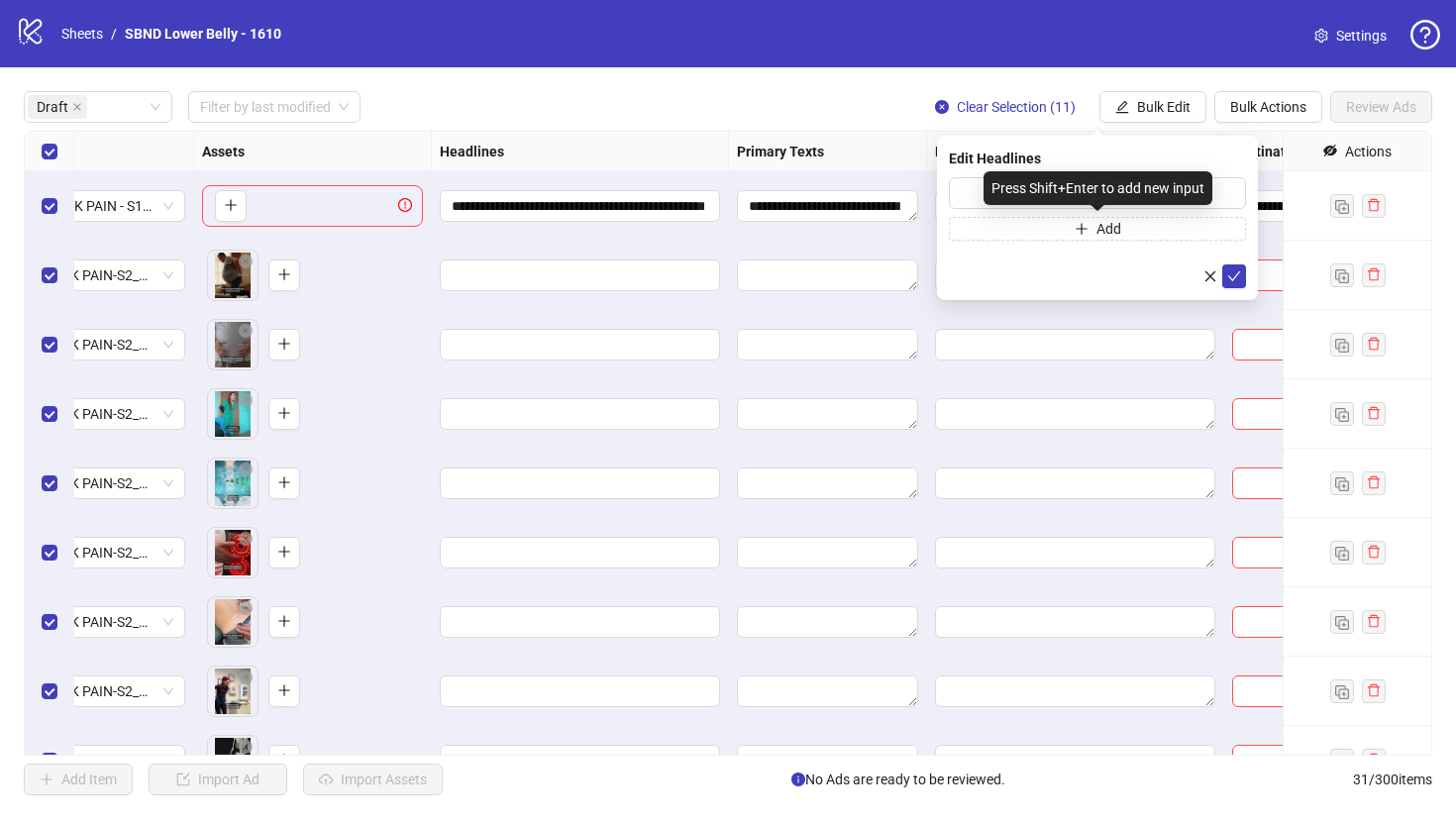 click on "Press Shift+Enter to add new input" at bounding box center [1097, 188] 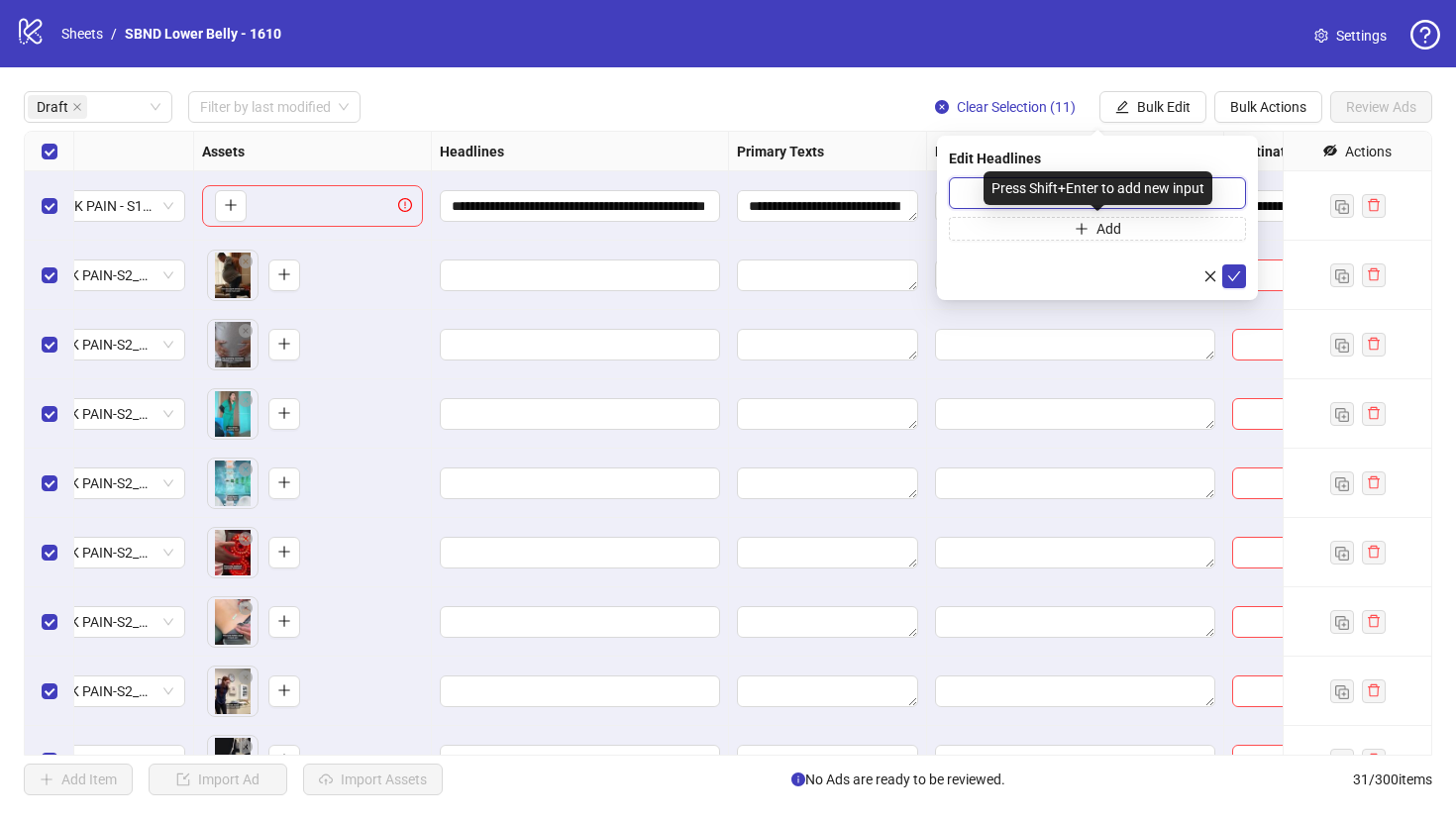 click at bounding box center (1097, 193) 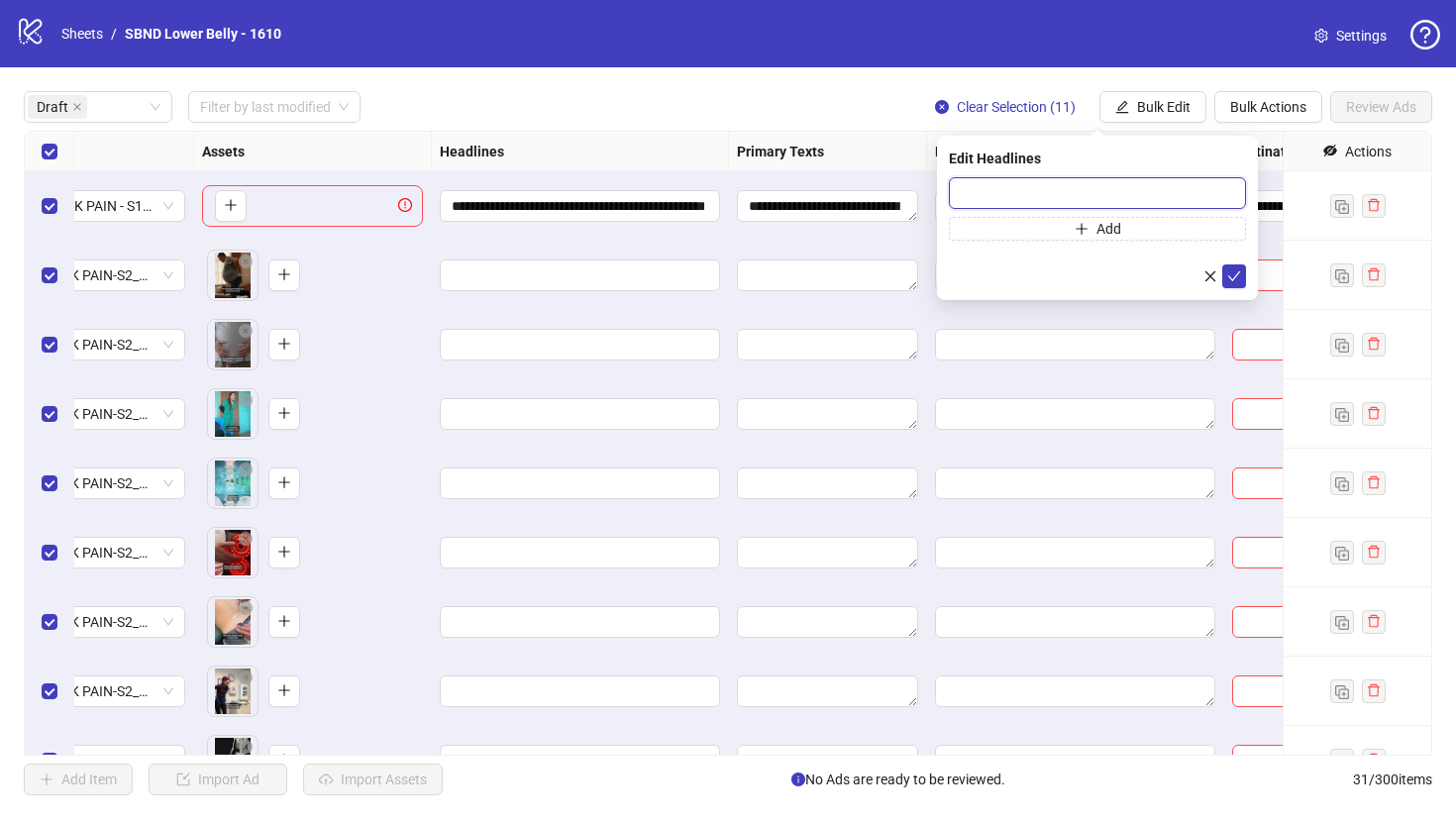 paste on "**********" 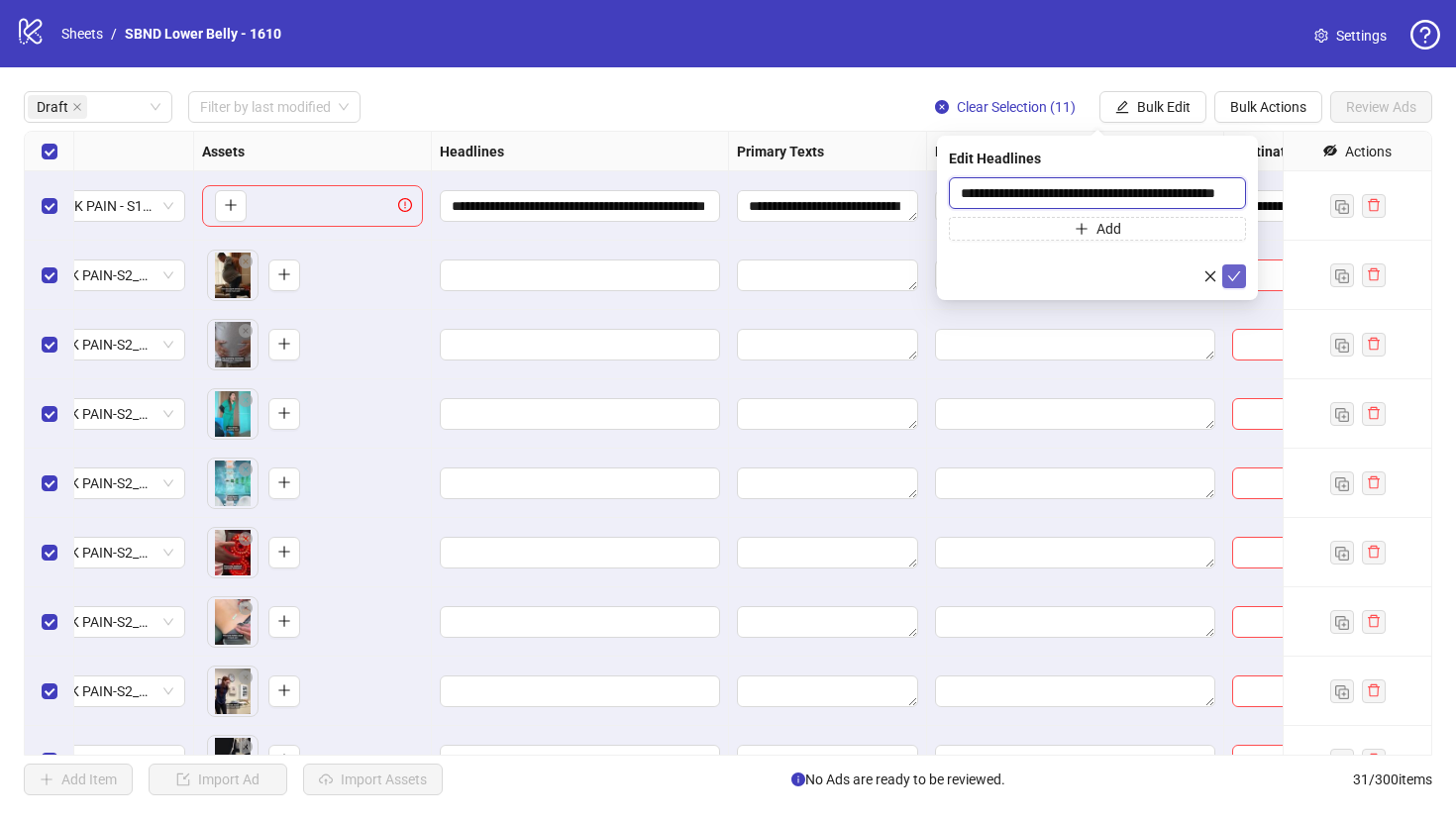 scroll, scrollTop: 0, scrollLeft: 37, axis: horizontal 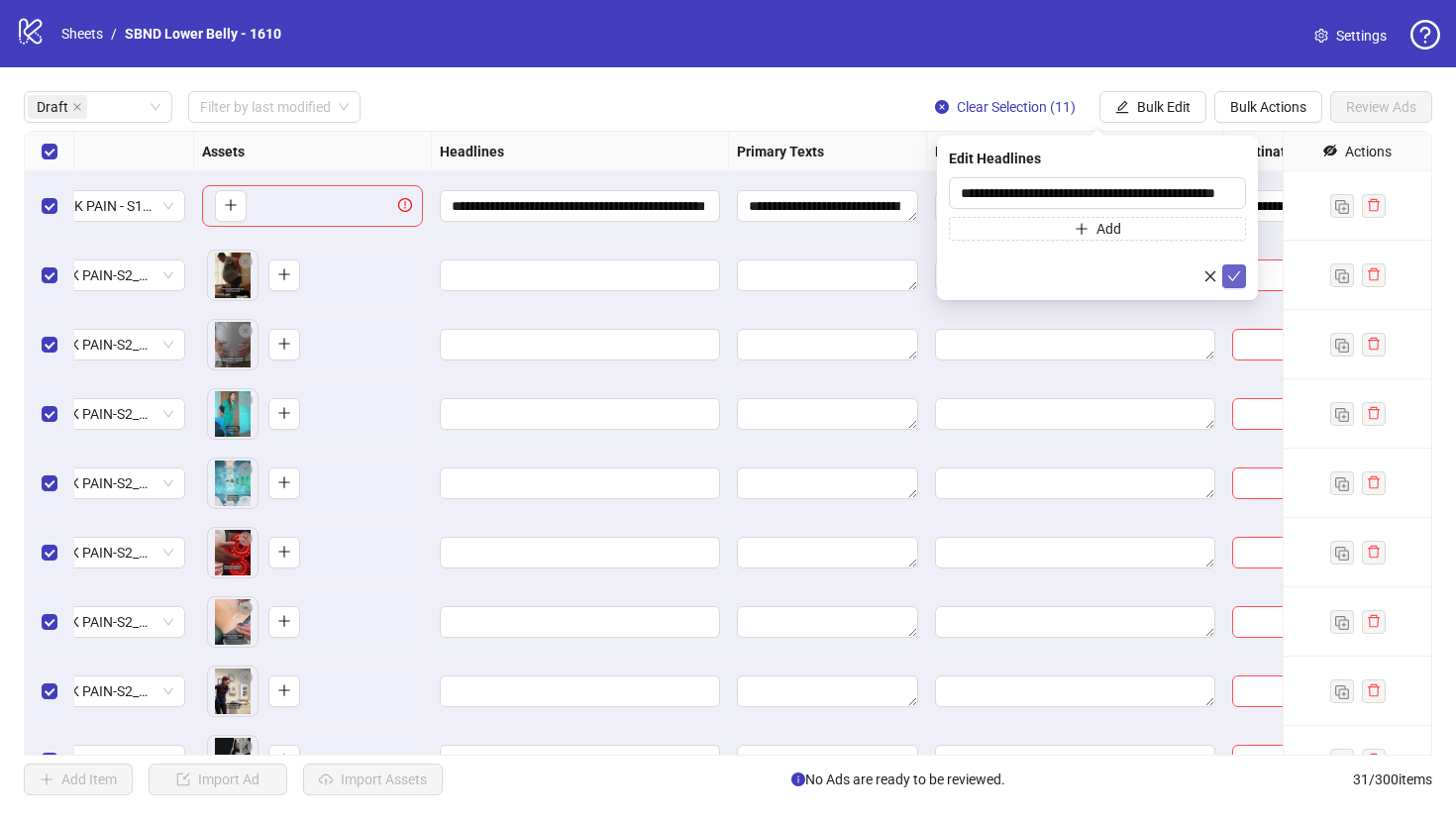 click 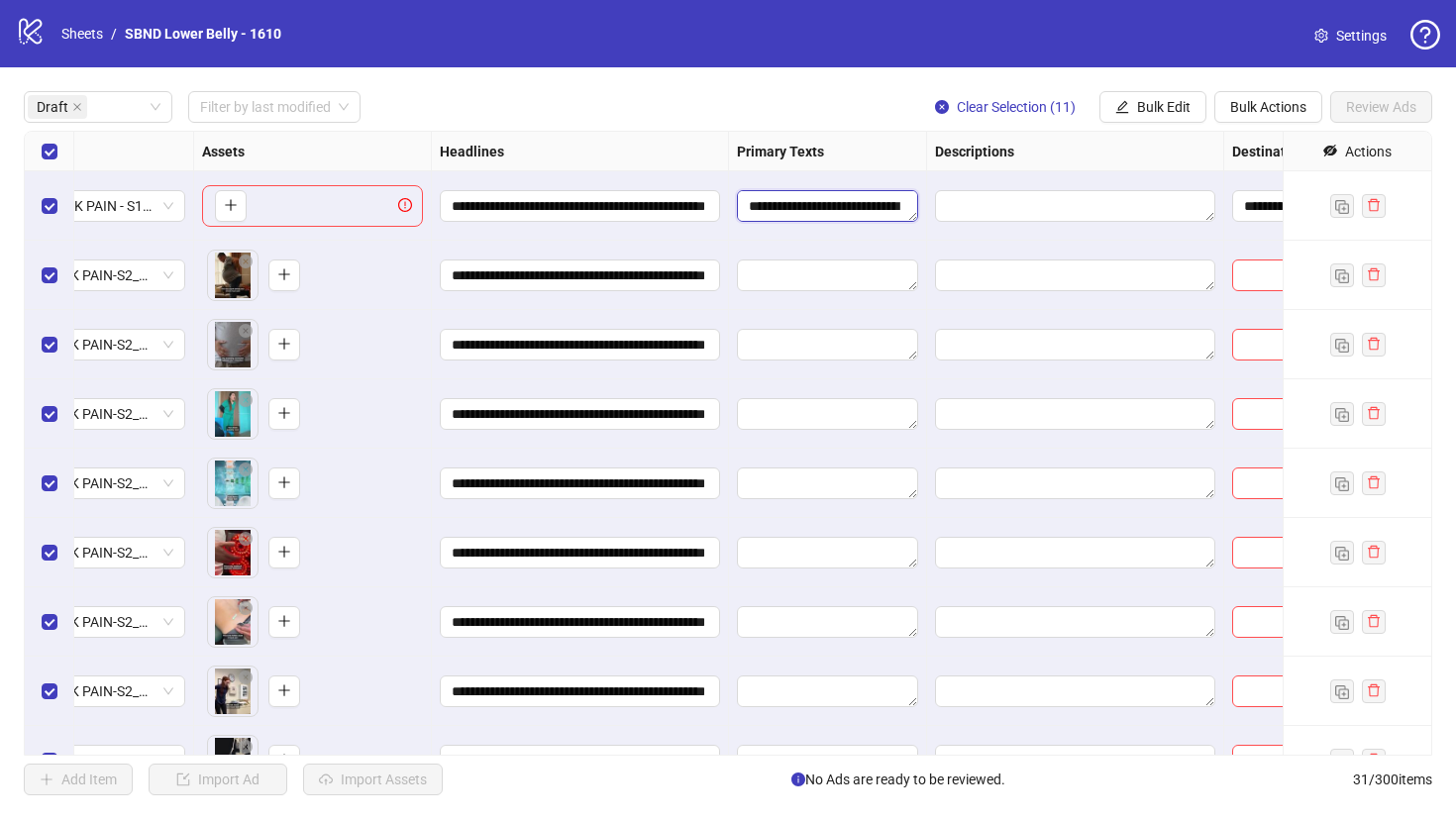click on "**********" at bounding box center [827, 206] 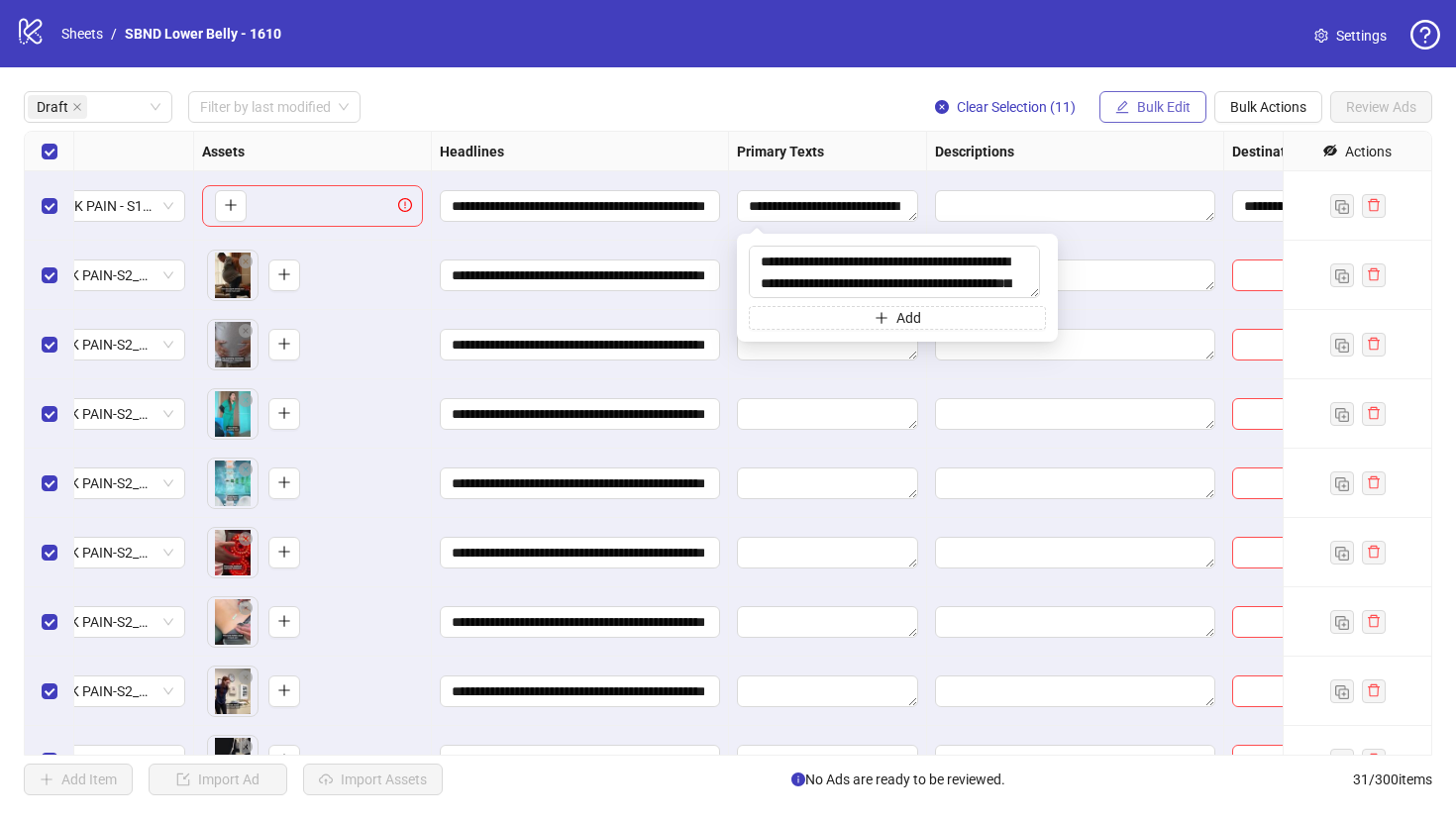 click on "Bulk Edit" at bounding box center [1164, 107] 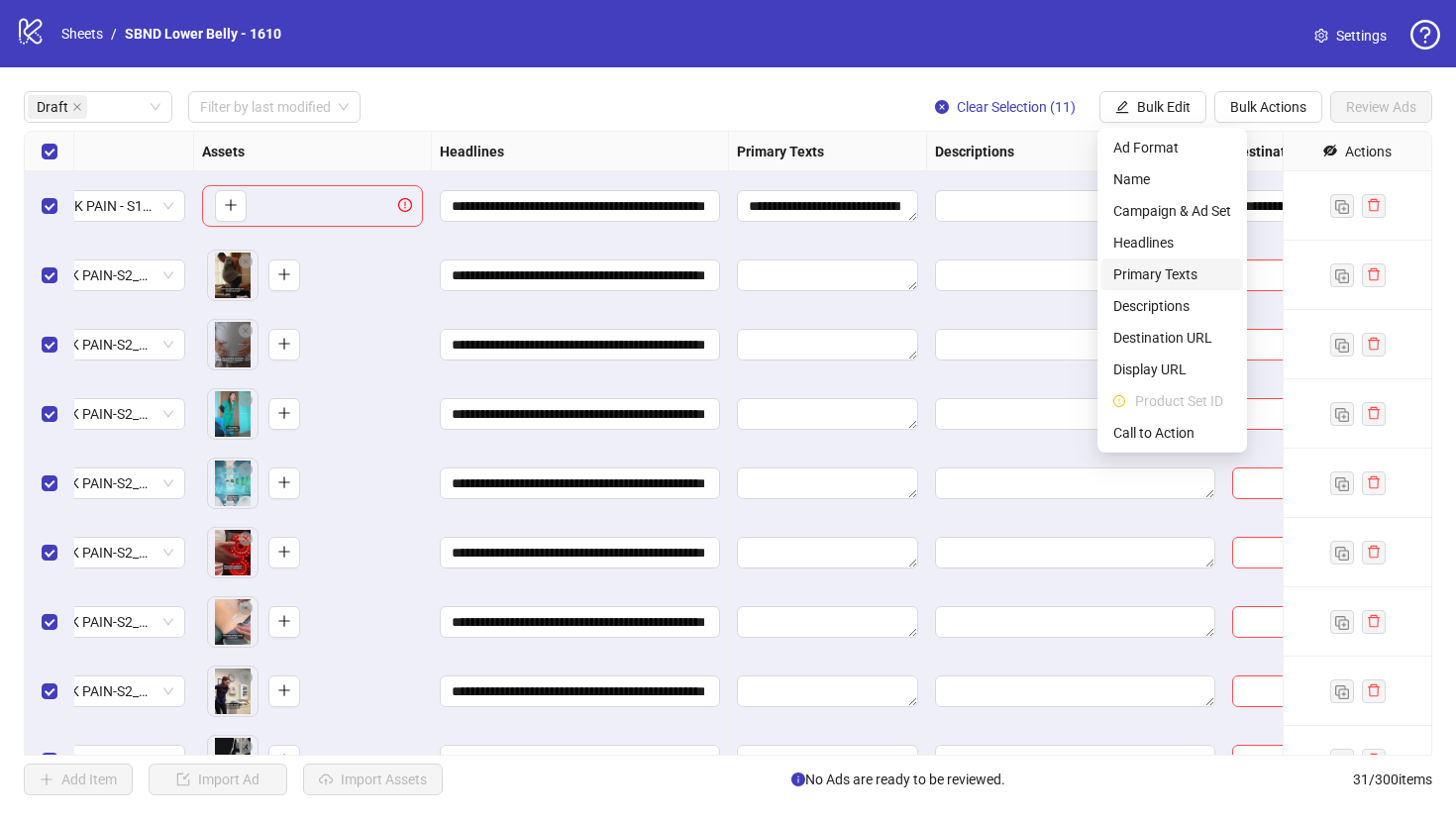 click on "Primary Texts" at bounding box center [1172, 274] 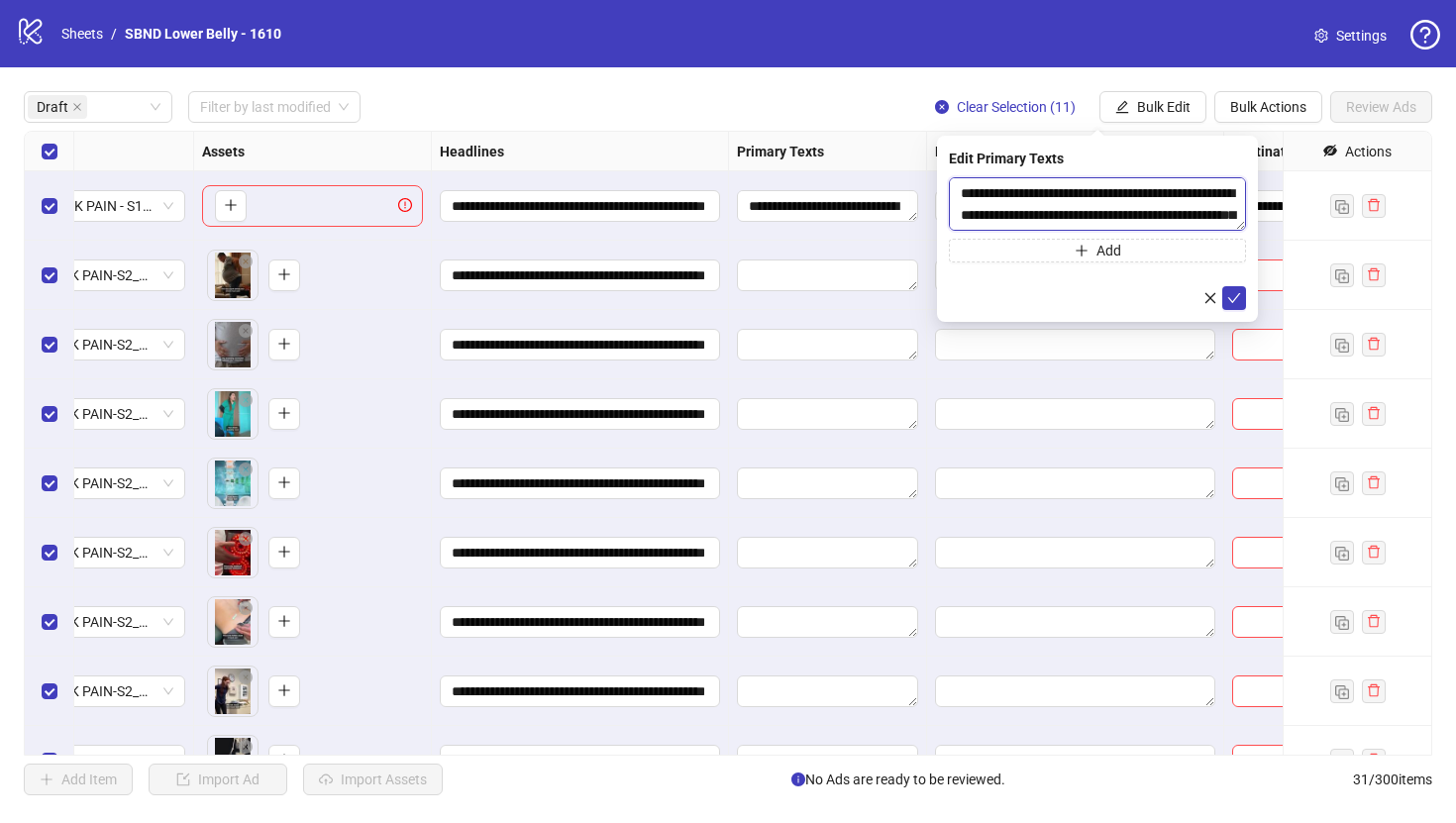click on "**********" at bounding box center (1097, 204) 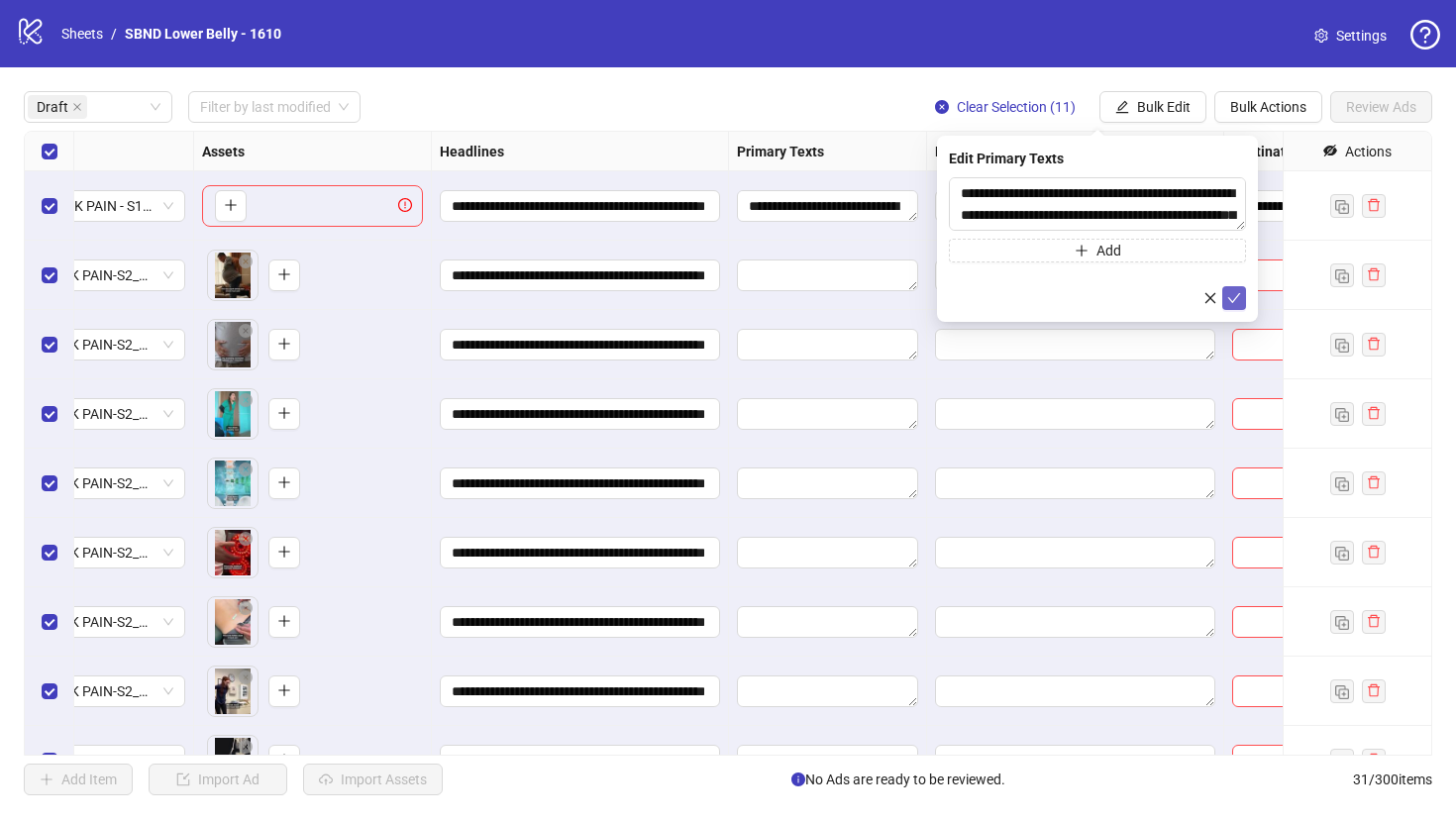 click 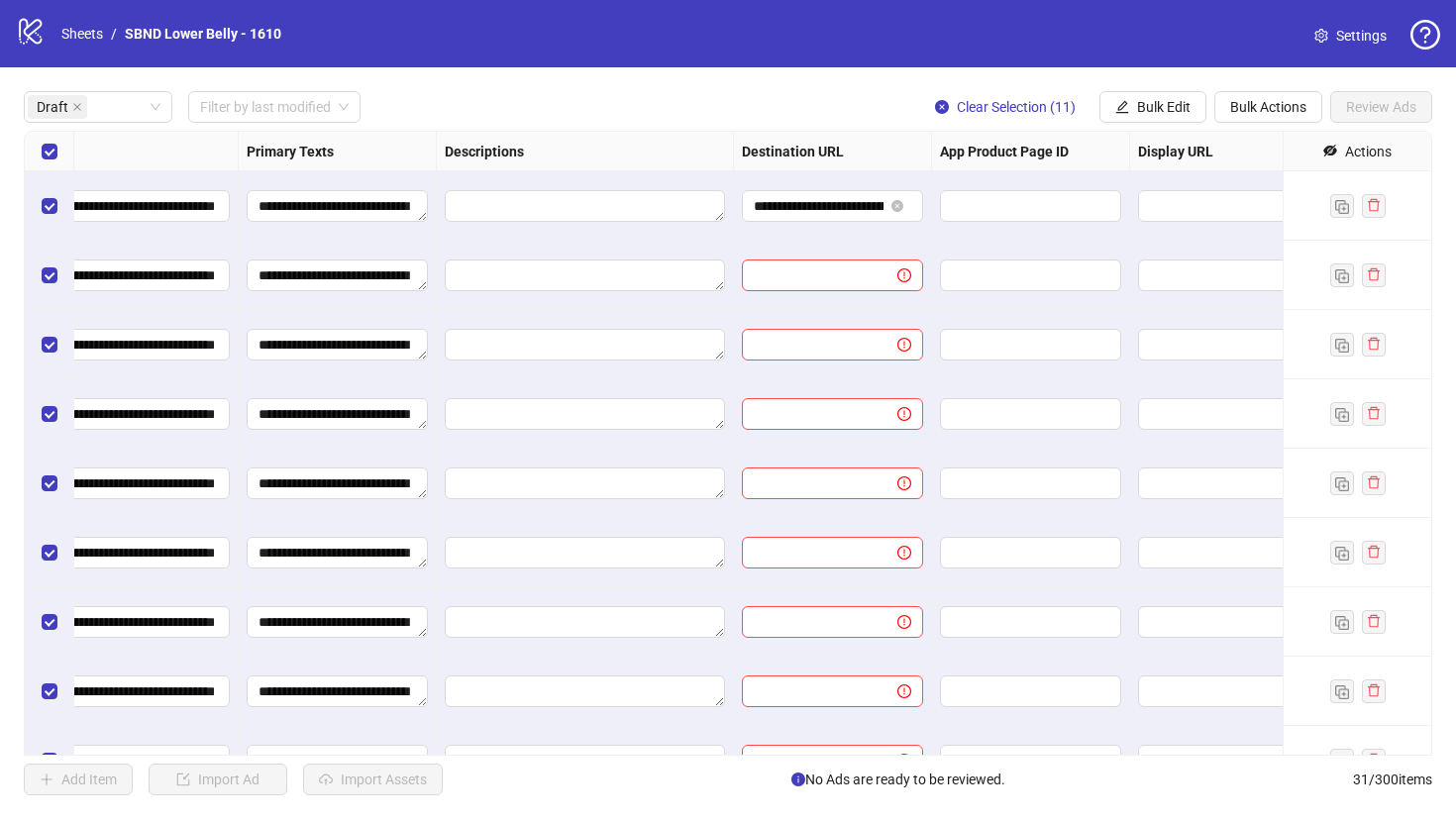 scroll, scrollTop: 0, scrollLeft: 1333, axis: horizontal 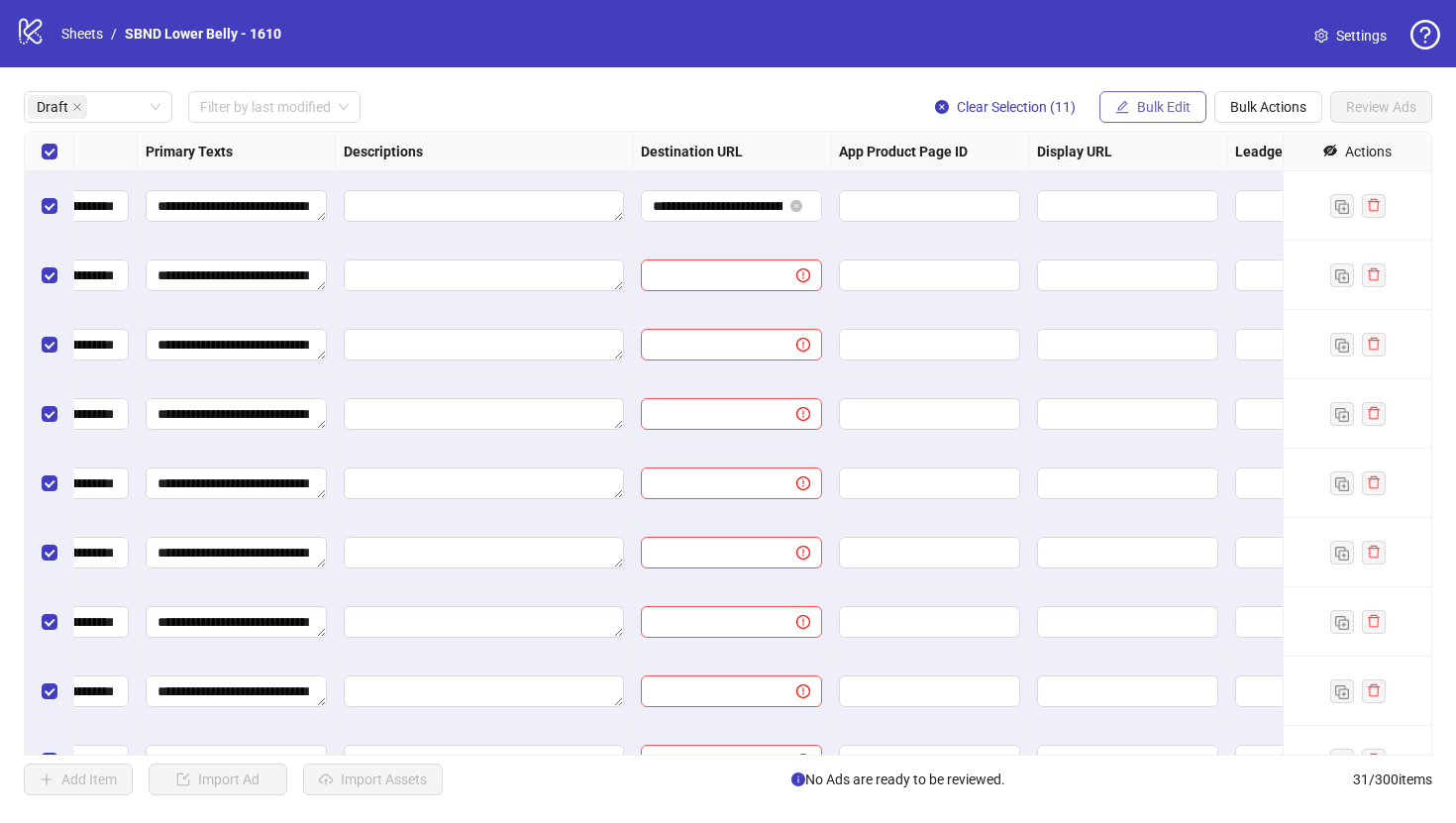 click on "Bulk Edit" at bounding box center (1153, 107) 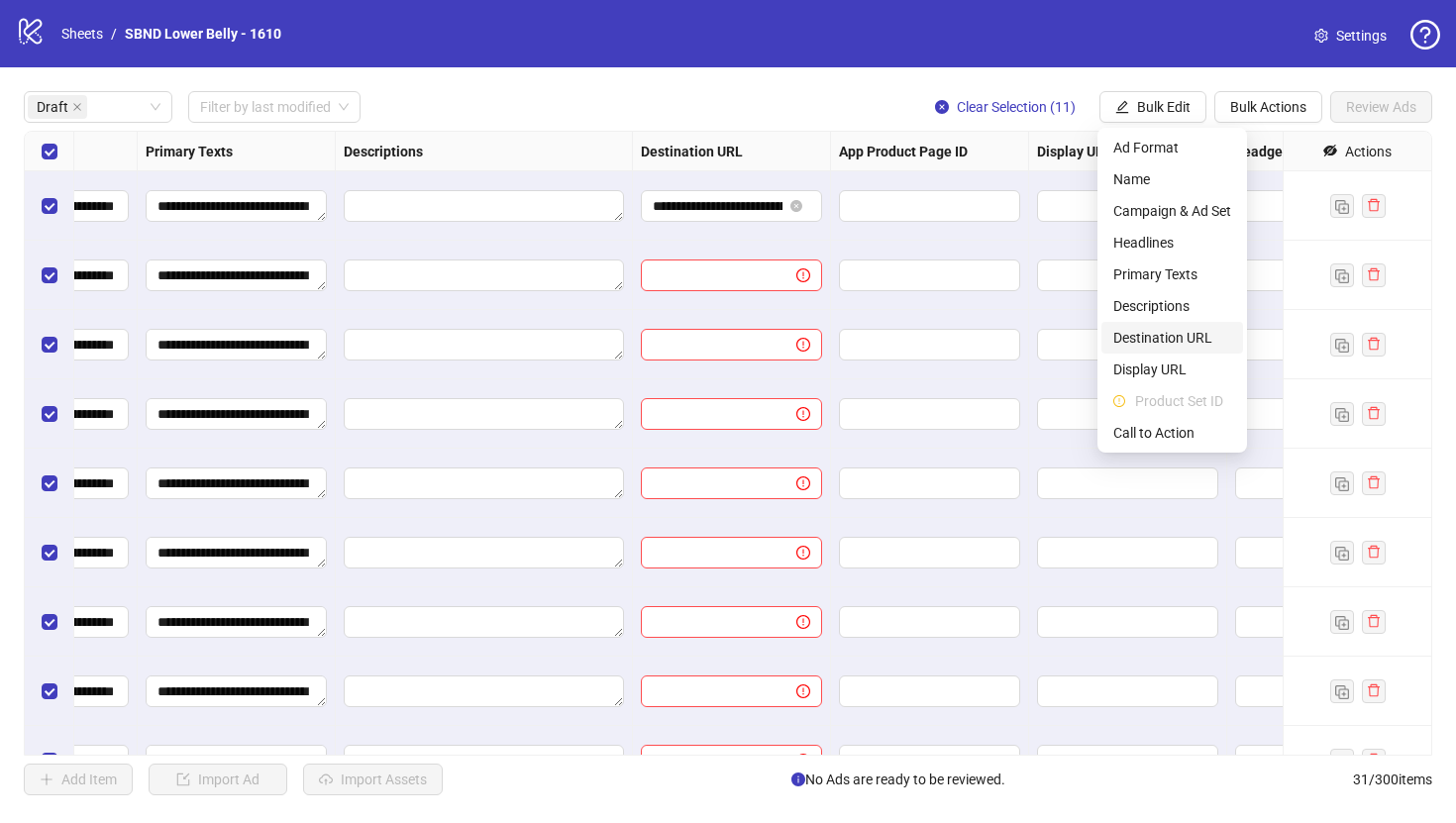 click on "Destination URL" at bounding box center (1172, 338) 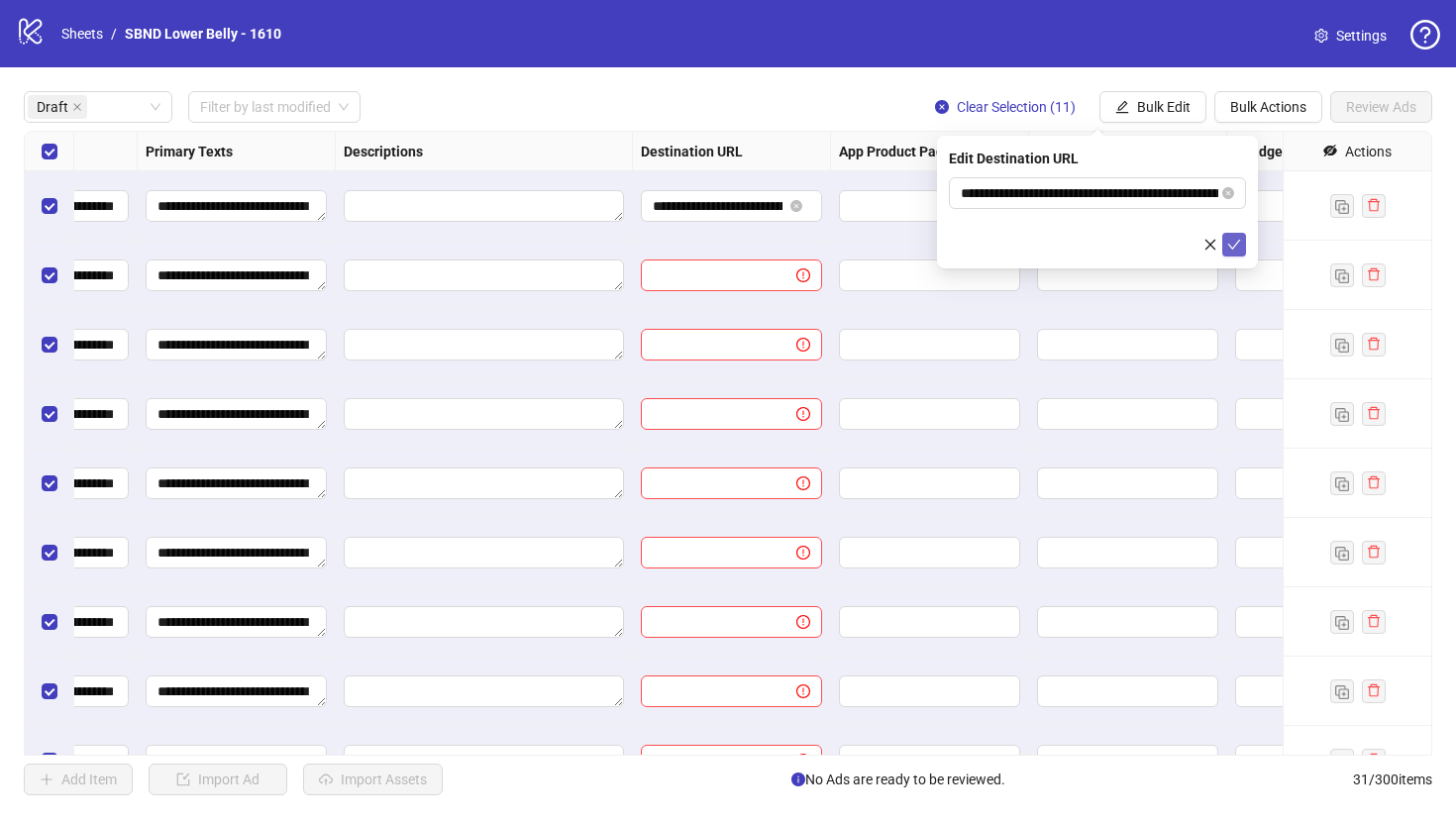 click 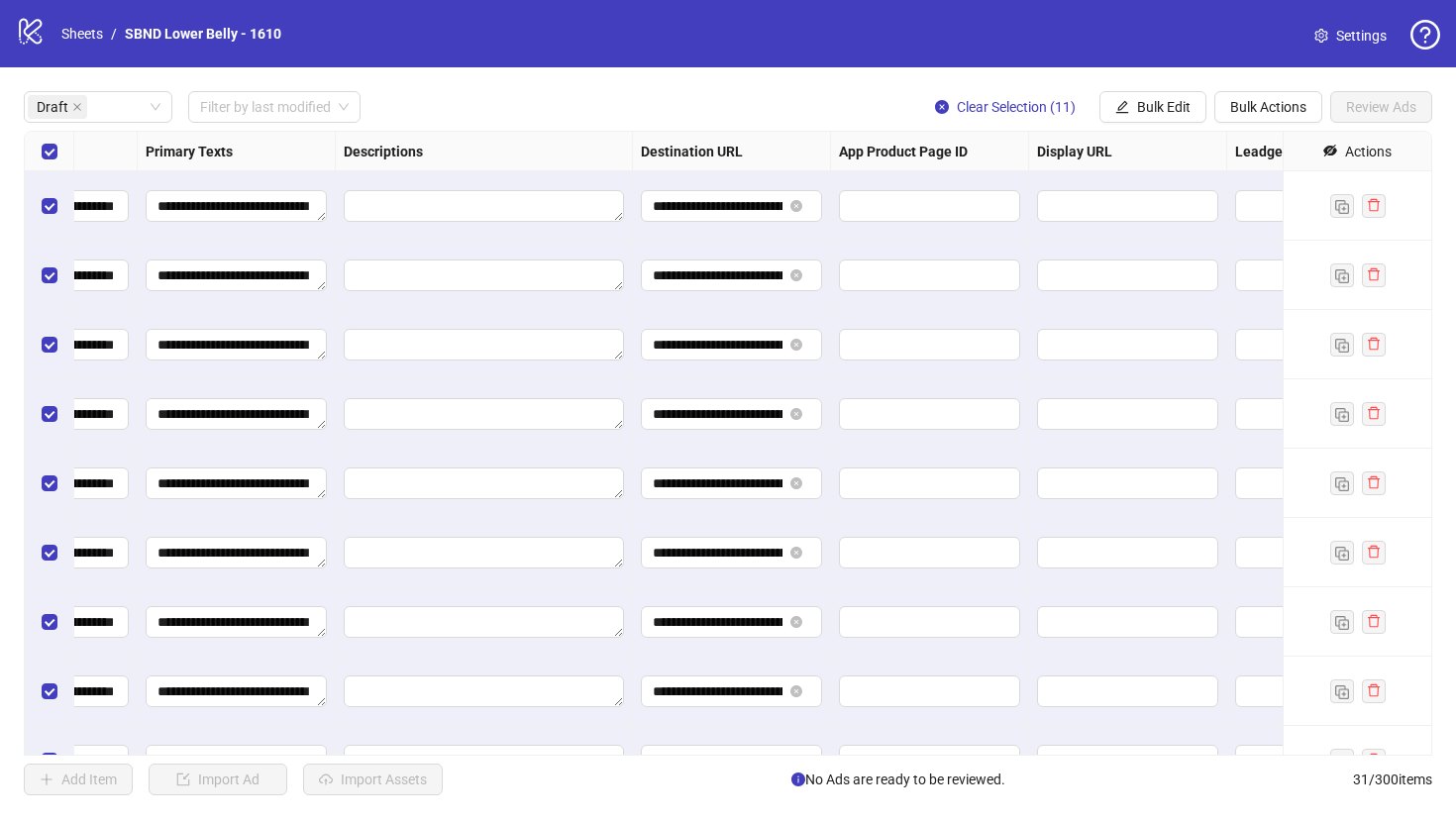 scroll, scrollTop: 0, scrollLeft: 1651, axis: horizontal 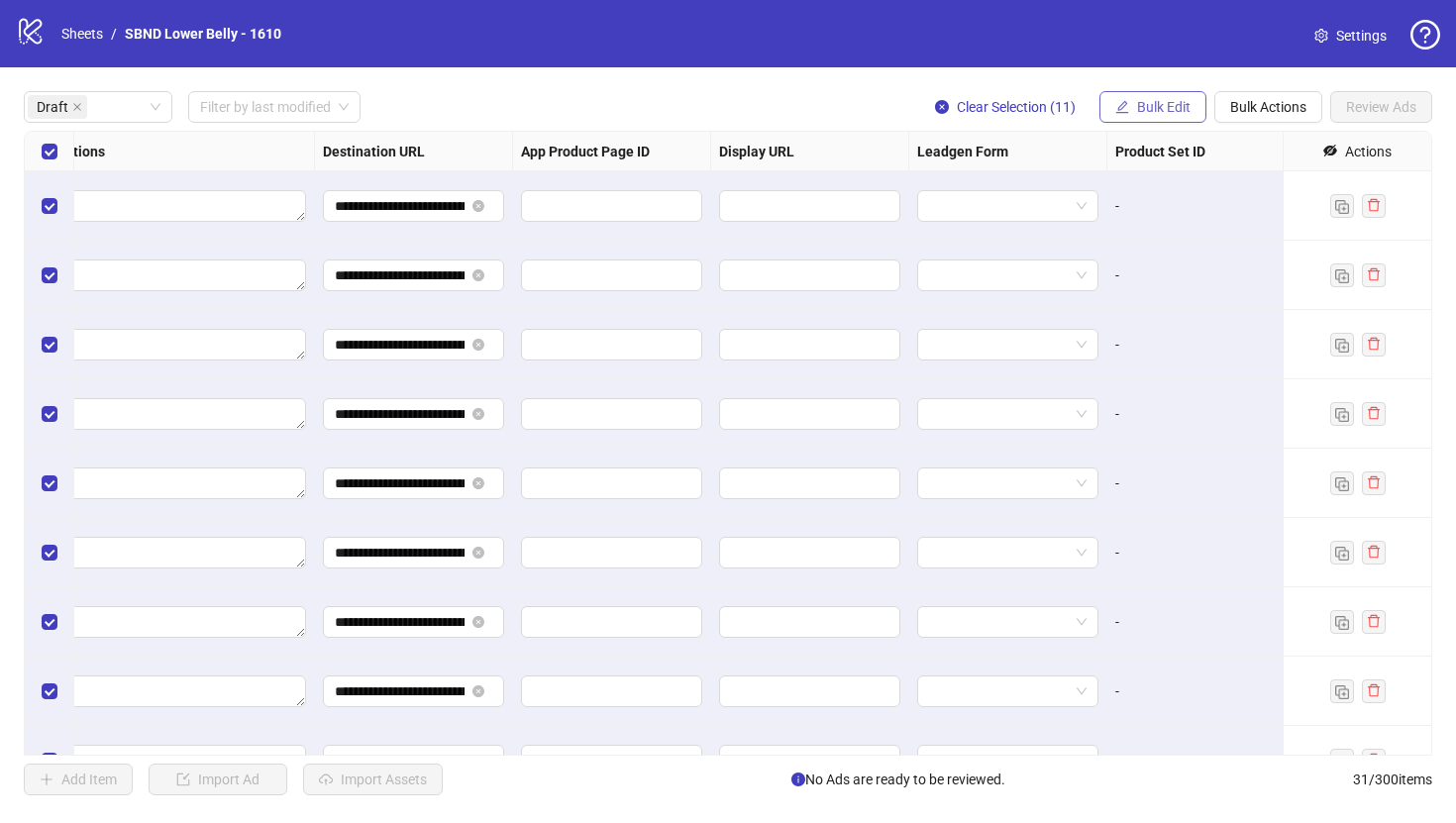 click on "Bulk Edit" at bounding box center [1164, 107] 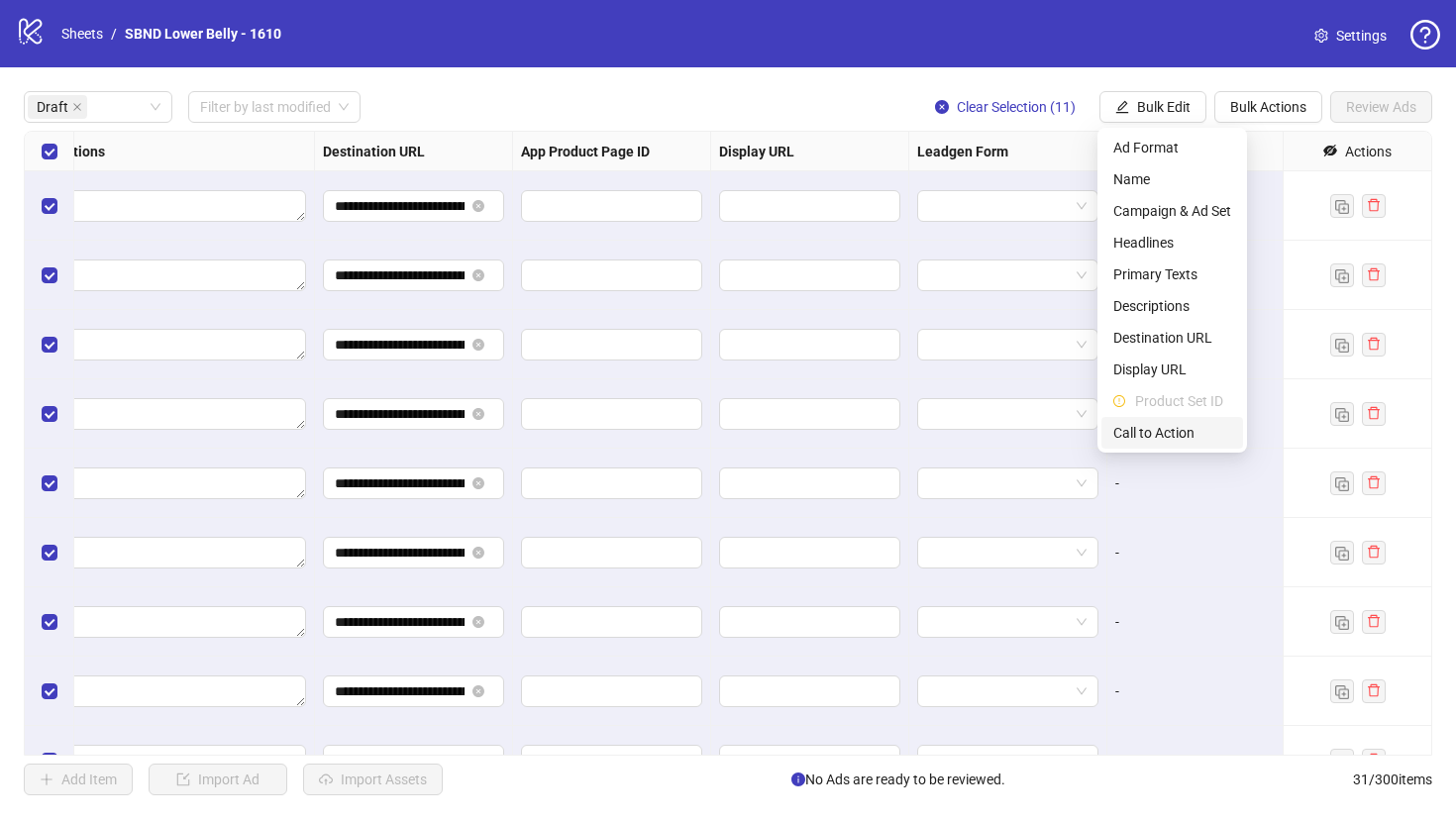 click on "Call to Action" at bounding box center (1172, 433) 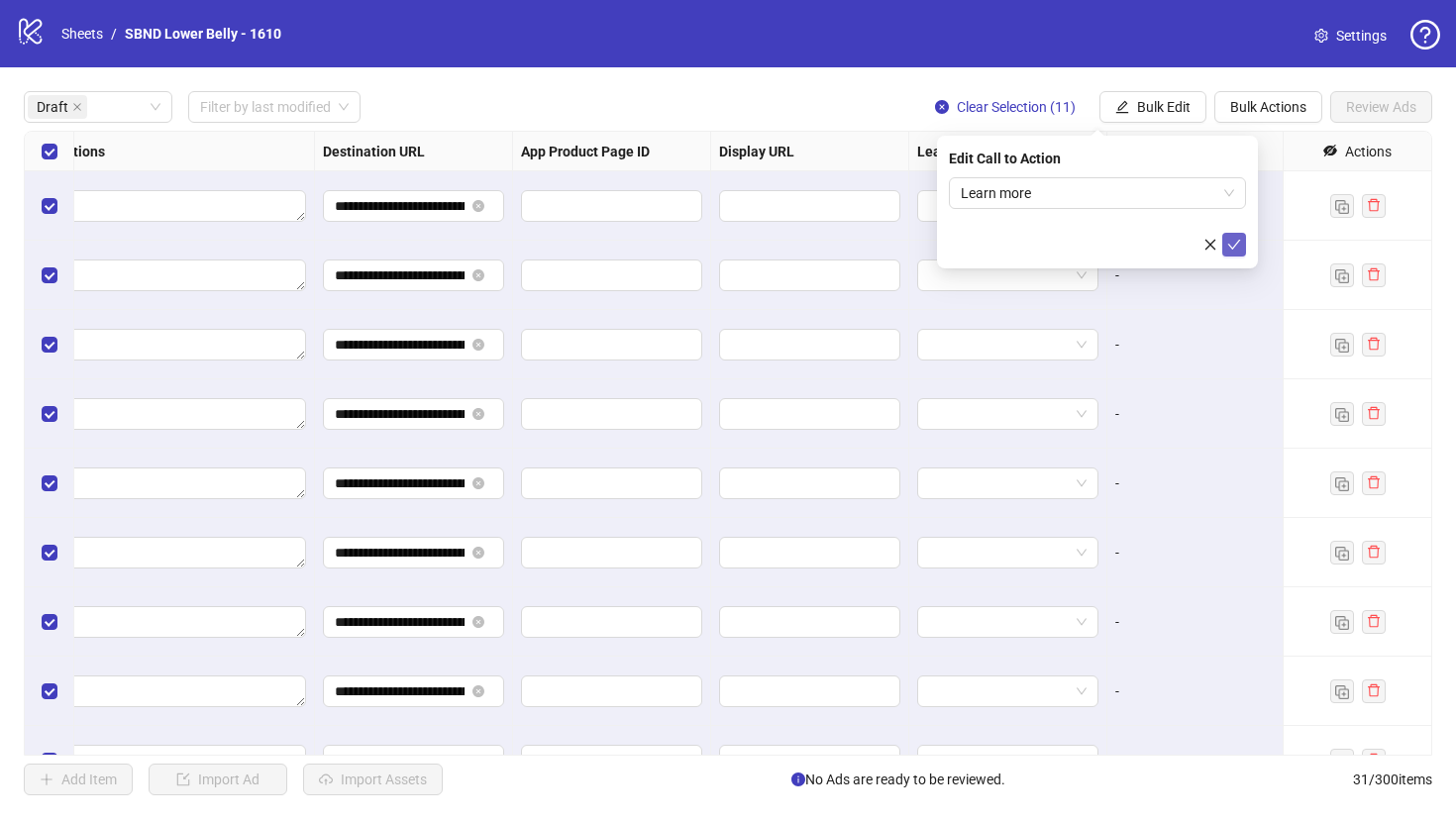 click 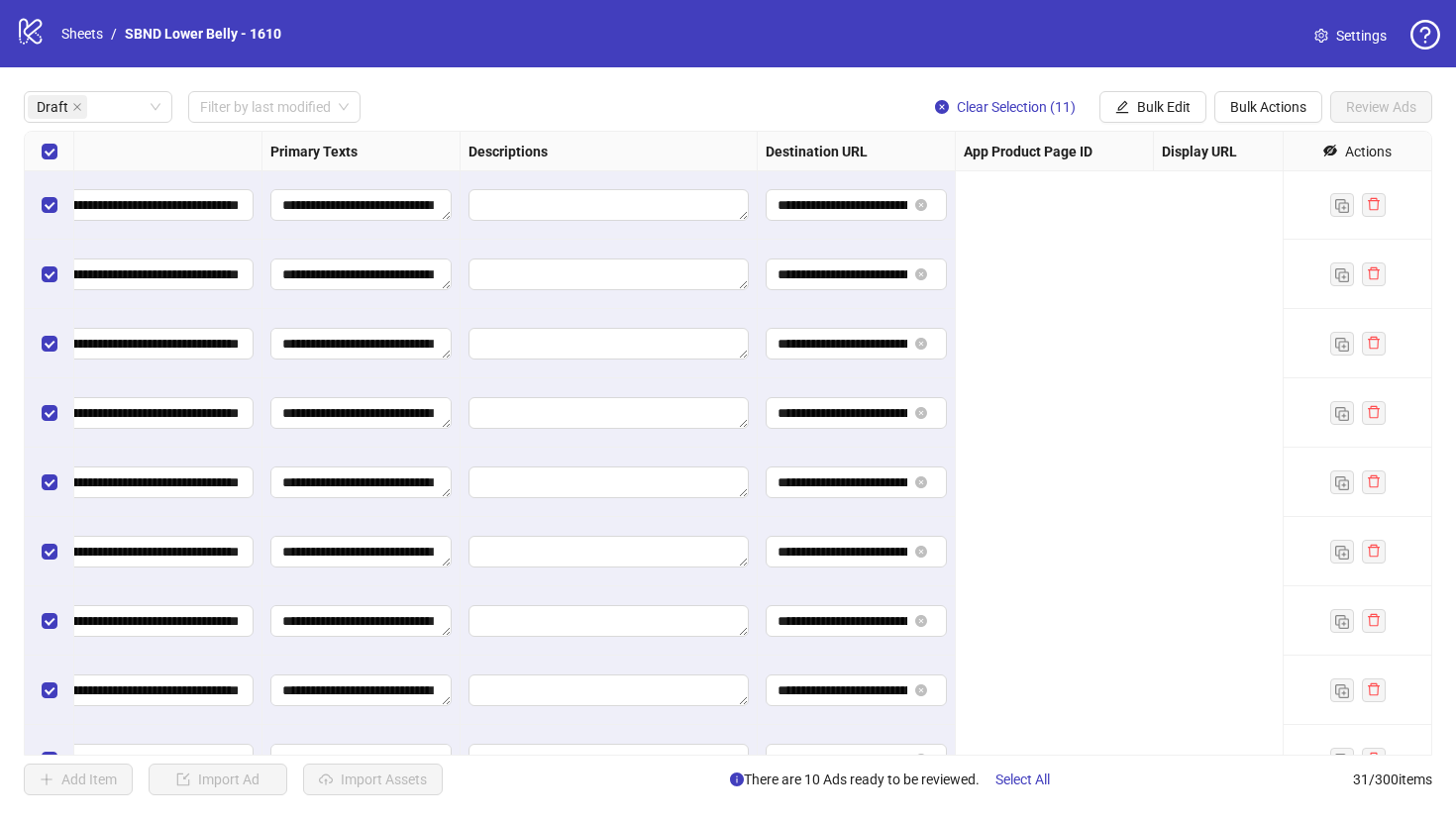 scroll, scrollTop: 1, scrollLeft: 324, axis: both 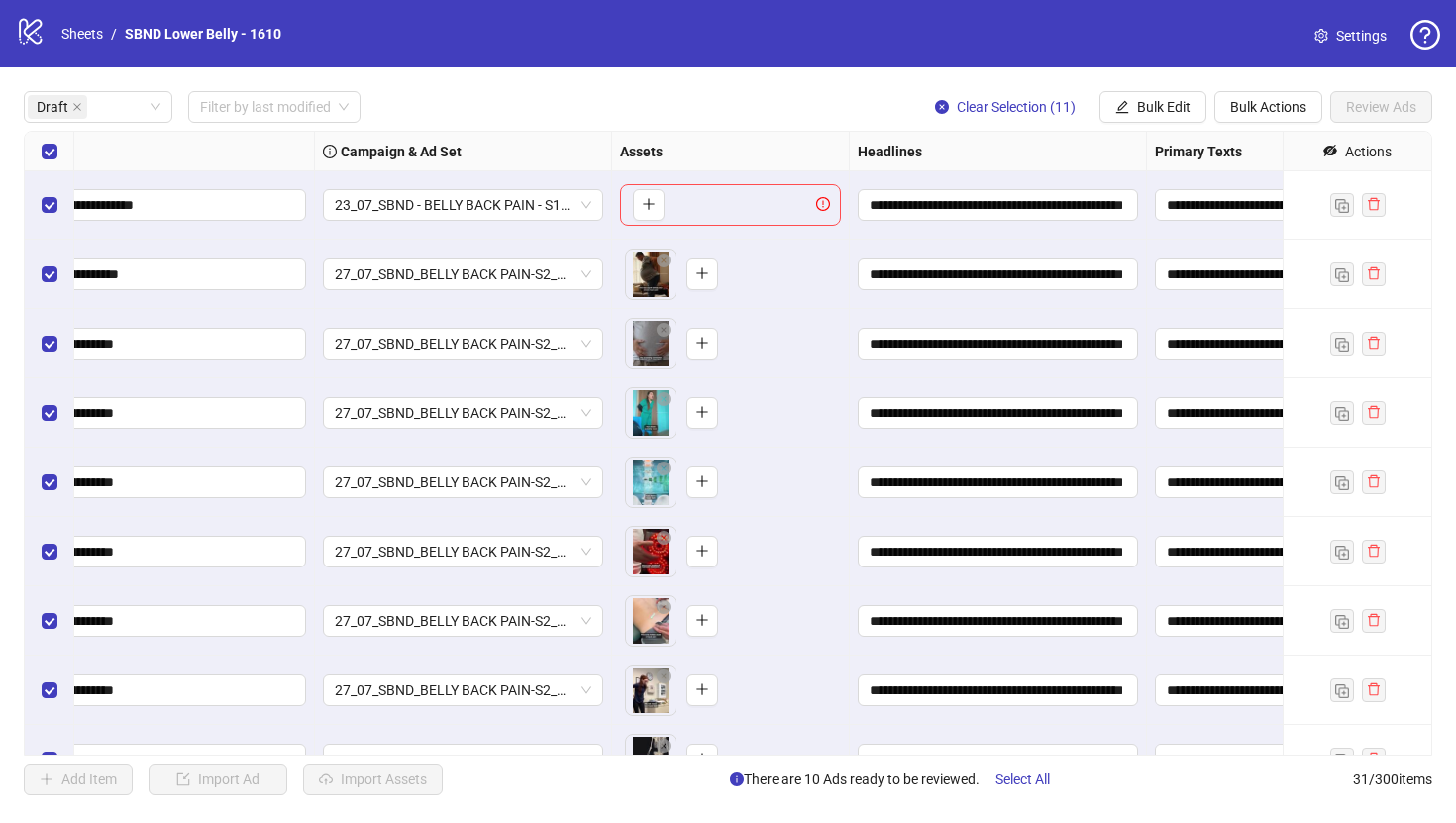 click at bounding box center (50, 152) 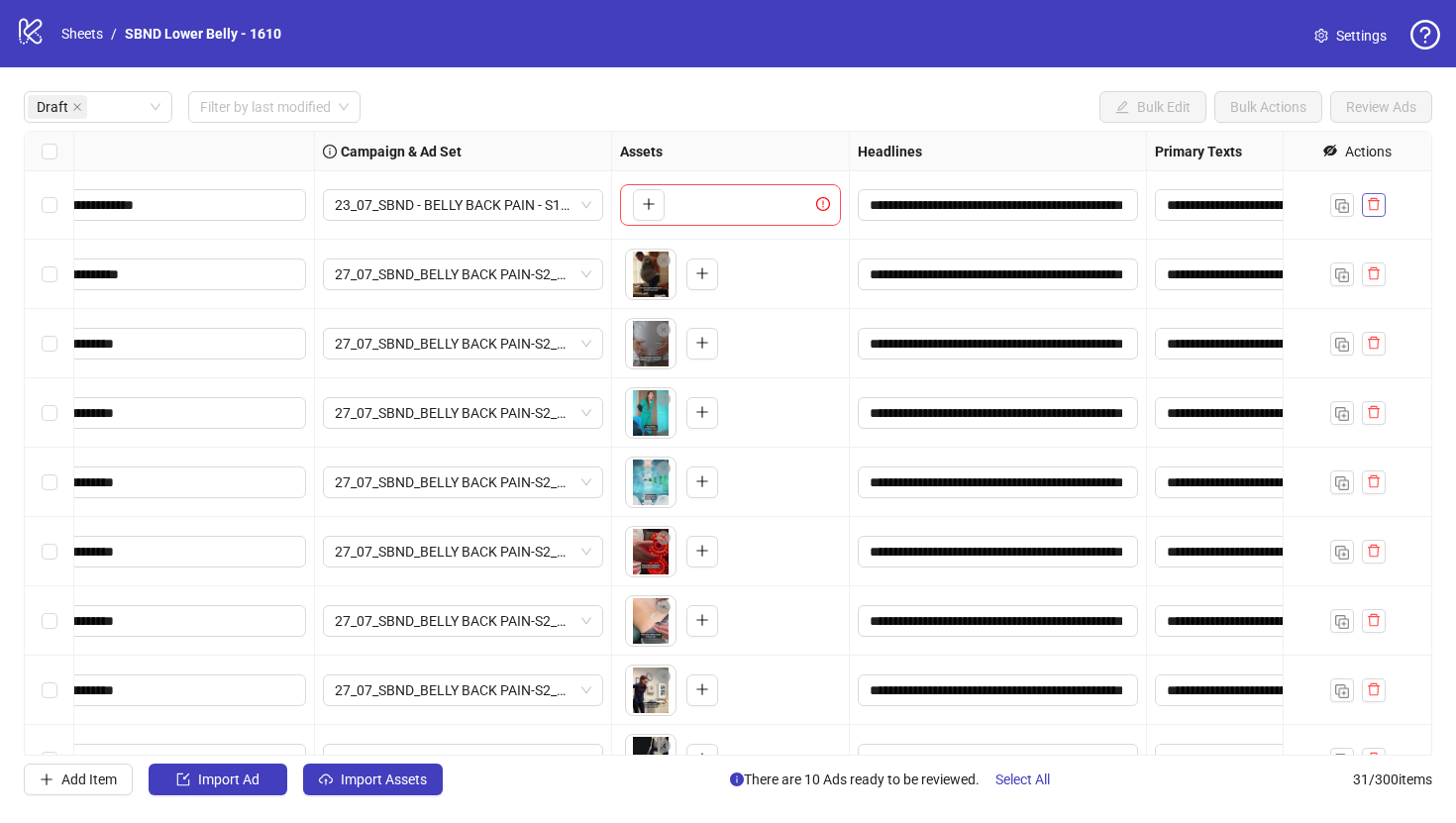 click 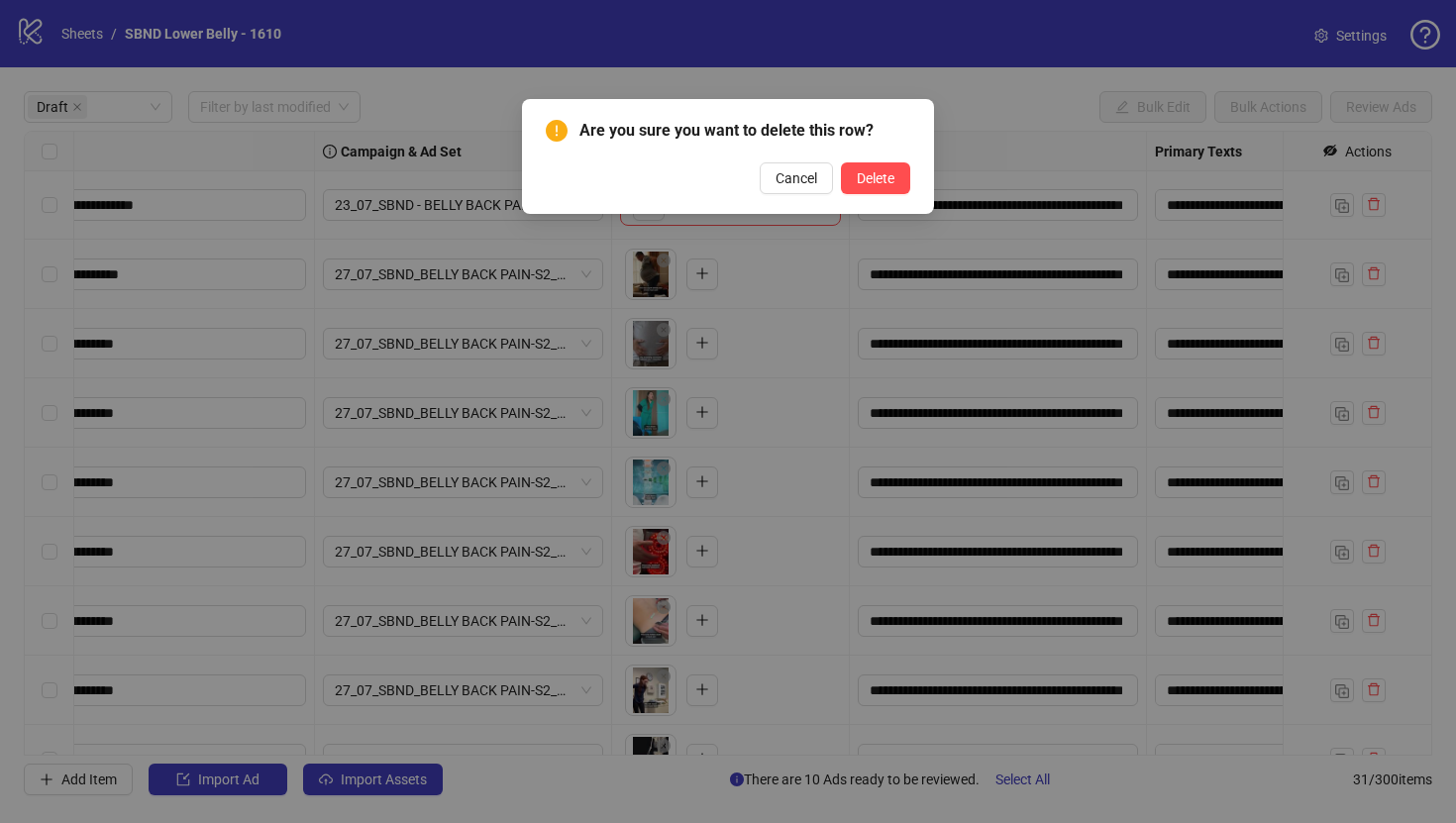 type 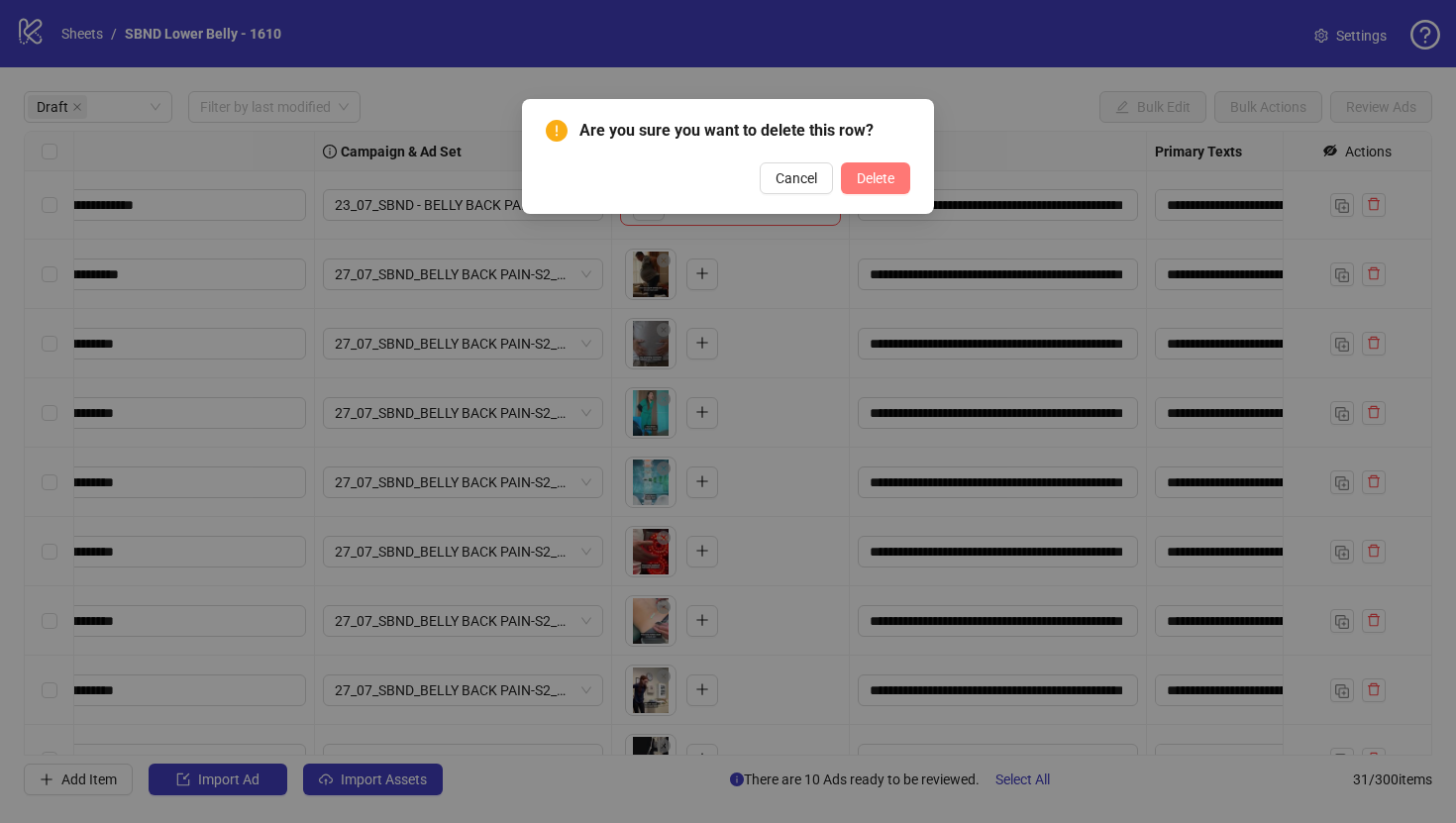 click on "Delete" at bounding box center [876, 178] 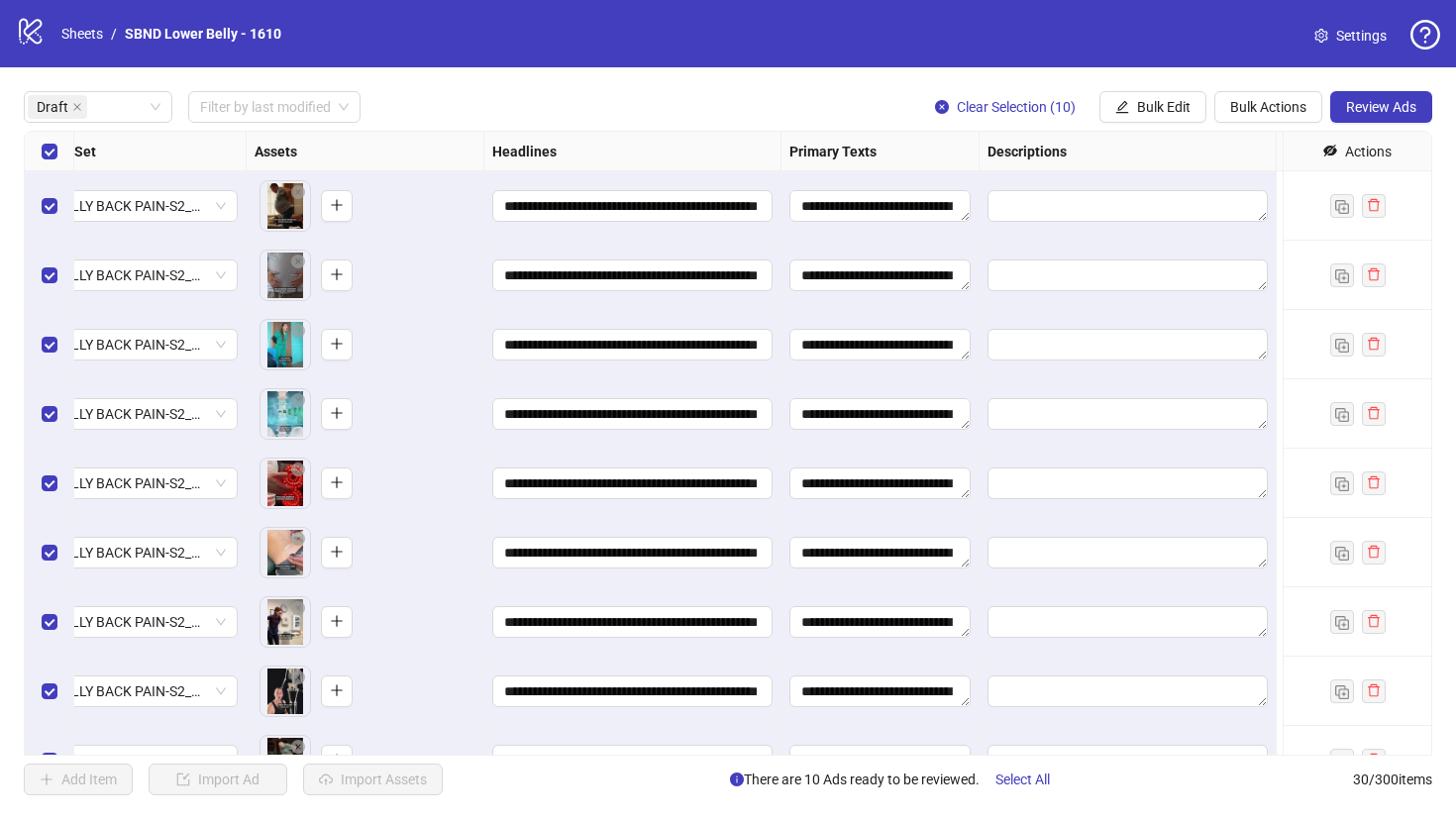 scroll, scrollTop: 0, scrollLeft: 0, axis: both 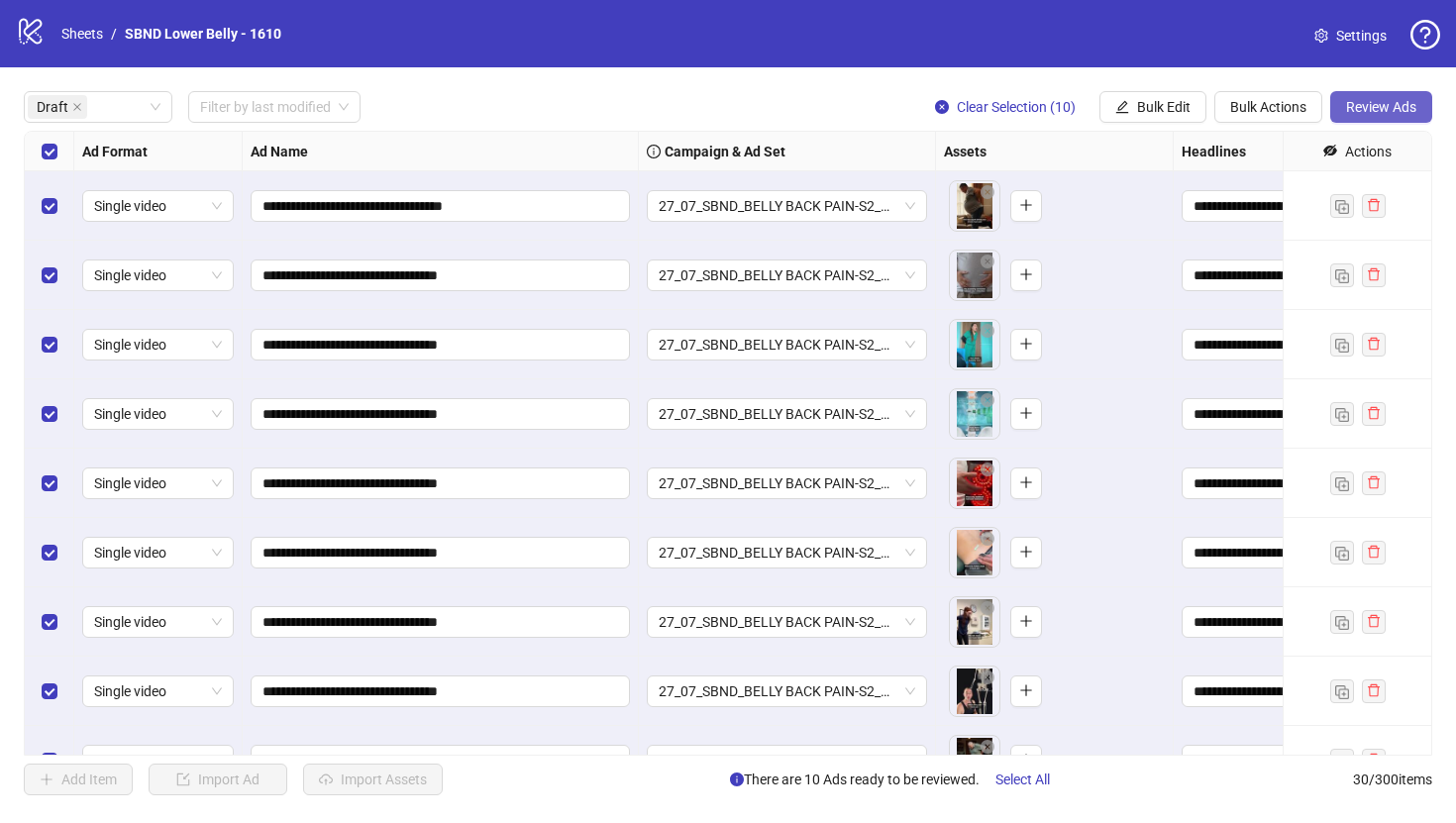 click on "Review Ads" at bounding box center (1381, 107) 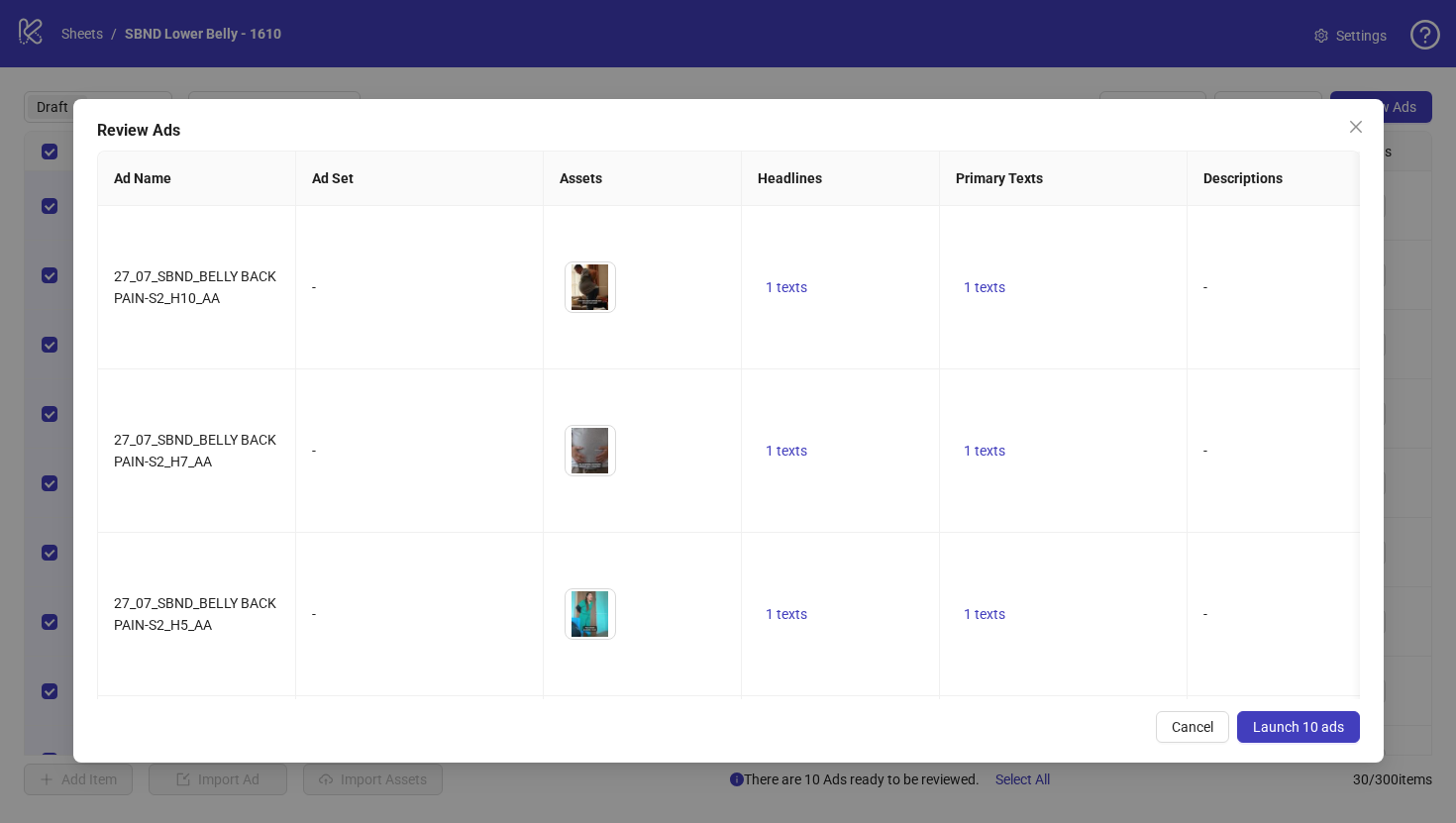 click on "Review Ads Ad Name Ad Set Assets Headlines Primary Texts Descriptions Destination URL Display URL Call to Action Facebook Page Product Set ID Leadgen Form Instagram User Status Pixel URL Parameters                                 27_07_SBND_BELLY BACK PAIN-S2_H10_AA -
To pick up a draggable item, press the space bar.
While dragging, use the arrow keys to move the item.
Press space again to drop the item in its new position, or press escape to cancel.
1 texts 1 texts - https://[DOMAIN_NAME]/article/belt-belly-hangover?utm_source=Facebook&utm_medium={{c[…].name}}&utm_campaign={{[DOMAIN_NAME]}}&utm_content={{[DOMAIN_NAME]}} Learn more Living My Best Life Blog - - ACTIVE 2024 HLC ?utm_source=Facebook&utm_medium={{[DOMAIN_NAME]}}&utm_campaign={{[DOMAIN_NAME]}}&utm_content={{[DOMAIN_NAME]}} 27_07_SBND_BELLY BACK PAIN-S2_H7_AA - 1 texts 1 texts - Learn more Living My Best Life Blog - - ACTIVE 2024 HLC 27_07_SBND_BELLY BACK PAIN-S2_H5_AA - 1 texts 1 texts - Learn more Living My Best Life Blog -" at bounding box center (728, 431) 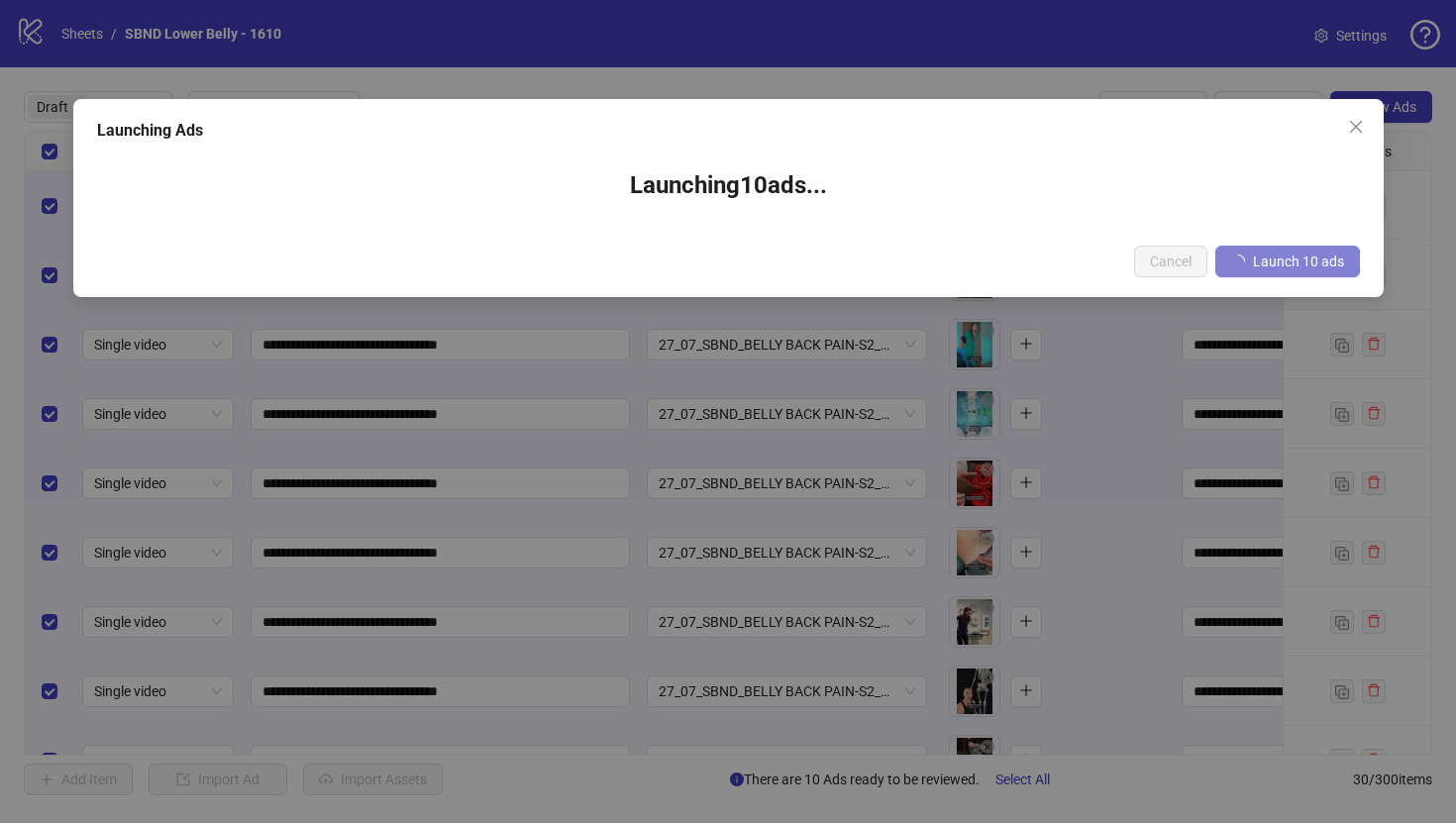 type 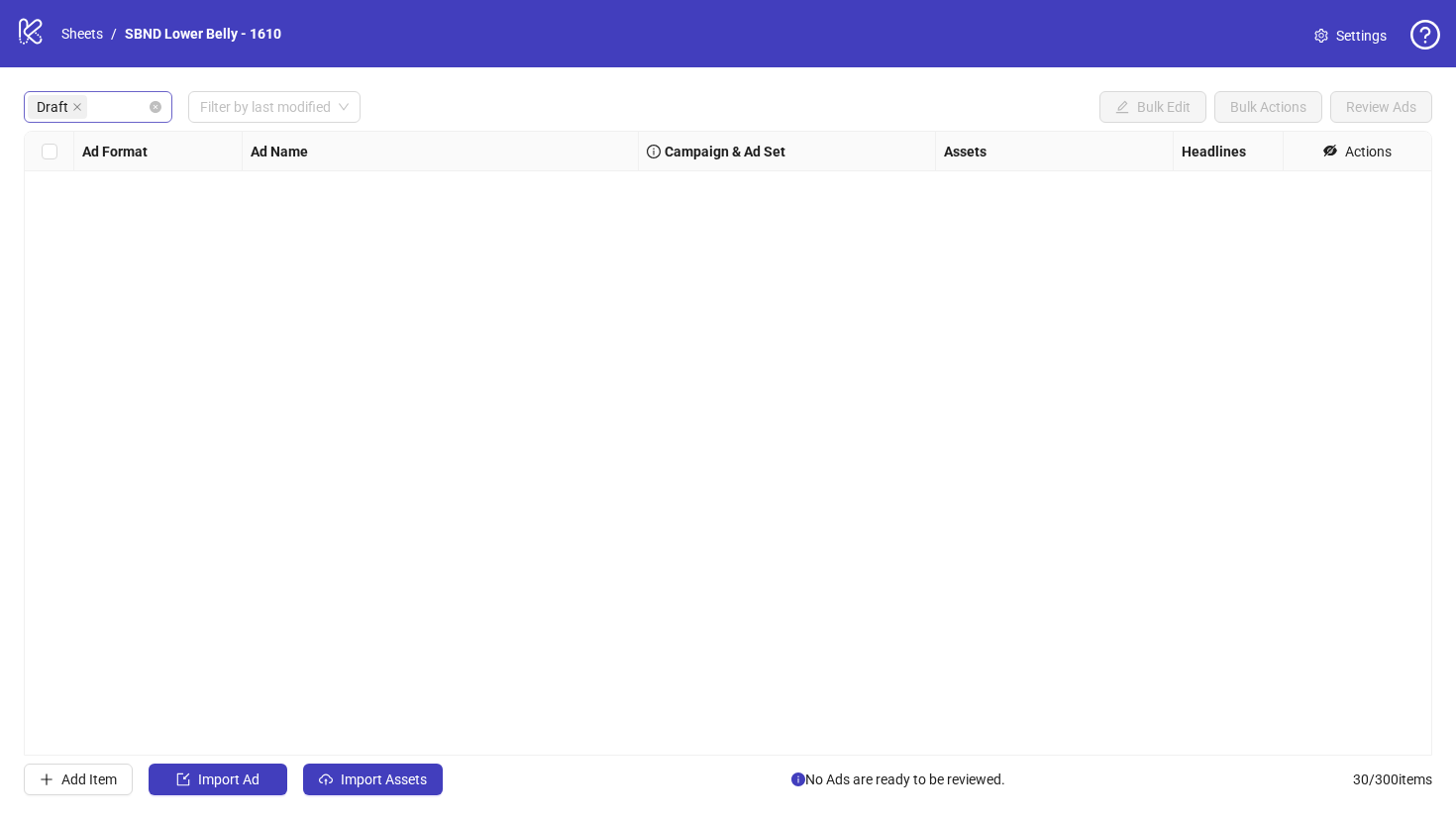 click on "Draft" at bounding box center (57, 107) 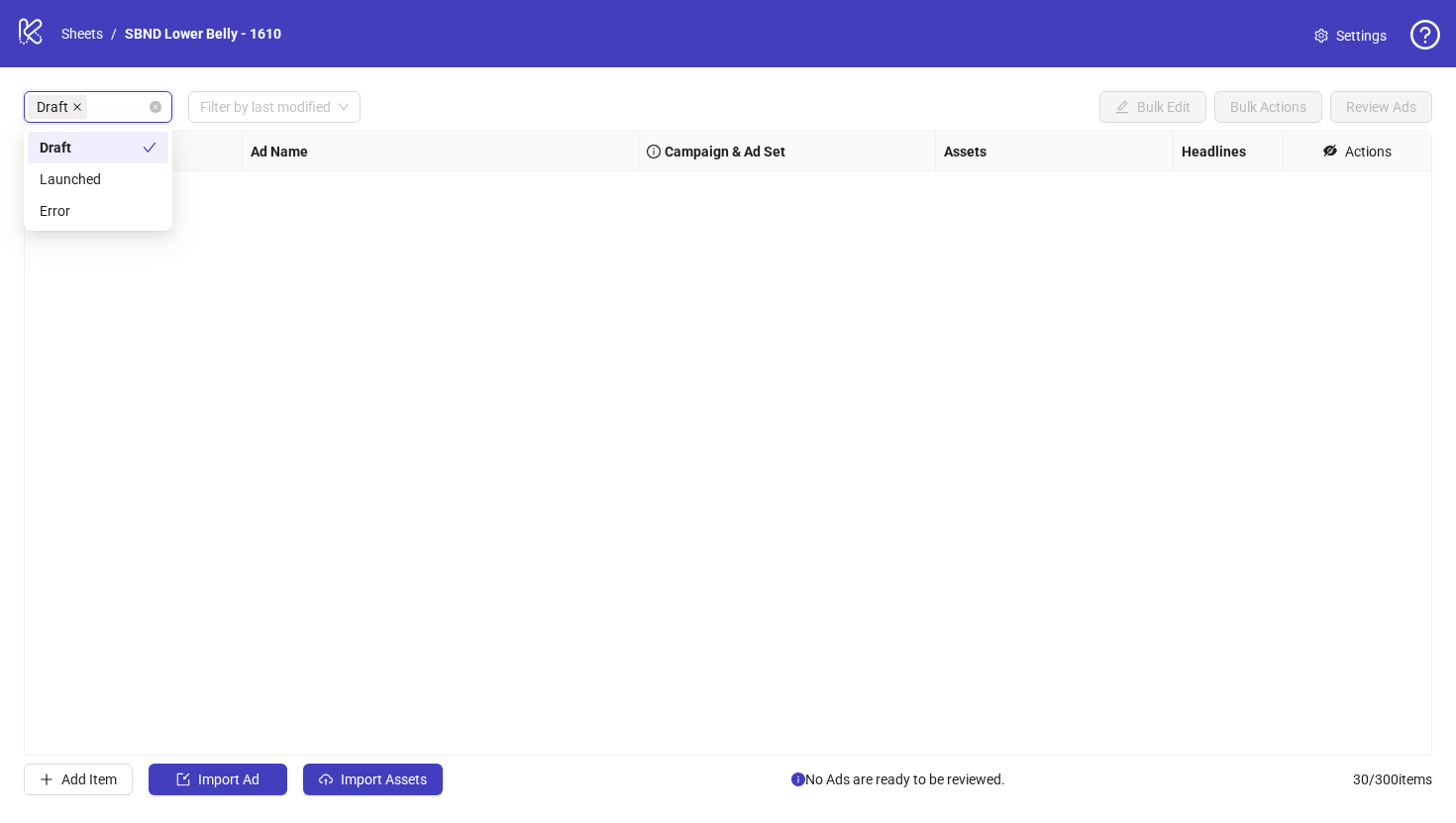 click 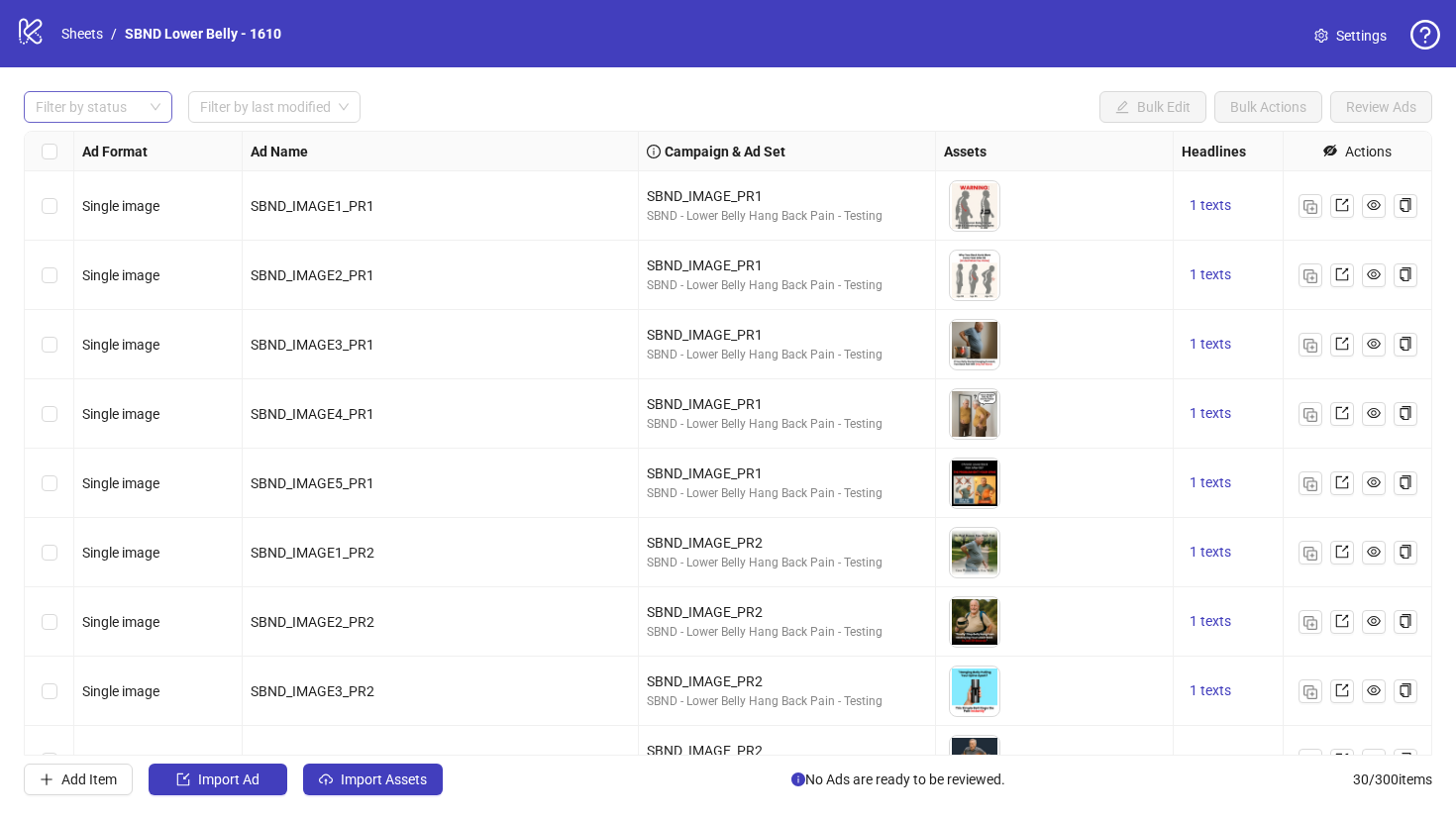 click on "Filter by status Filter by last modified Bulk Edit Bulk Actions Review Ads" at bounding box center [728, 107] 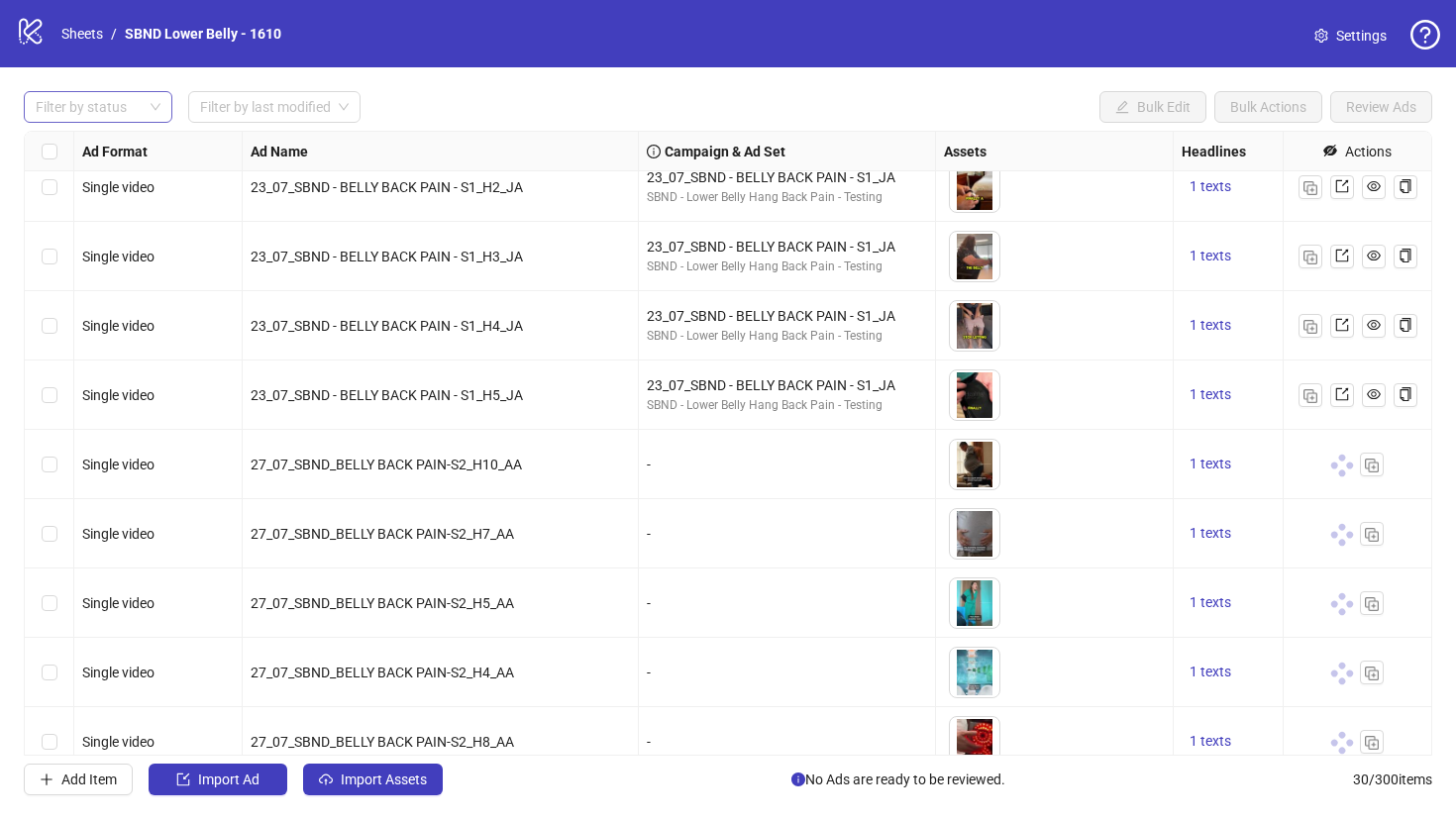 scroll, scrollTop: 1496, scrollLeft: 0, axis: vertical 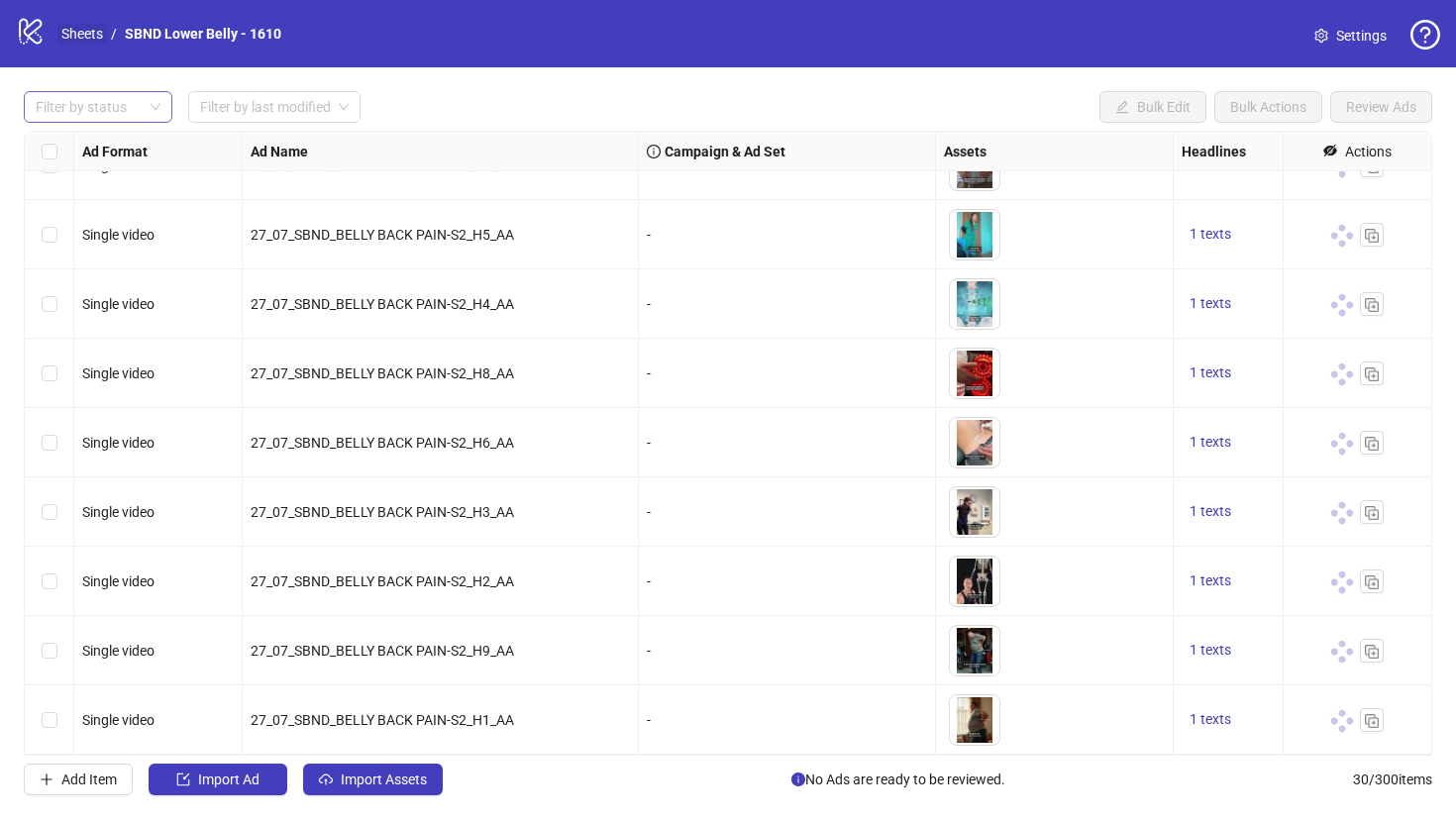 click on "Sheets" at bounding box center (82, 34) 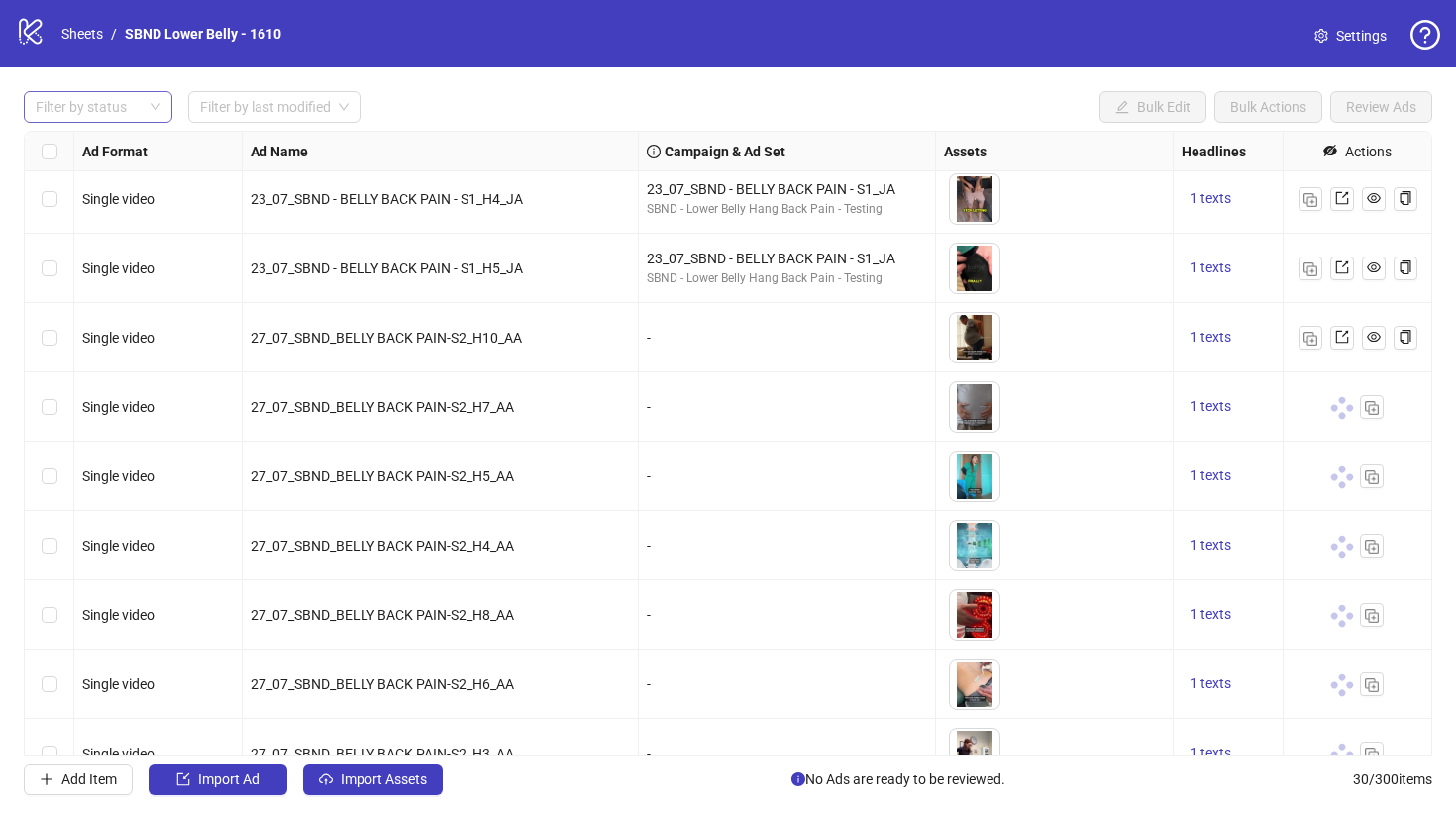 scroll, scrollTop: 1258, scrollLeft: 0, axis: vertical 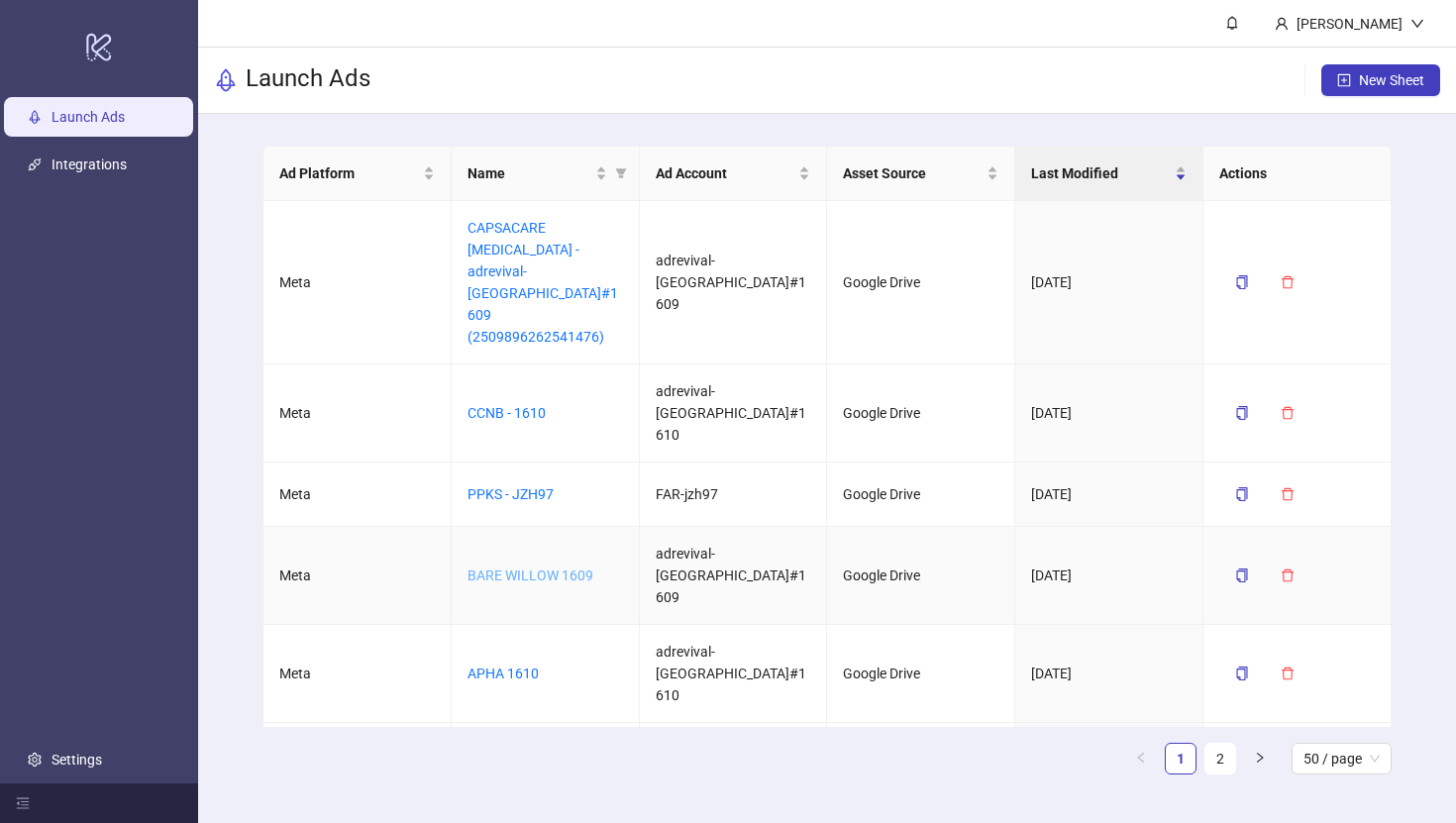 click on "BARE WILLOW 1609" at bounding box center [530, 575] 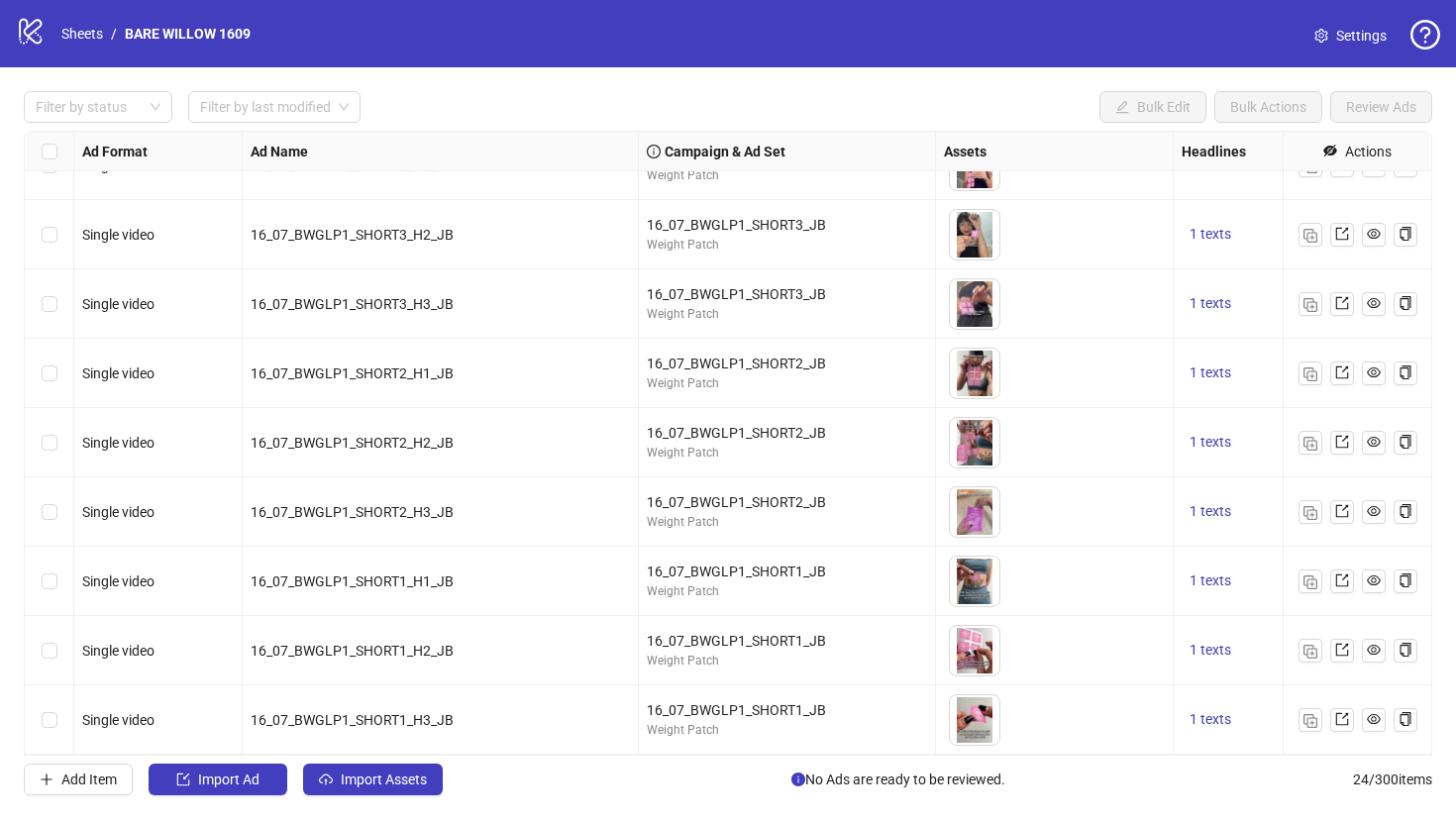 scroll, scrollTop: 667, scrollLeft: 0, axis: vertical 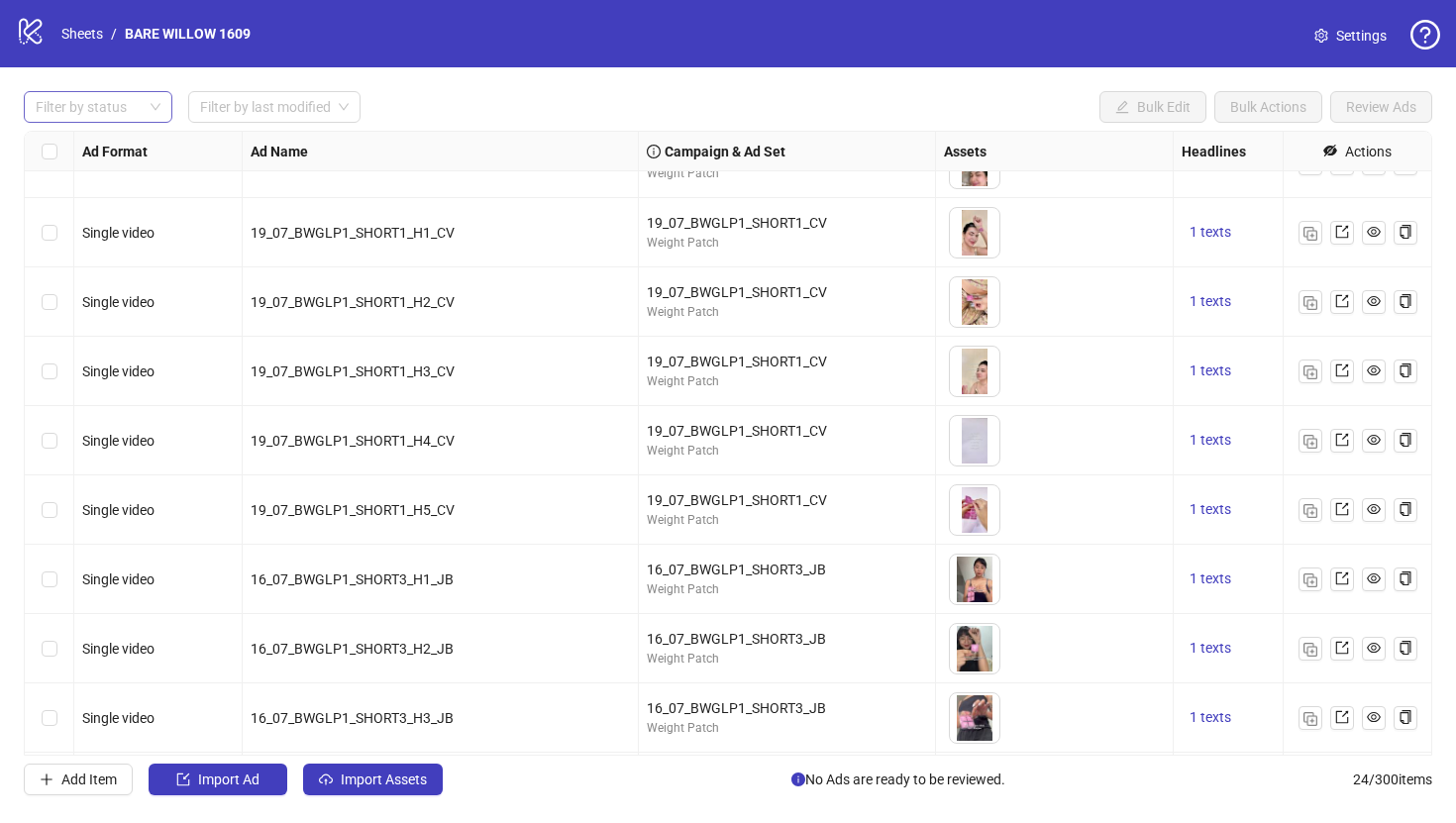 click at bounding box center (87, 107) 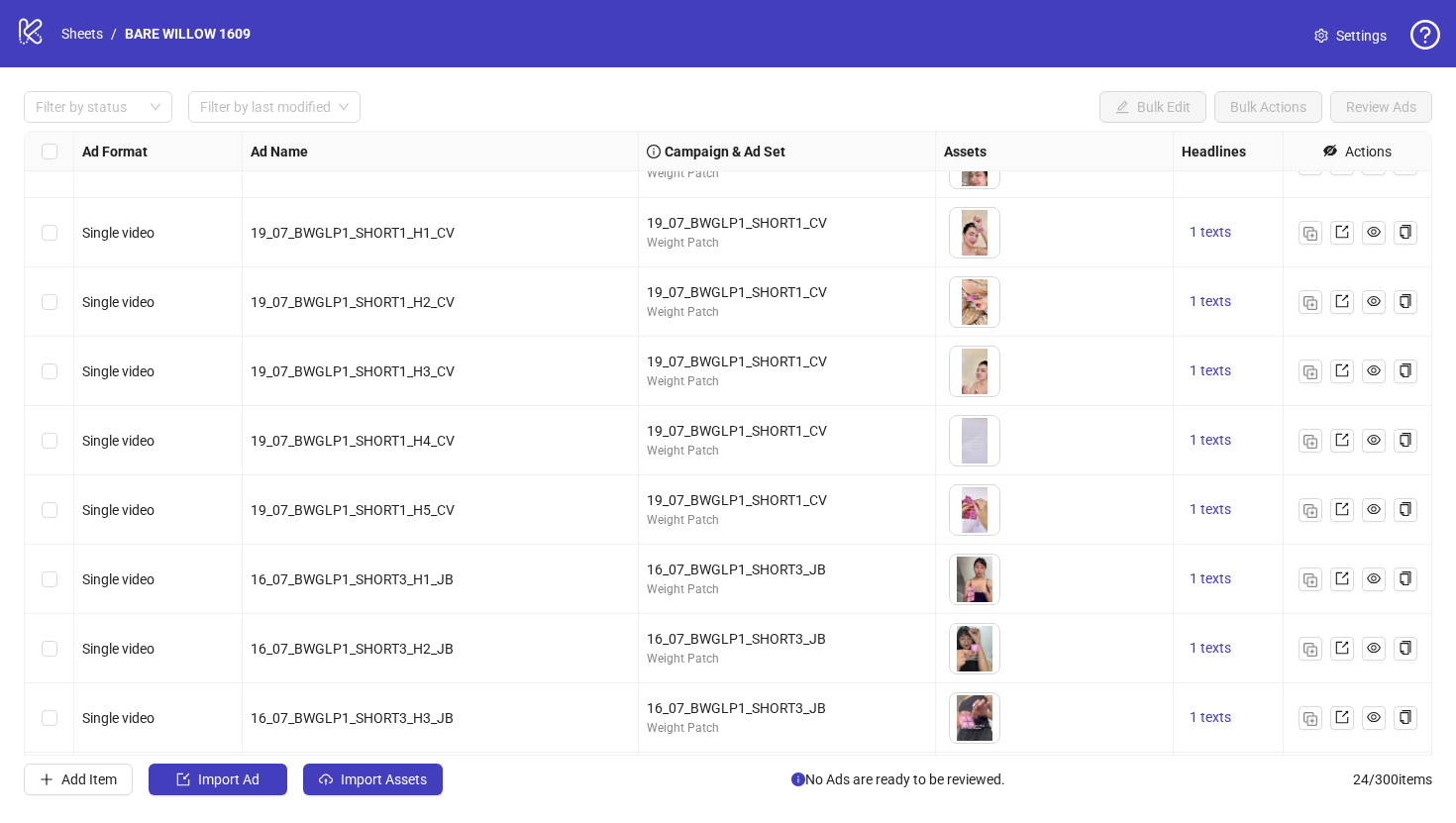 click on "Filter by status Filter by last modified Bulk Edit Bulk Actions Review Ads Ad Format Ad Name Campaign & Ad Set Assets Headlines Primary Texts Descriptions Destination URL App Product Page ID Display URL Leadgen Form Product Set ID Call to Action Actions Single video 19_07_BWGLP1_SHORT2_H4_CV 19_07_BWGLP1_SHORT2_CV Weight Patch
To pick up a draggable item, press the space bar.
While dragging, use the arrow keys to move the item.
Press space again to drop the item in its new position, or press escape to cancel.
1 texts 1 texts Single video 19_07_BWGLP1_SHORT2_H5_CV 19_07_BWGLP1_SHORT2_CV Weight Patch
To pick up a draggable item, press the space bar.
While dragging, use the arrow keys to move the item.
Press space again to drop the item in its new position, or press escape to cancel.
1 texts 1 texts Single video 19_07_BWGLP1_SHORT1_H1_CV 19_07_BWGLP1_SHORT1_CV Weight Patch 1 texts 1 texts Single video 19_07_BWGLP1_SHORT1_H2_CV 19_07_BWGLP1_SHORT1_CV Weight Patch 1 texts 1 texts" at bounding box center (728, 443) 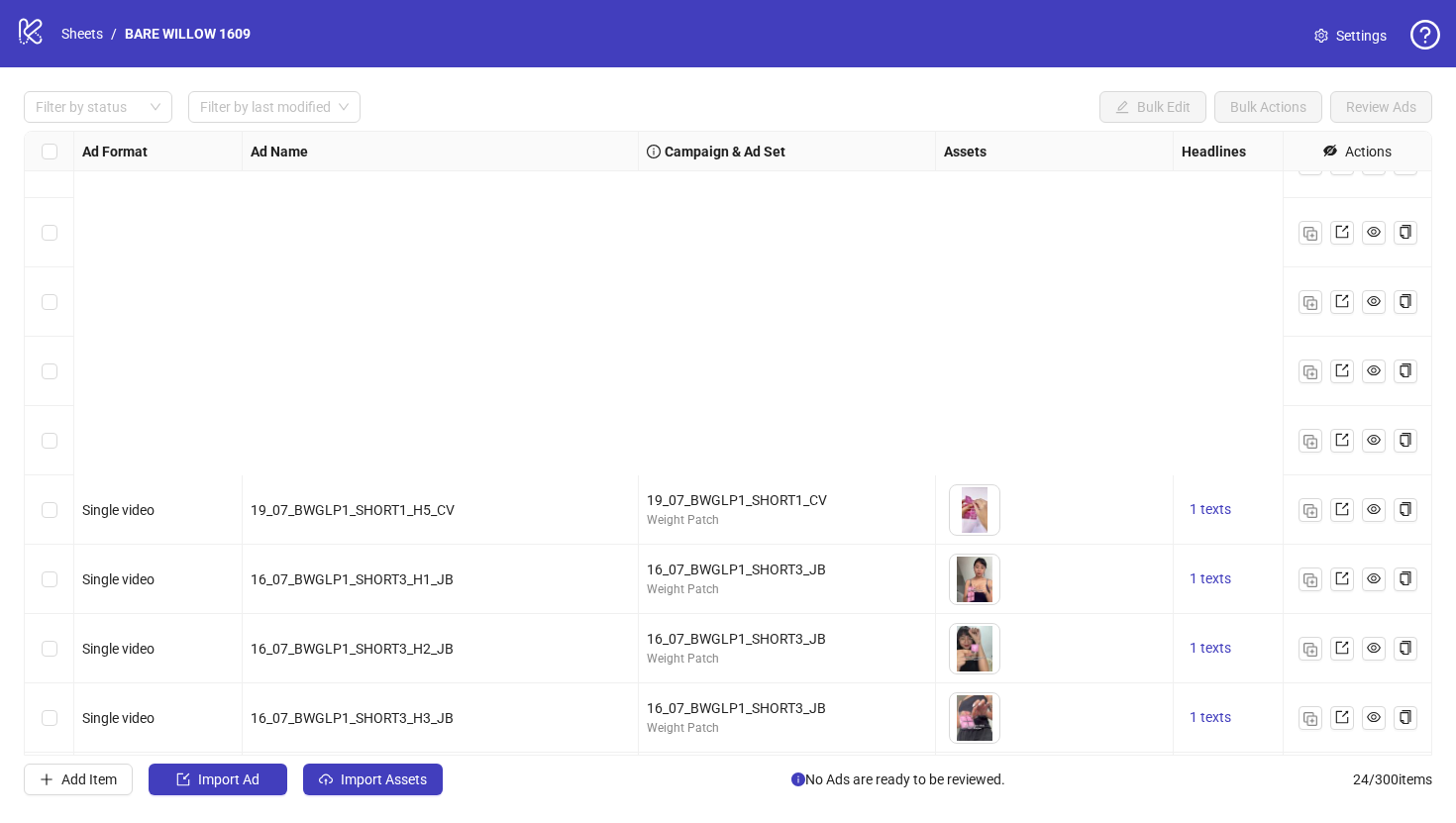 scroll, scrollTop: 1080, scrollLeft: 0, axis: vertical 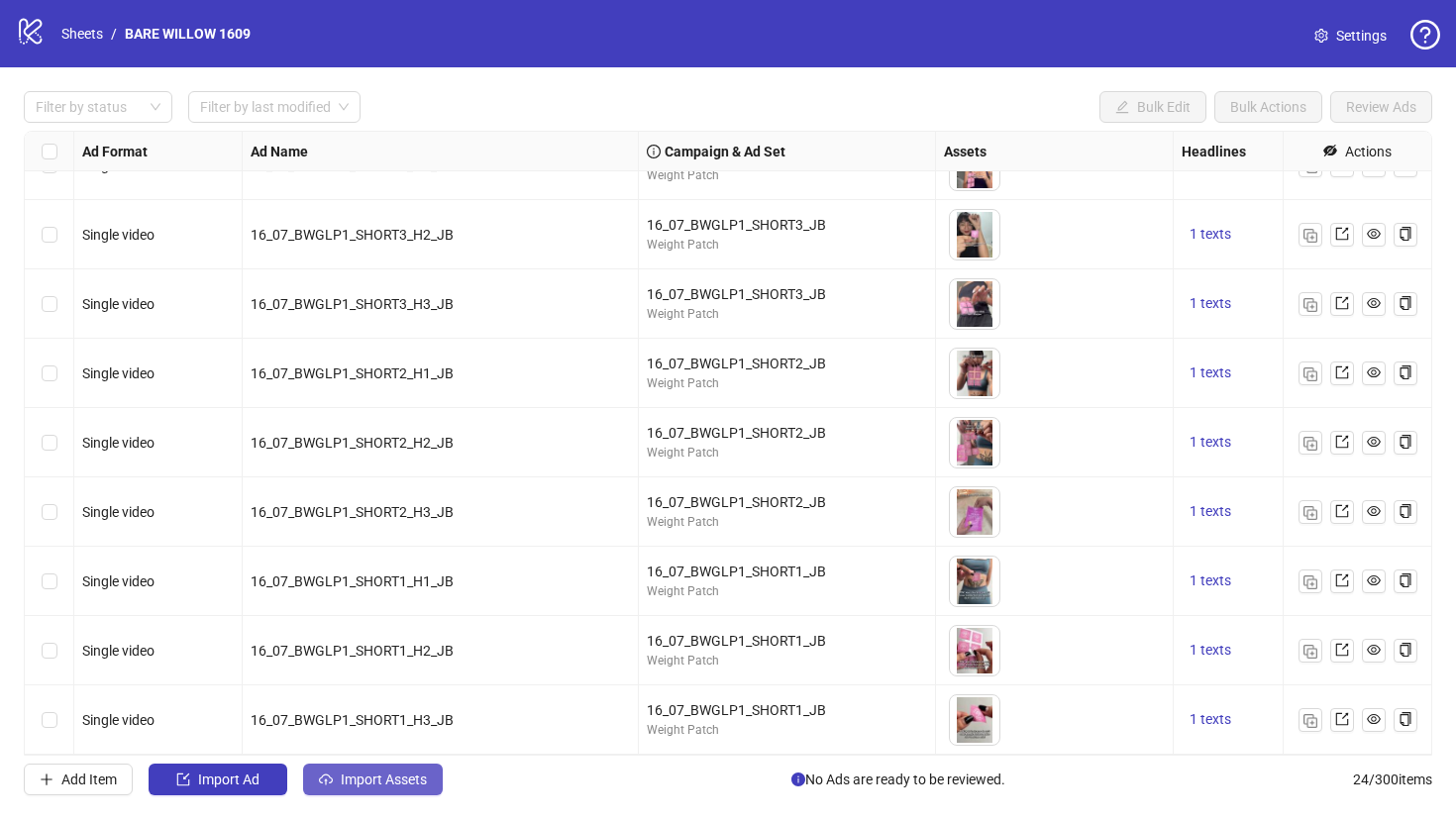click on "Import Assets" at bounding box center [383, 779] 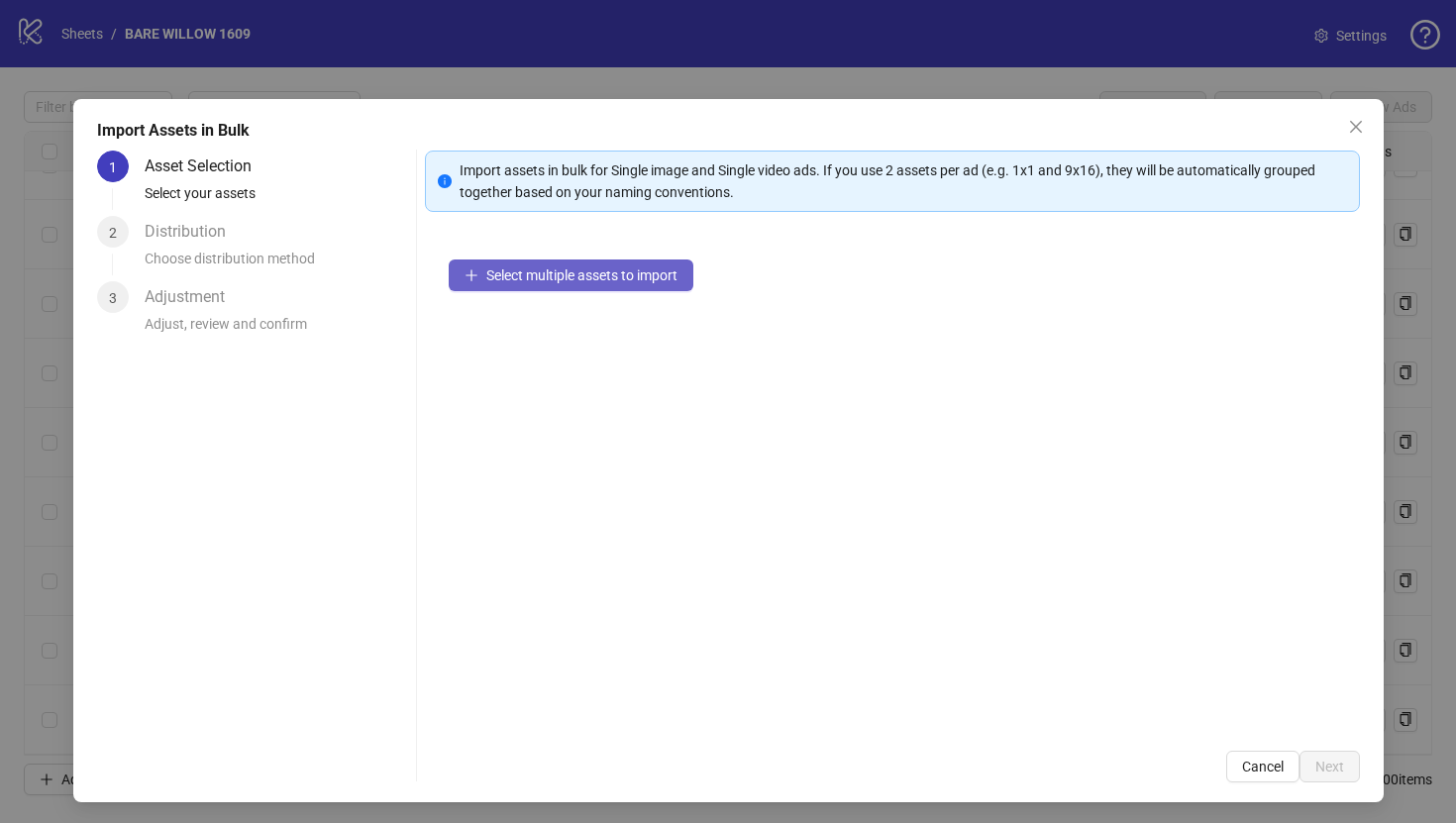 click on "Select multiple assets to import" at bounding box center (571, 275) 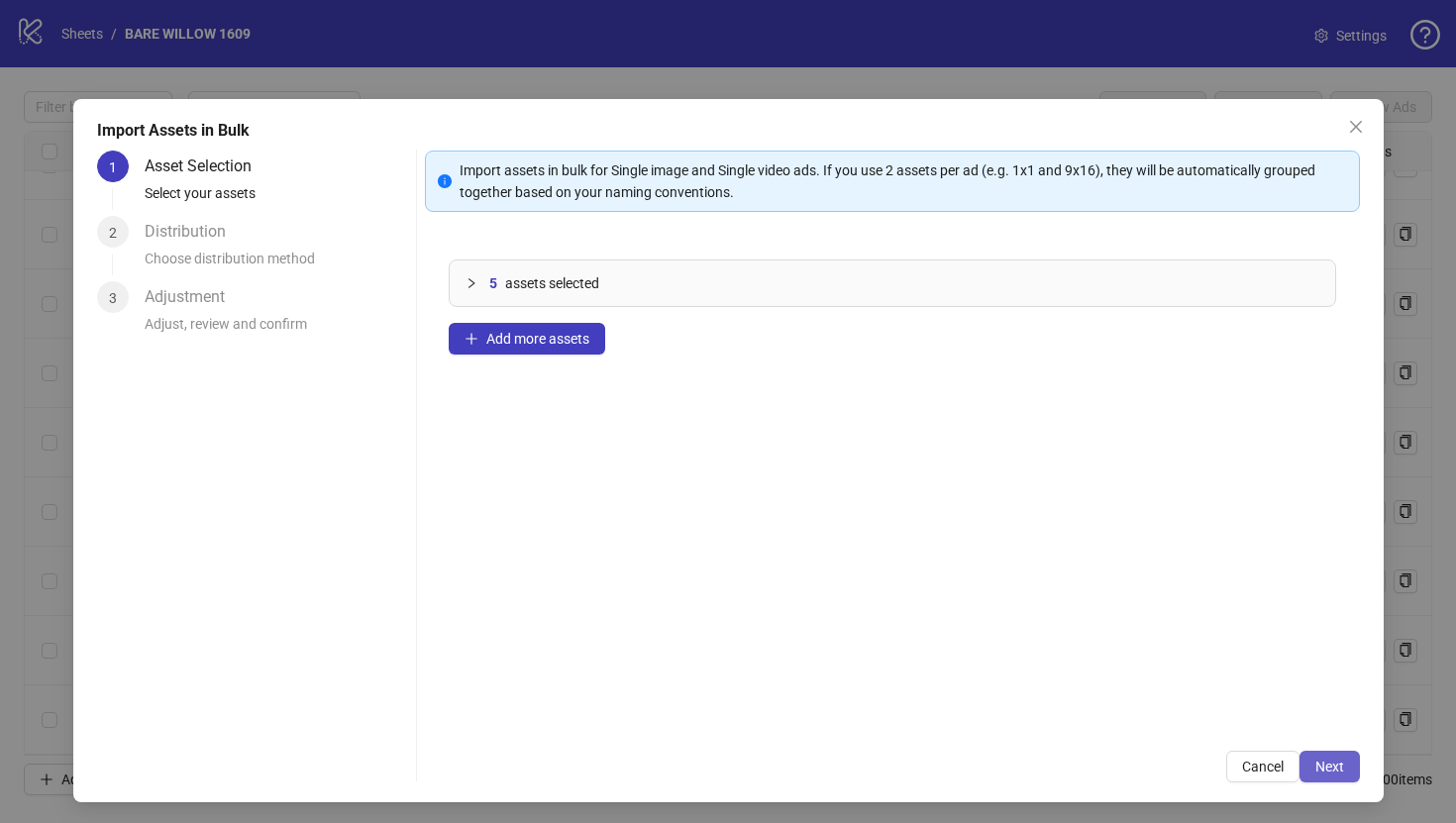 click on "Next" at bounding box center [1329, 767] 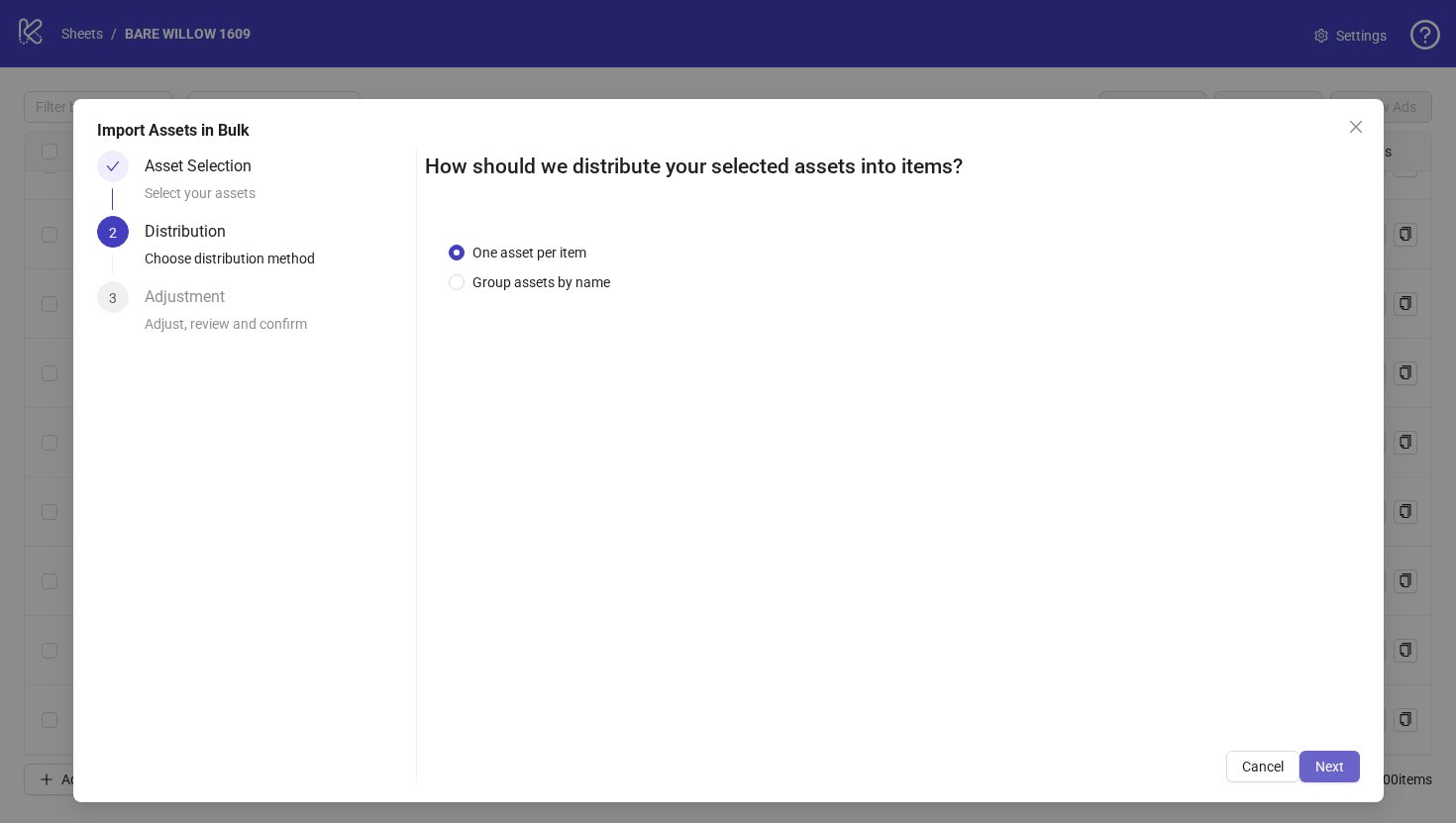 click on "Next" at bounding box center (1329, 767) 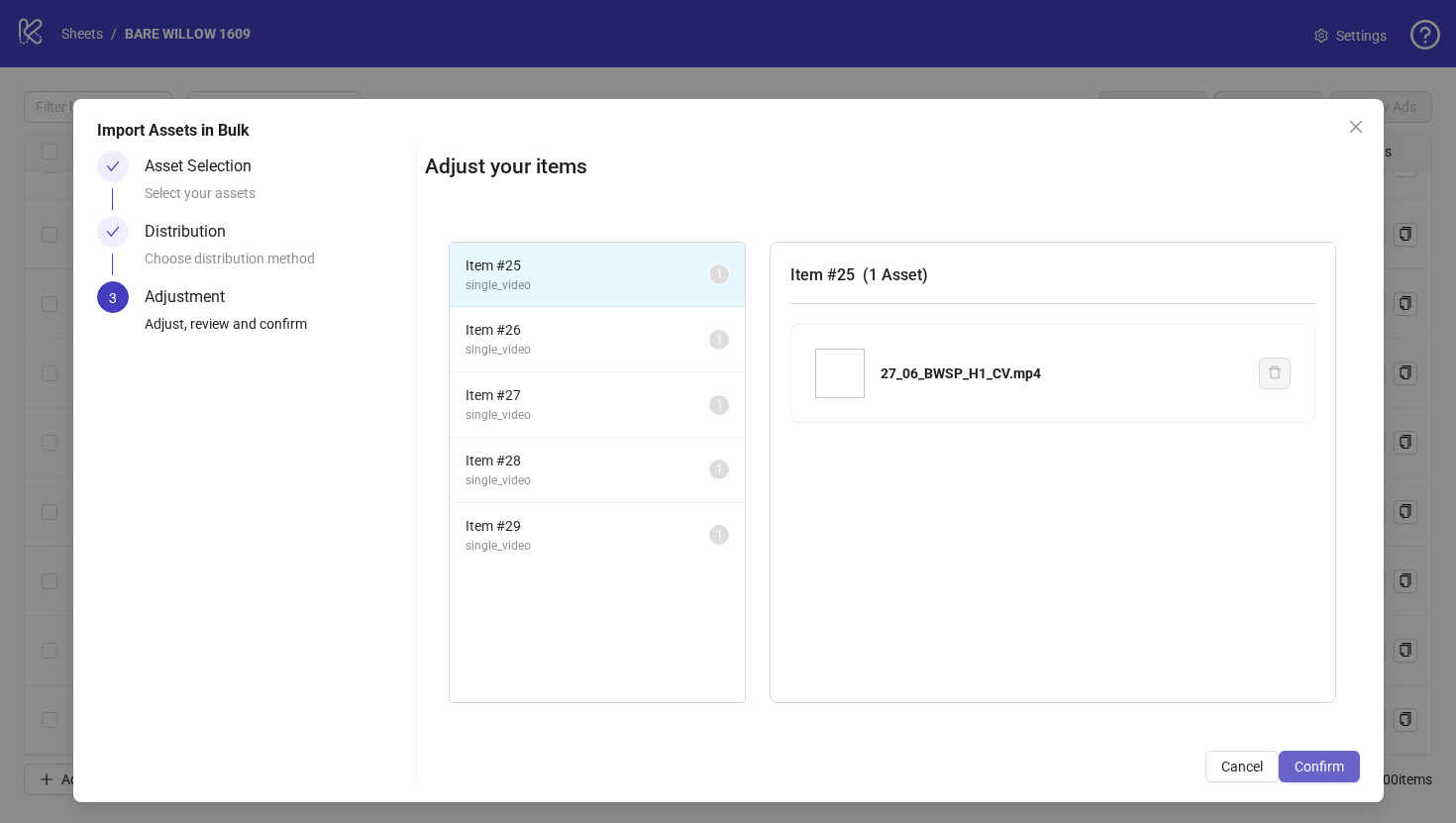 click on "Confirm" at bounding box center (1319, 767) 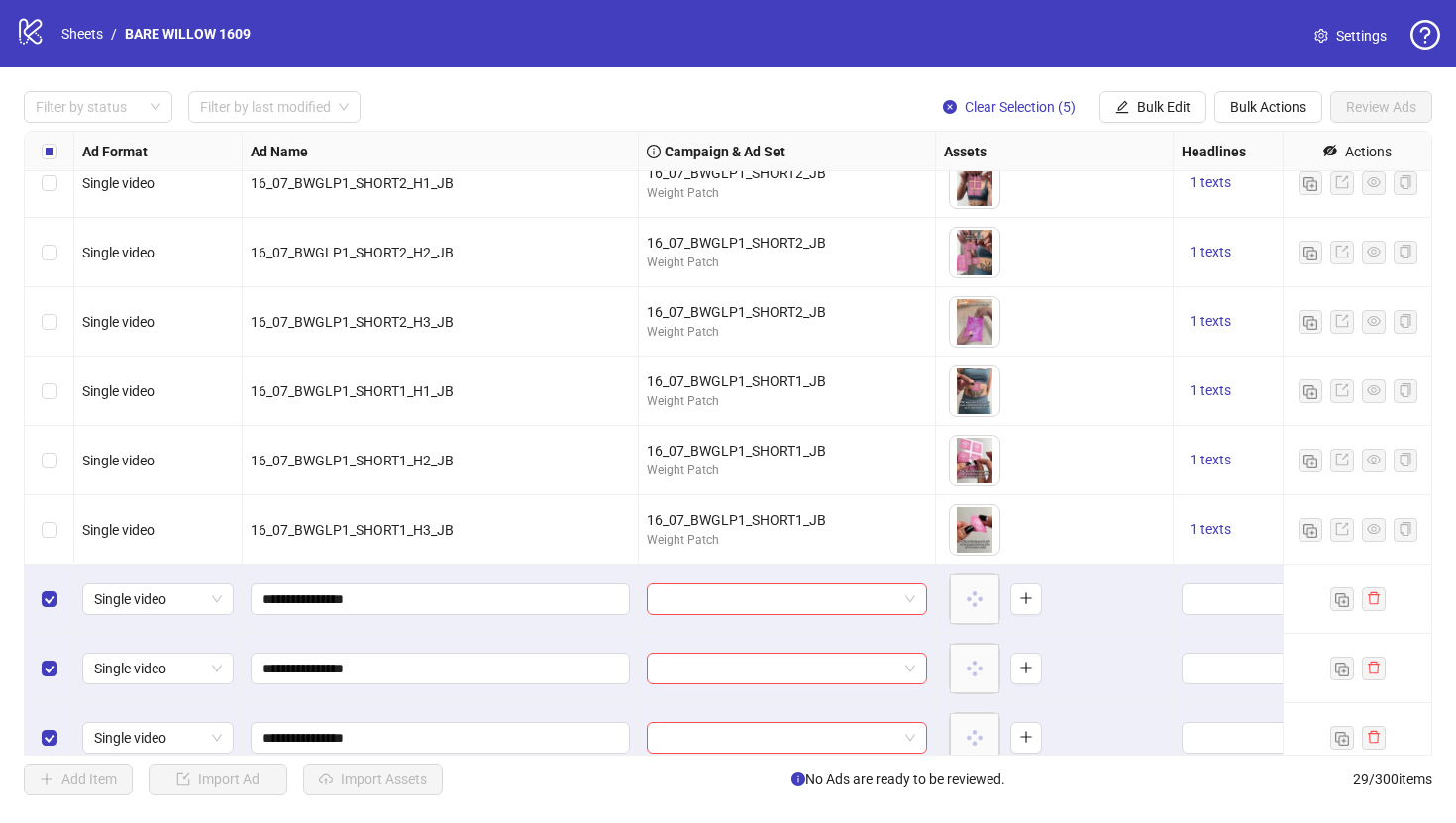 scroll, scrollTop: 1427, scrollLeft: 0, axis: vertical 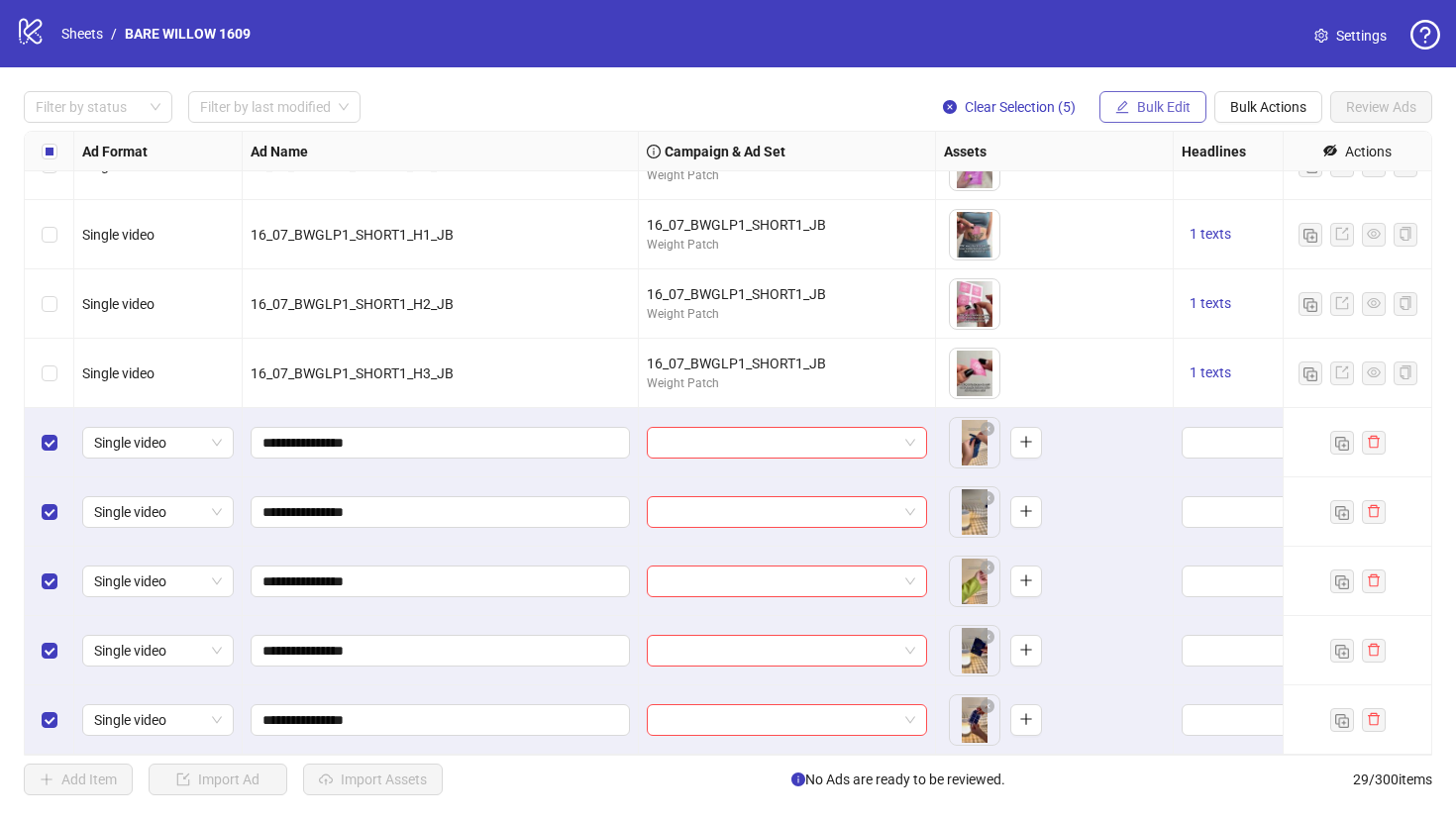 click on "Bulk Edit" at bounding box center [1164, 107] 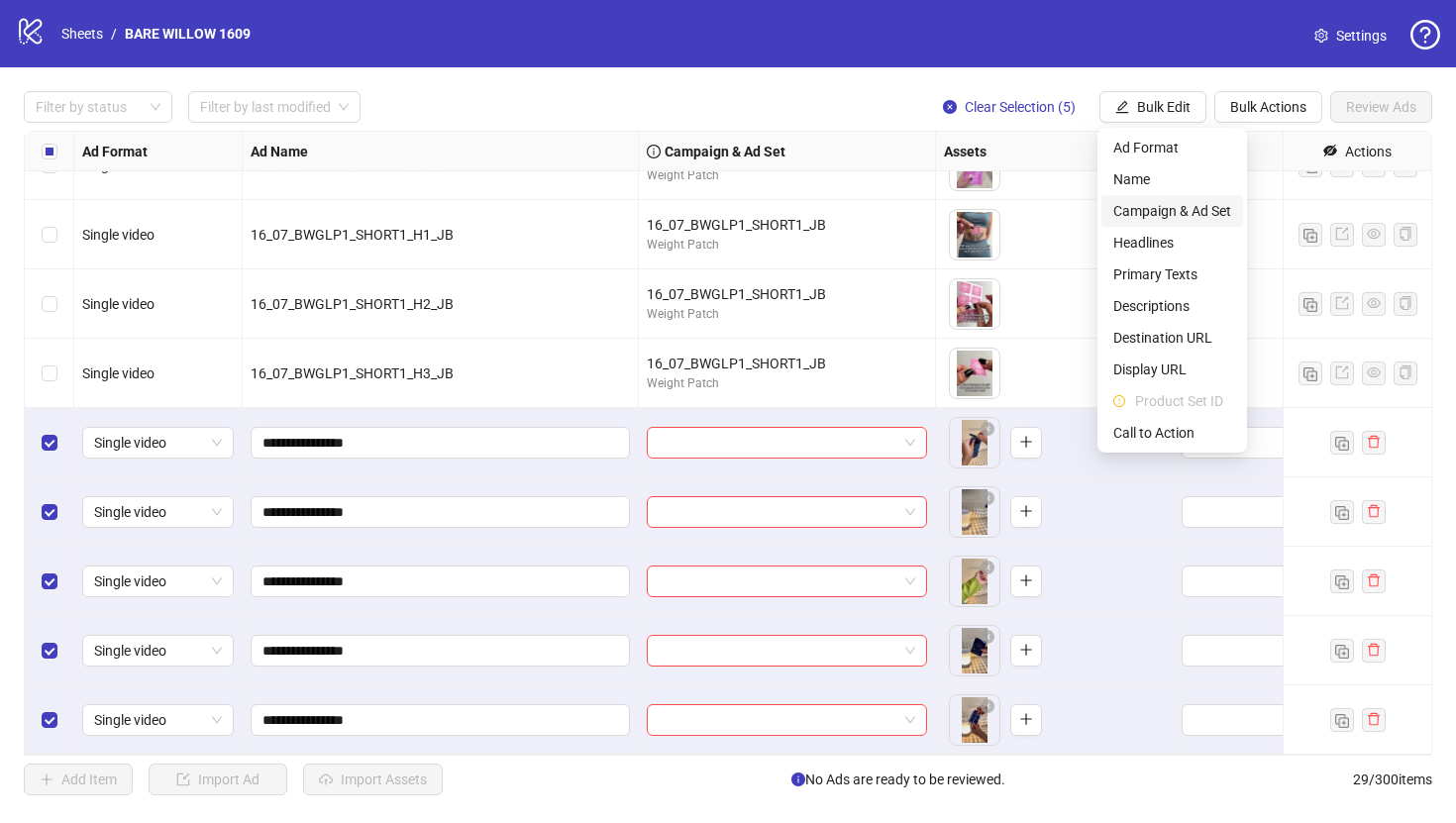 click on "Campaign & Ad Set" at bounding box center [1172, 211] 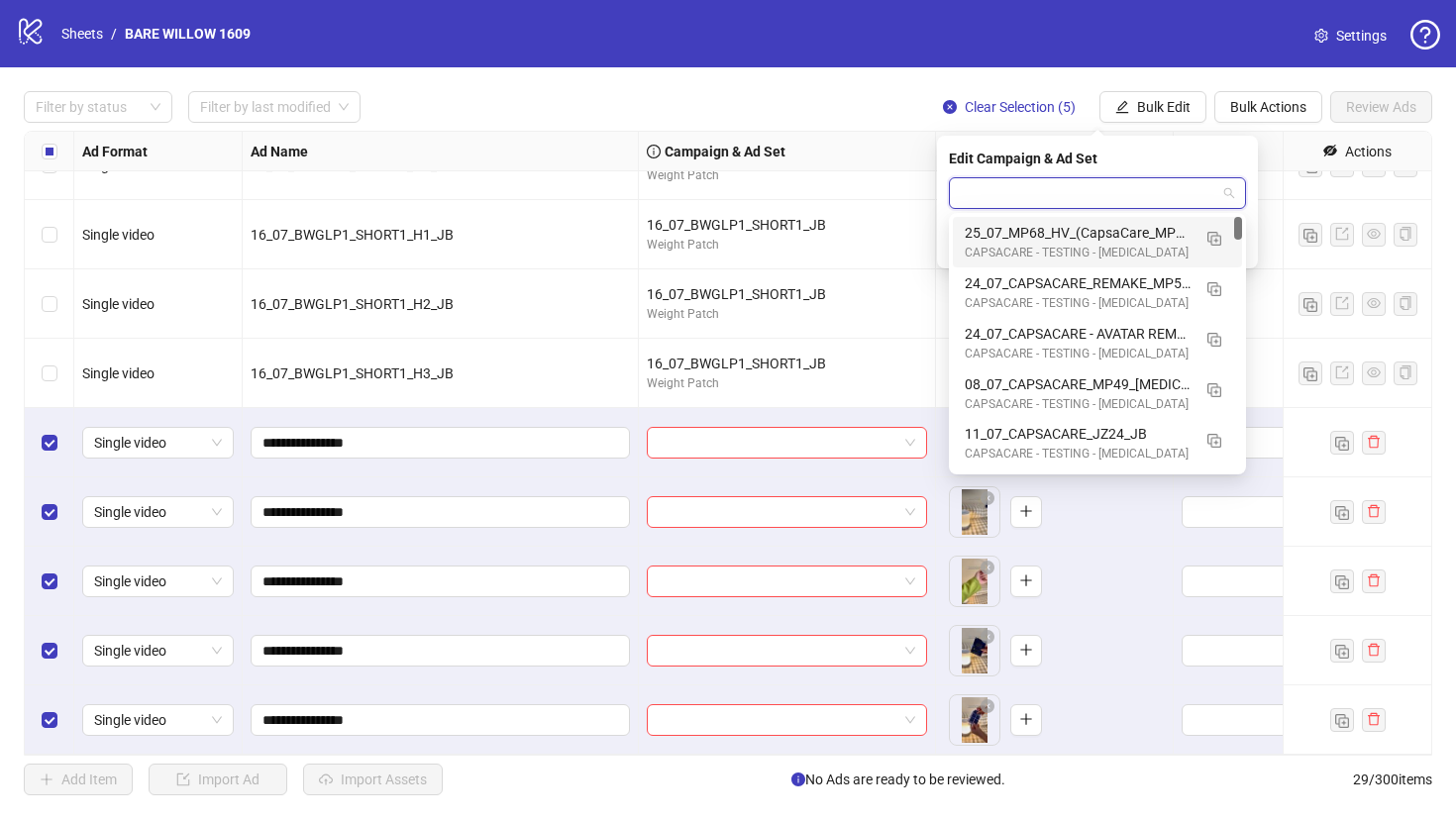 click at bounding box center [1089, 193] 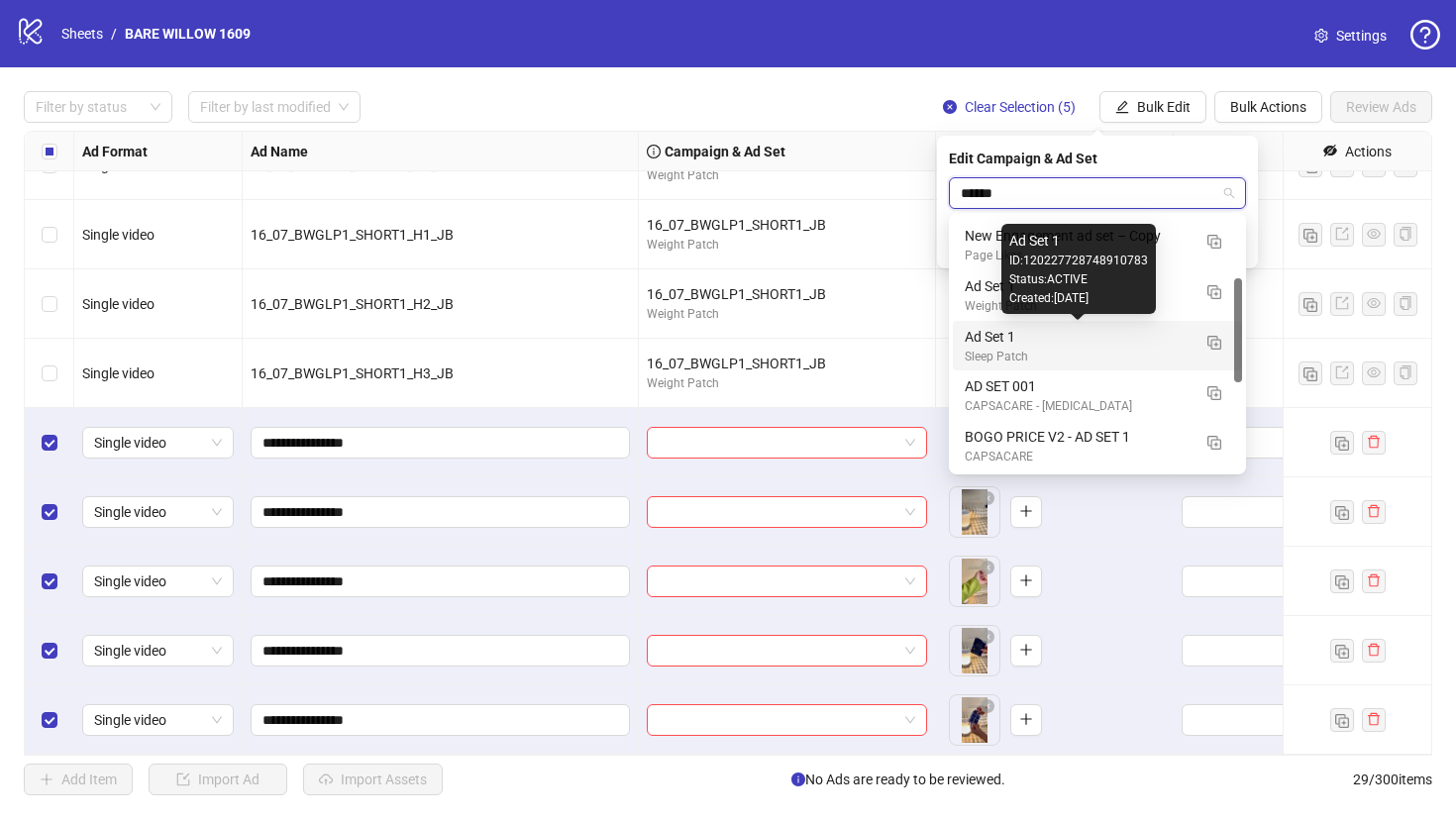 scroll, scrollTop: 182, scrollLeft: 0, axis: vertical 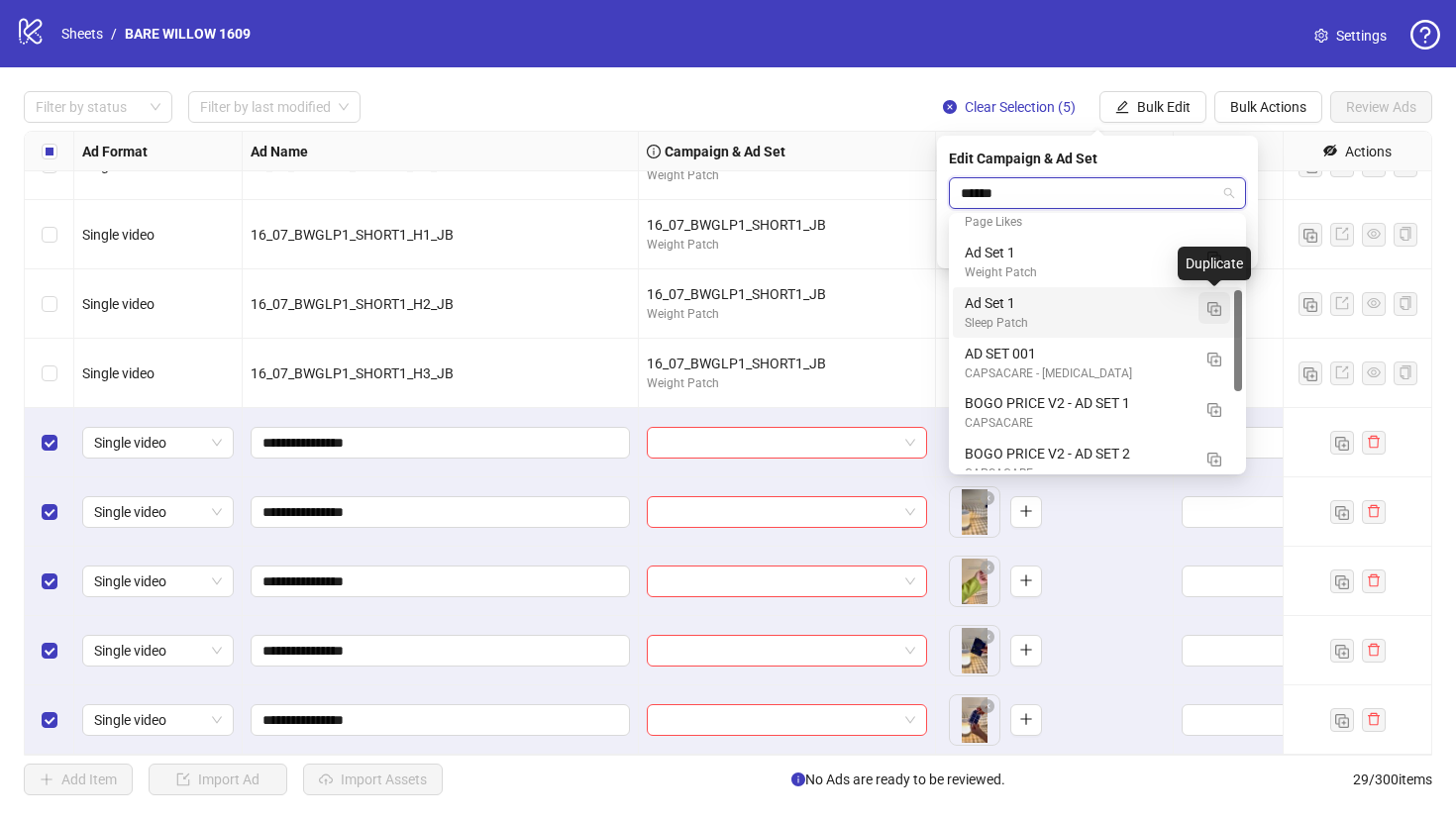 click at bounding box center [1214, 309] 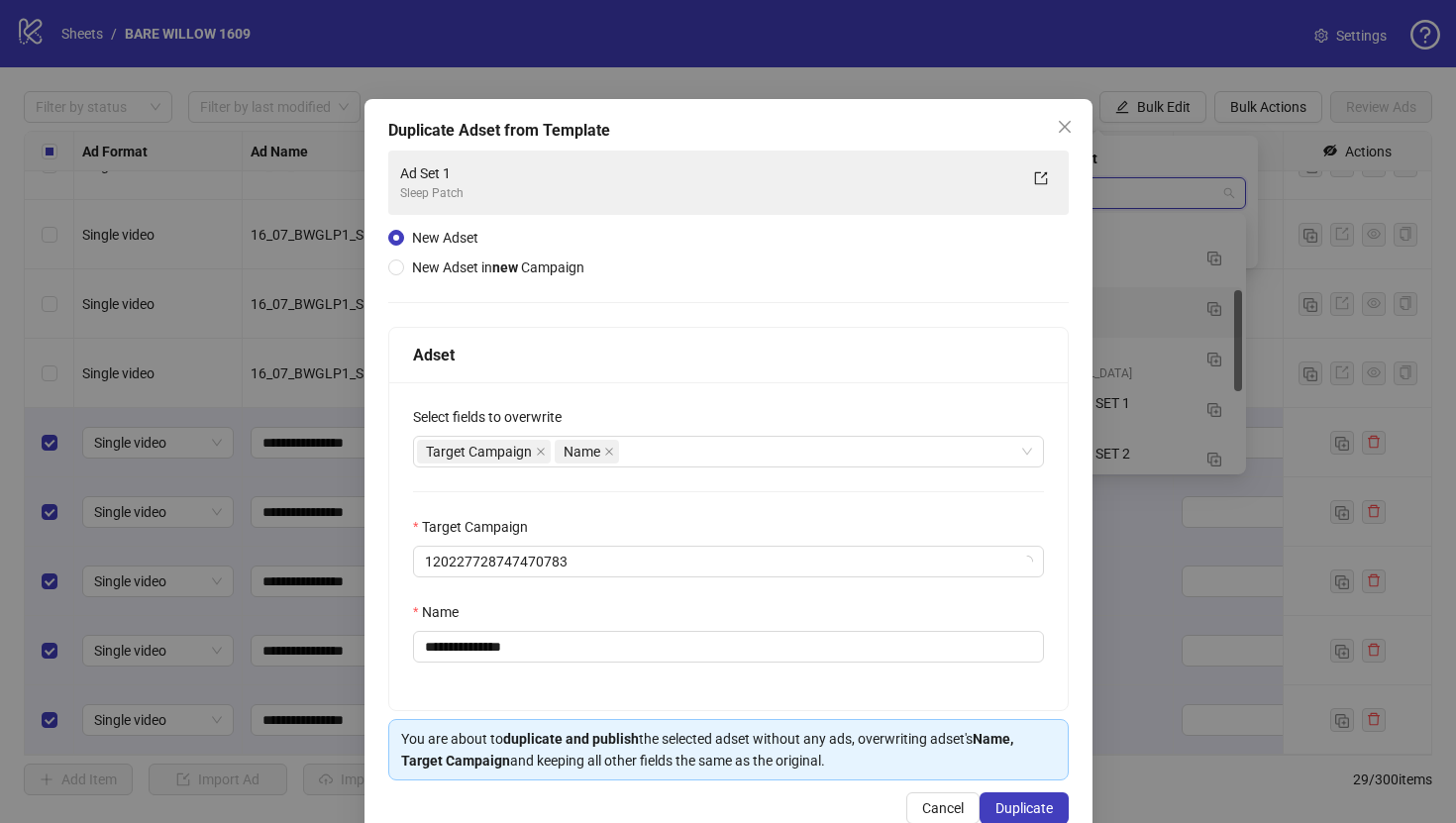 type on "******" 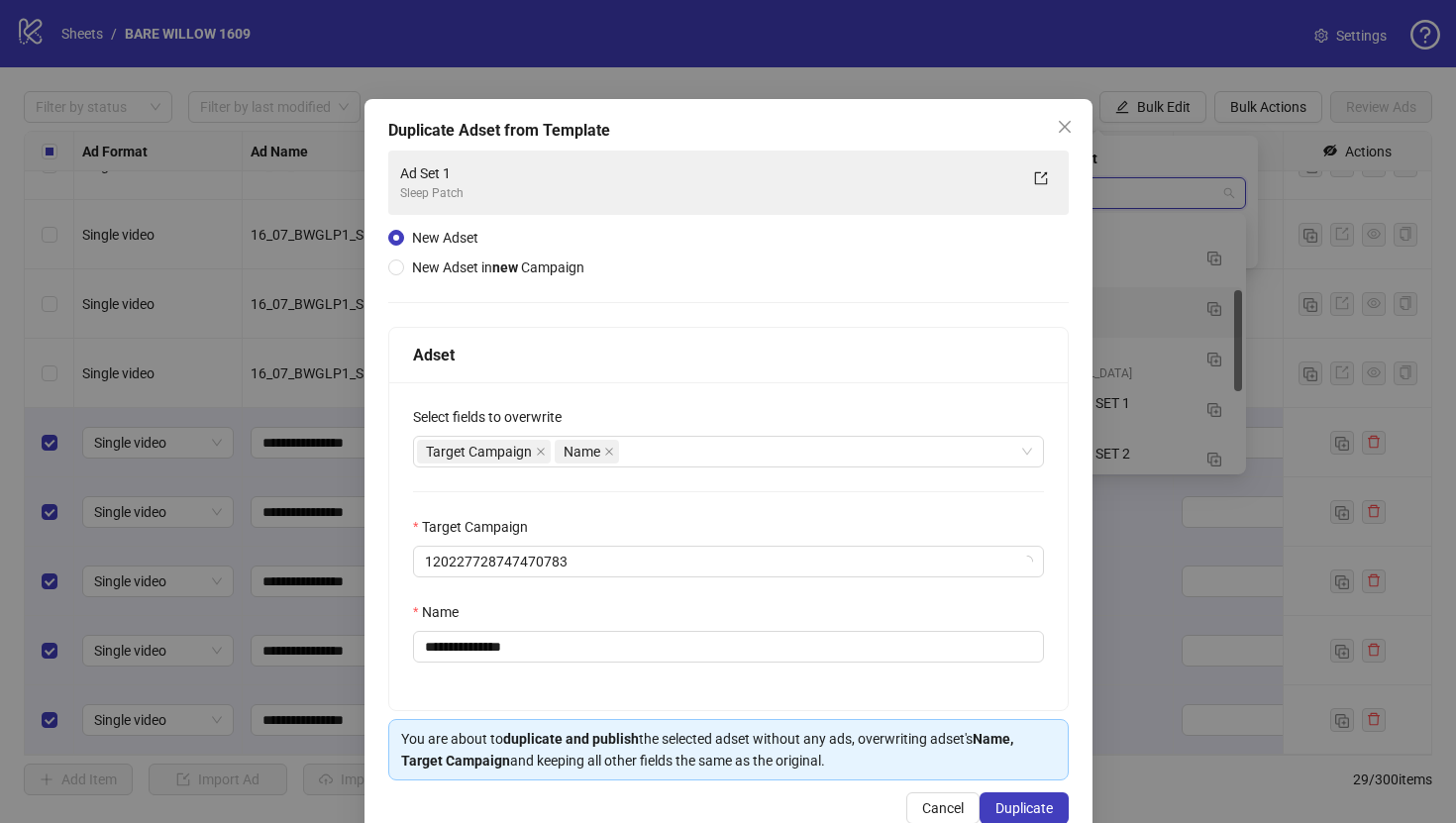 type 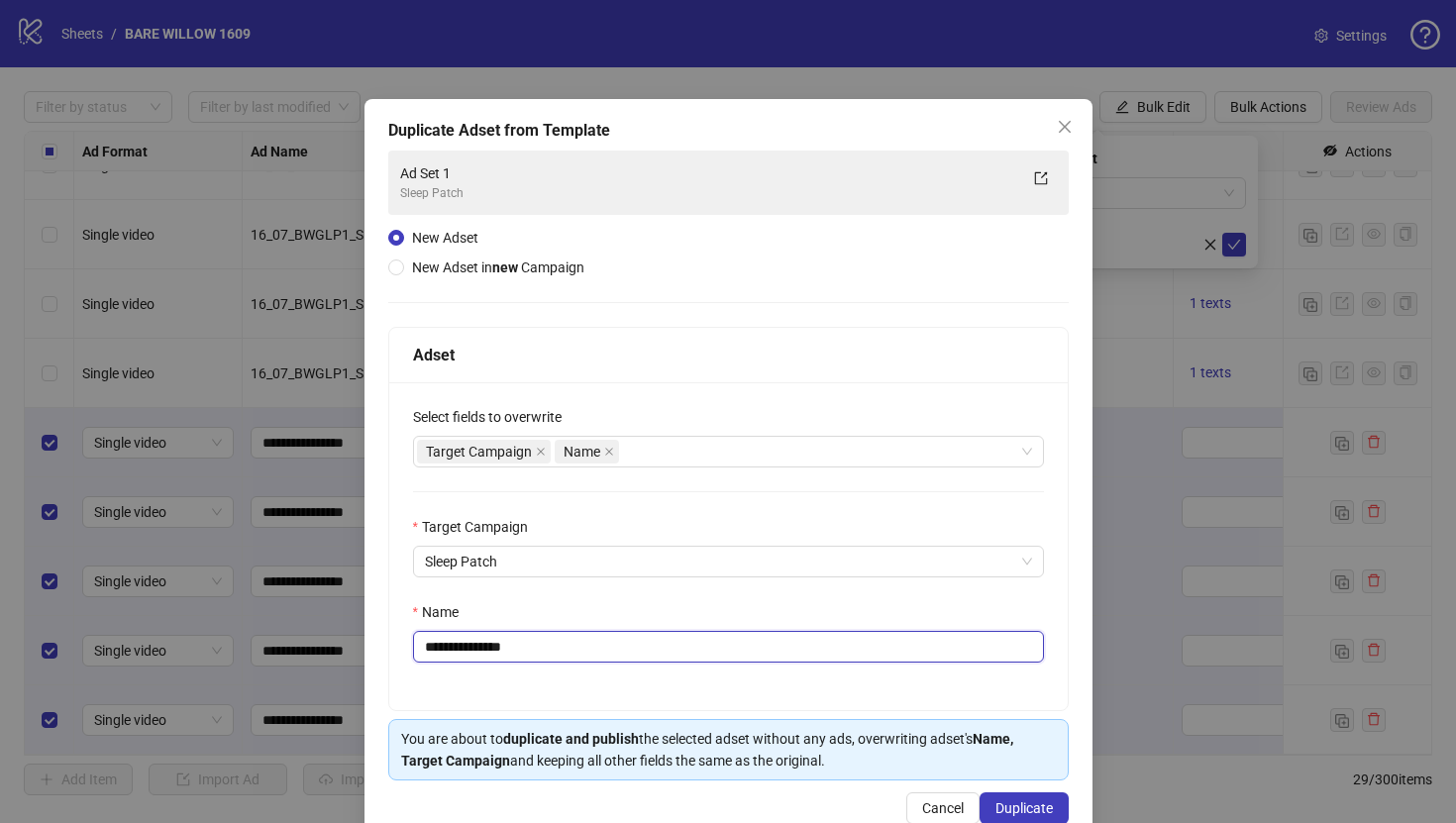 click on "**********" at bounding box center (728, 647) 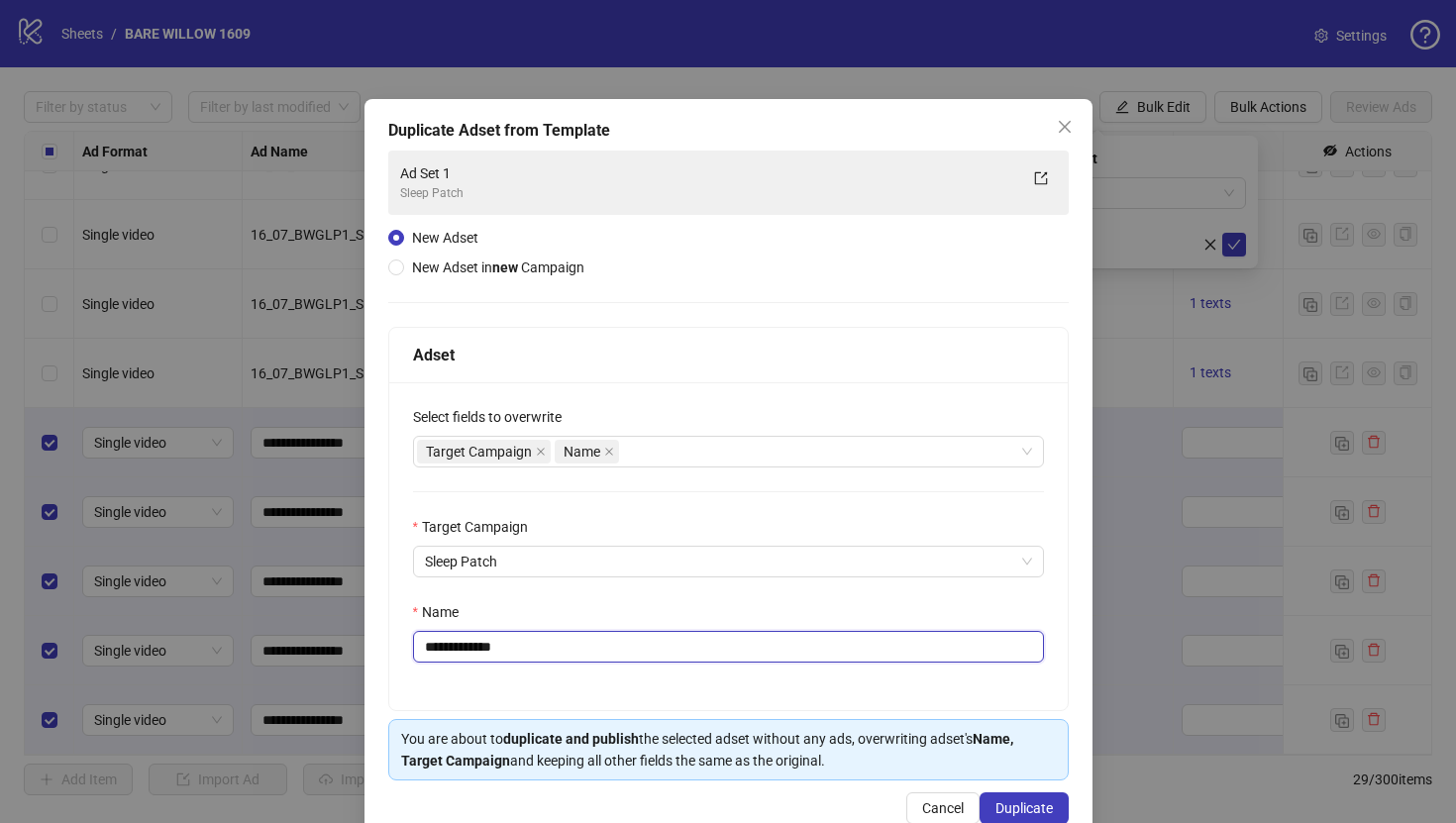 scroll, scrollTop: 46, scrollLeft: 0, axis: vertical 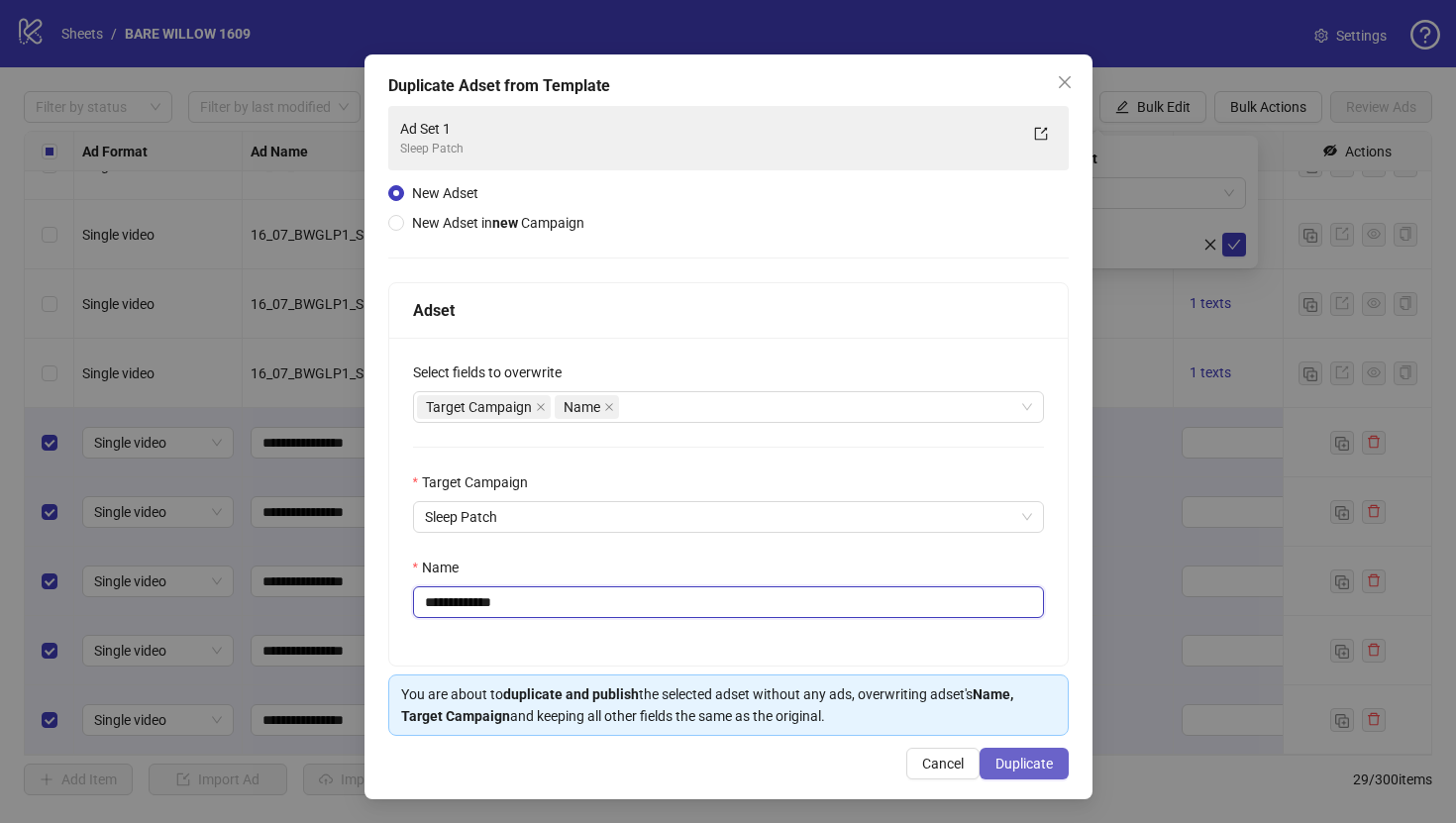 type on "**********" 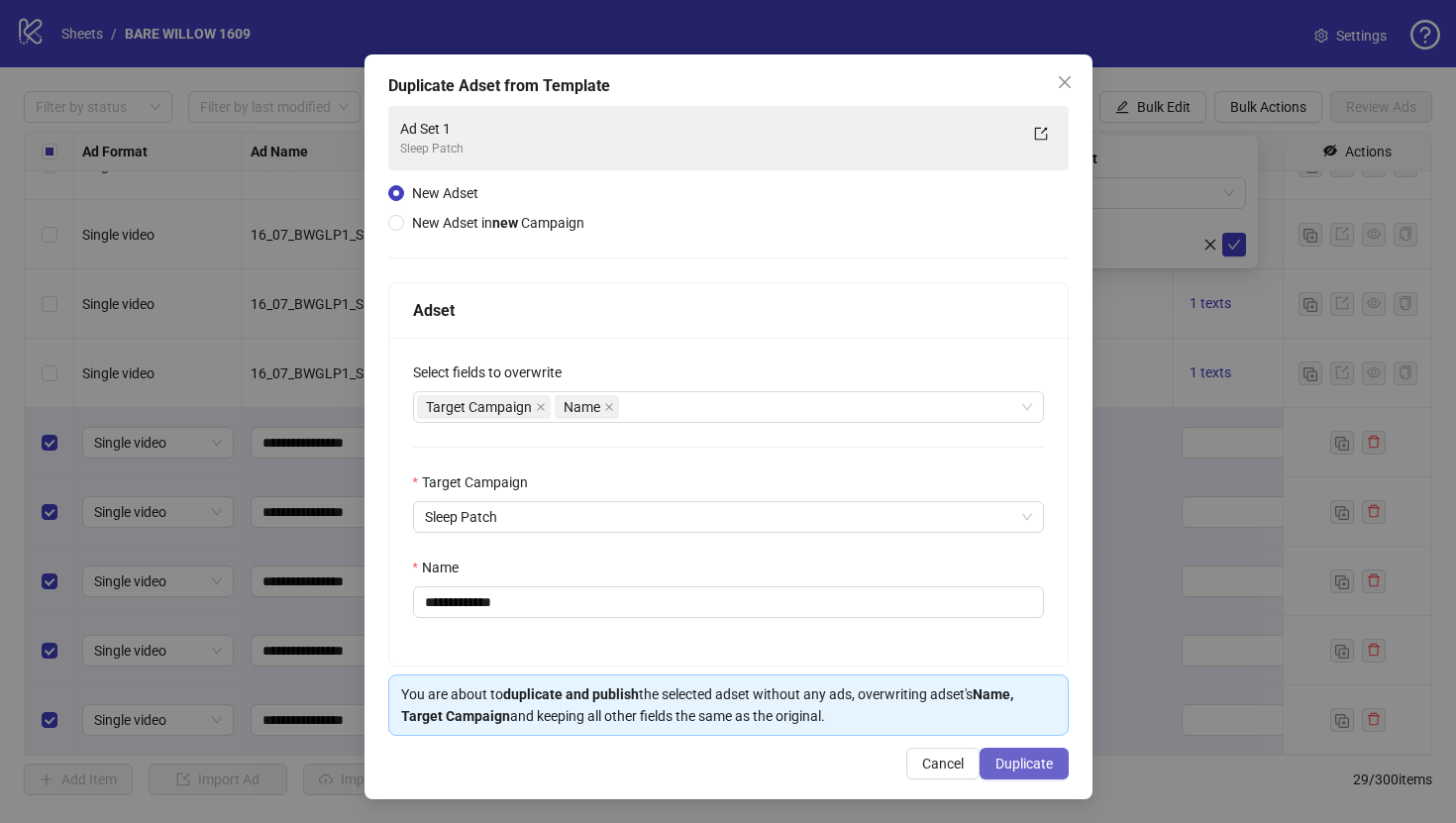 click on "Duplicate" at bounding box center [1024, 764] 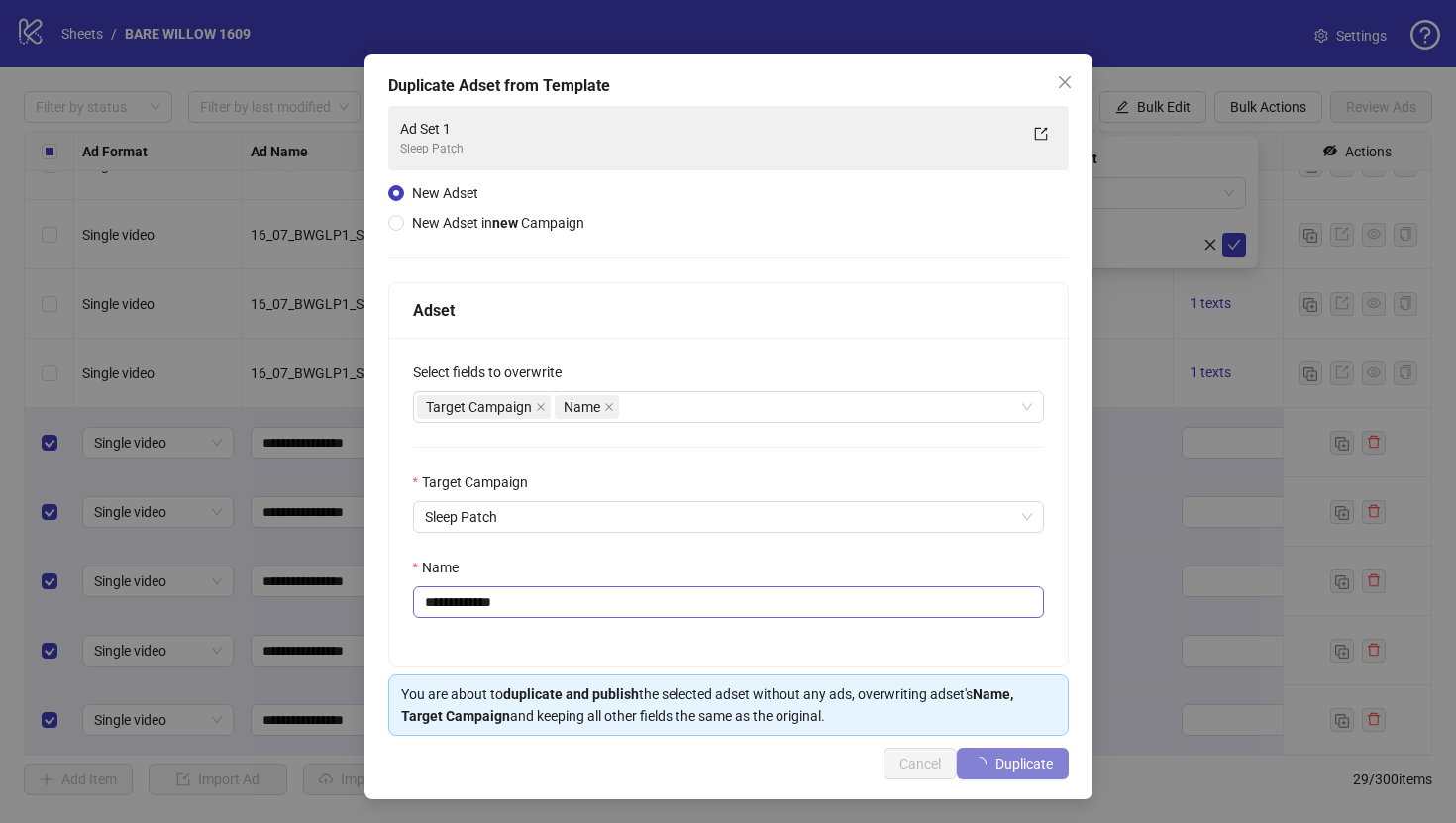 type 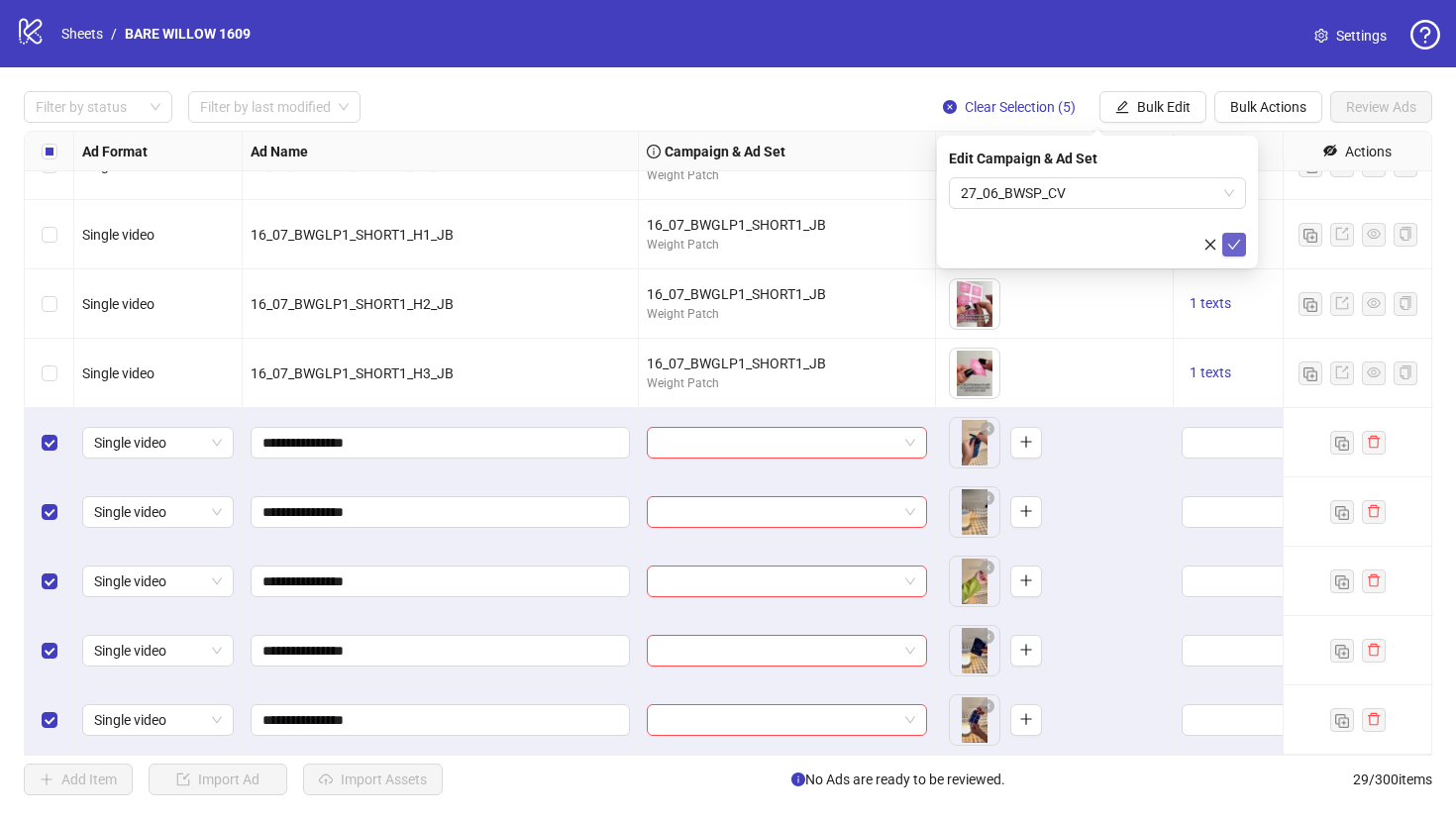 click 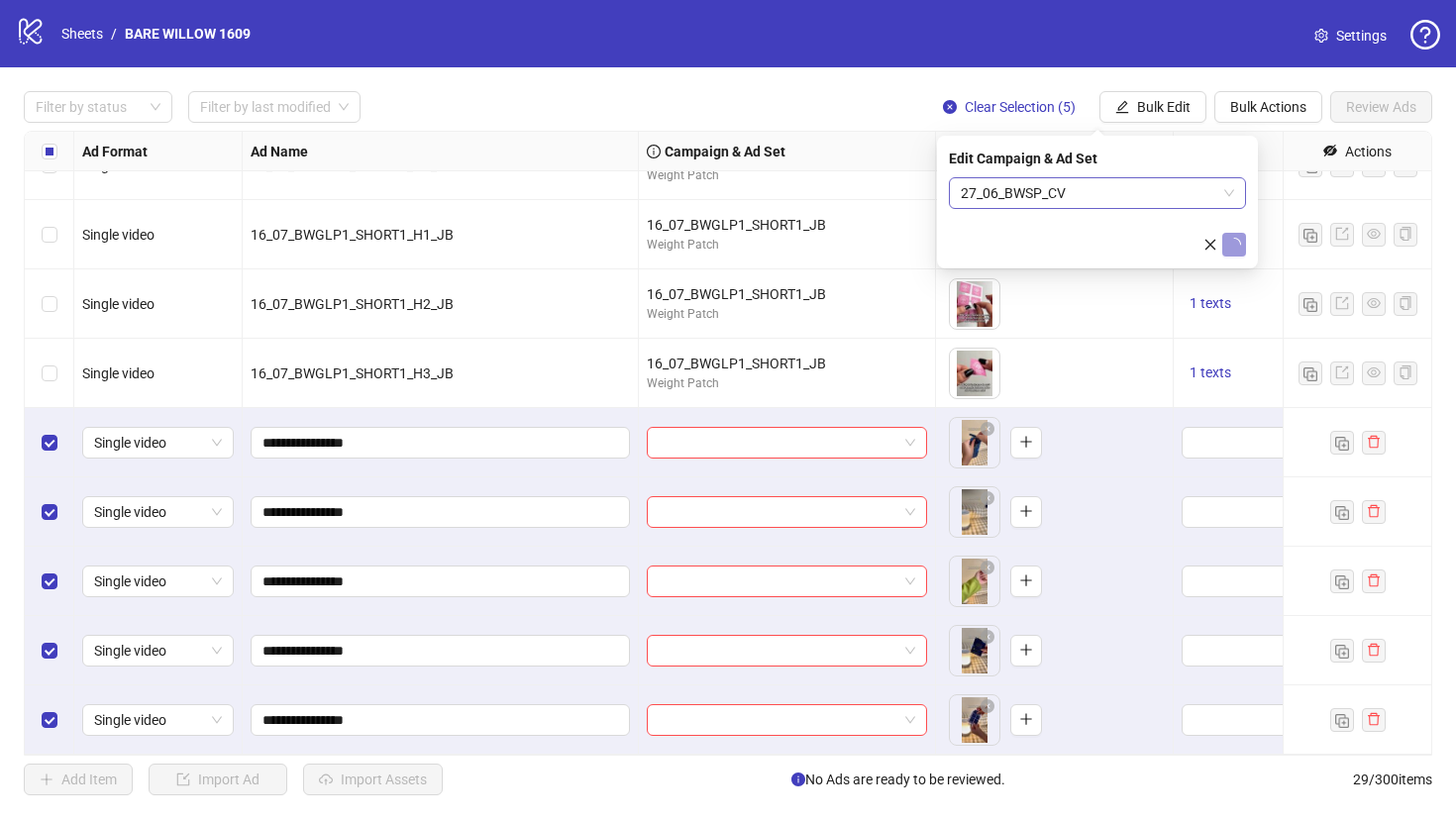 type 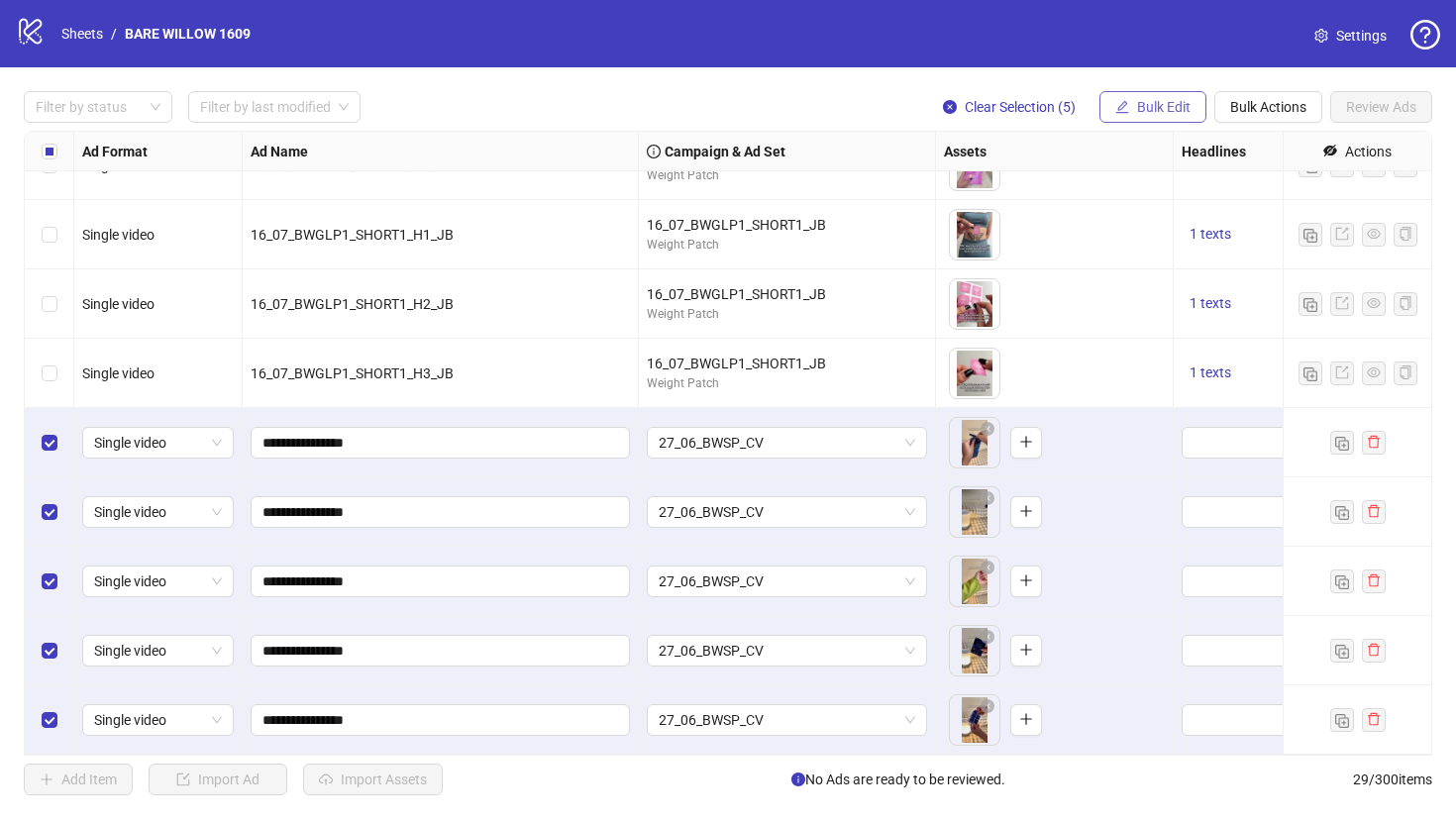 click on "Bulk Edit" at bounding box center (1153, 107) 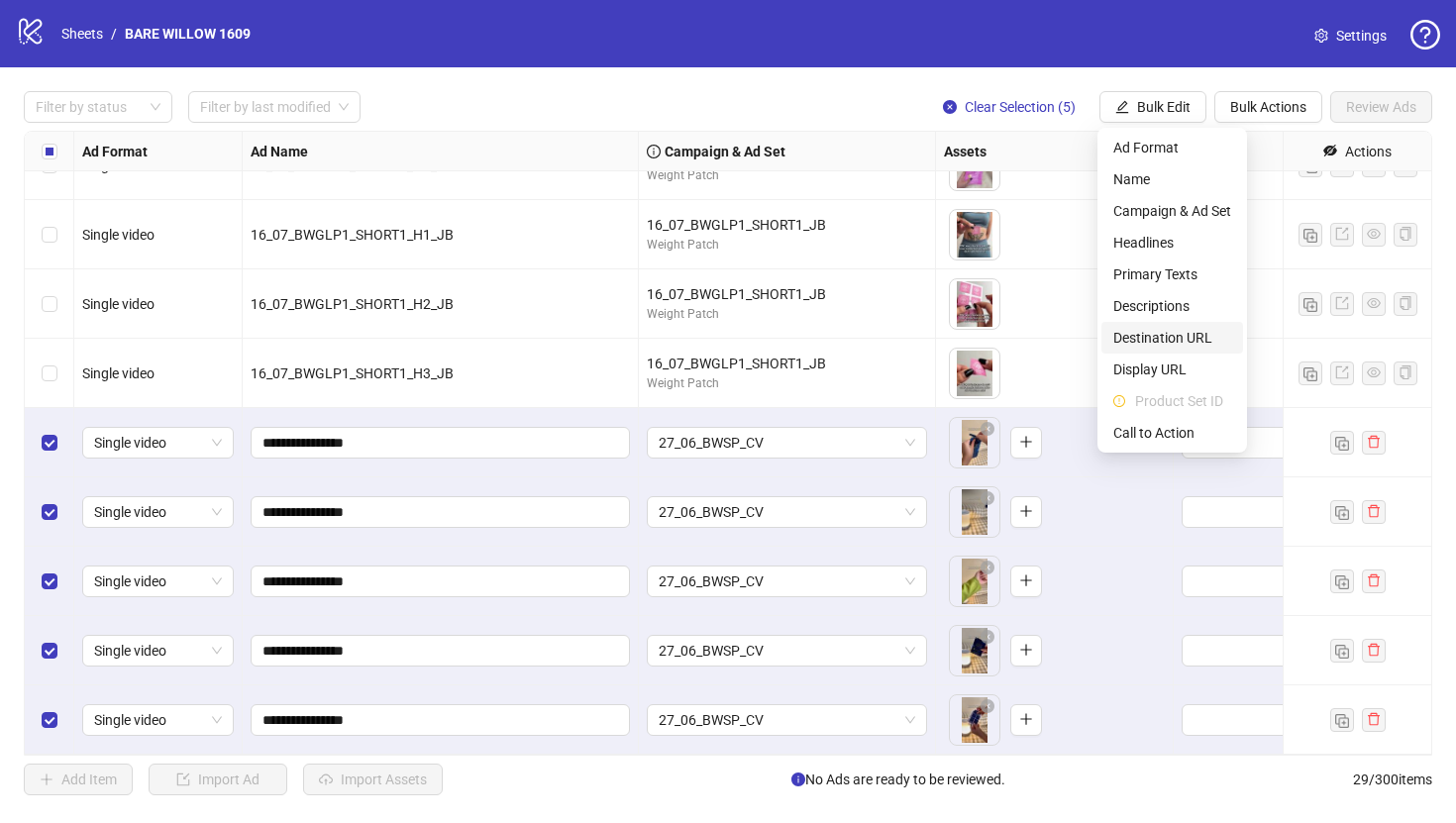 click on "Destination URL" at bounding box center [1172, 338] 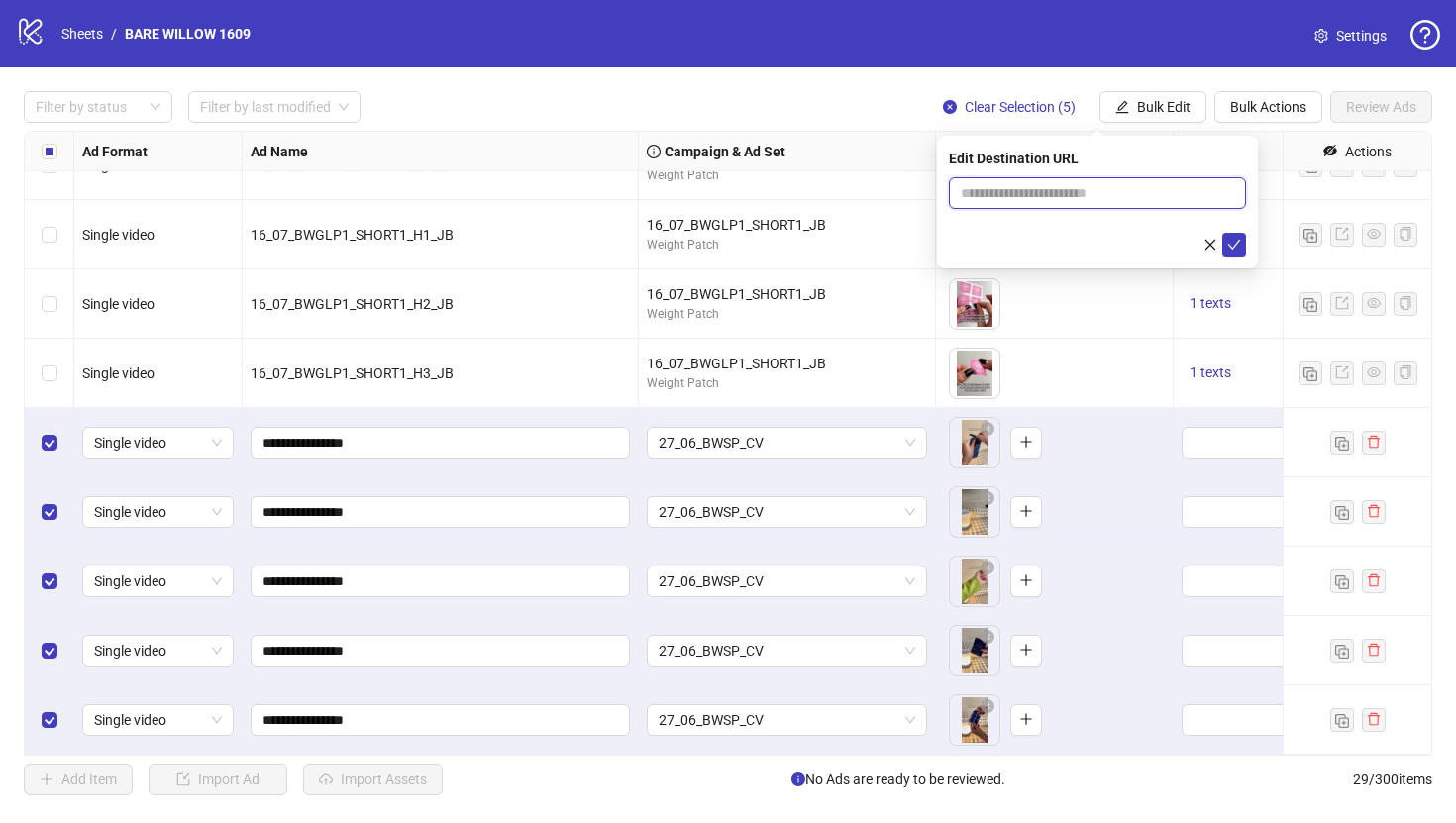 click at bounding box center [1090, 193] 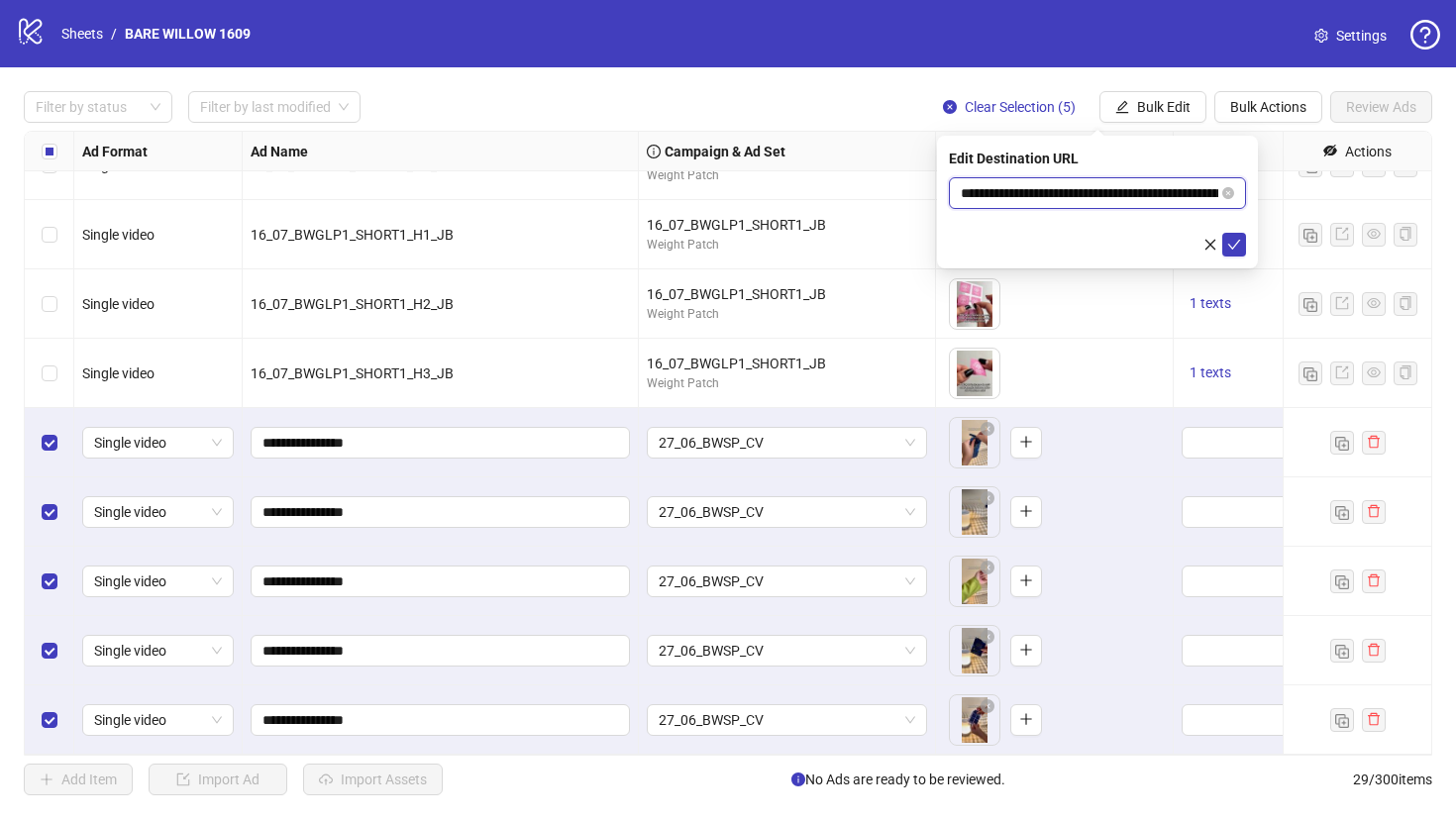 scroll, scrollTop: 0, scrollLeft: 797, axis: horizontal 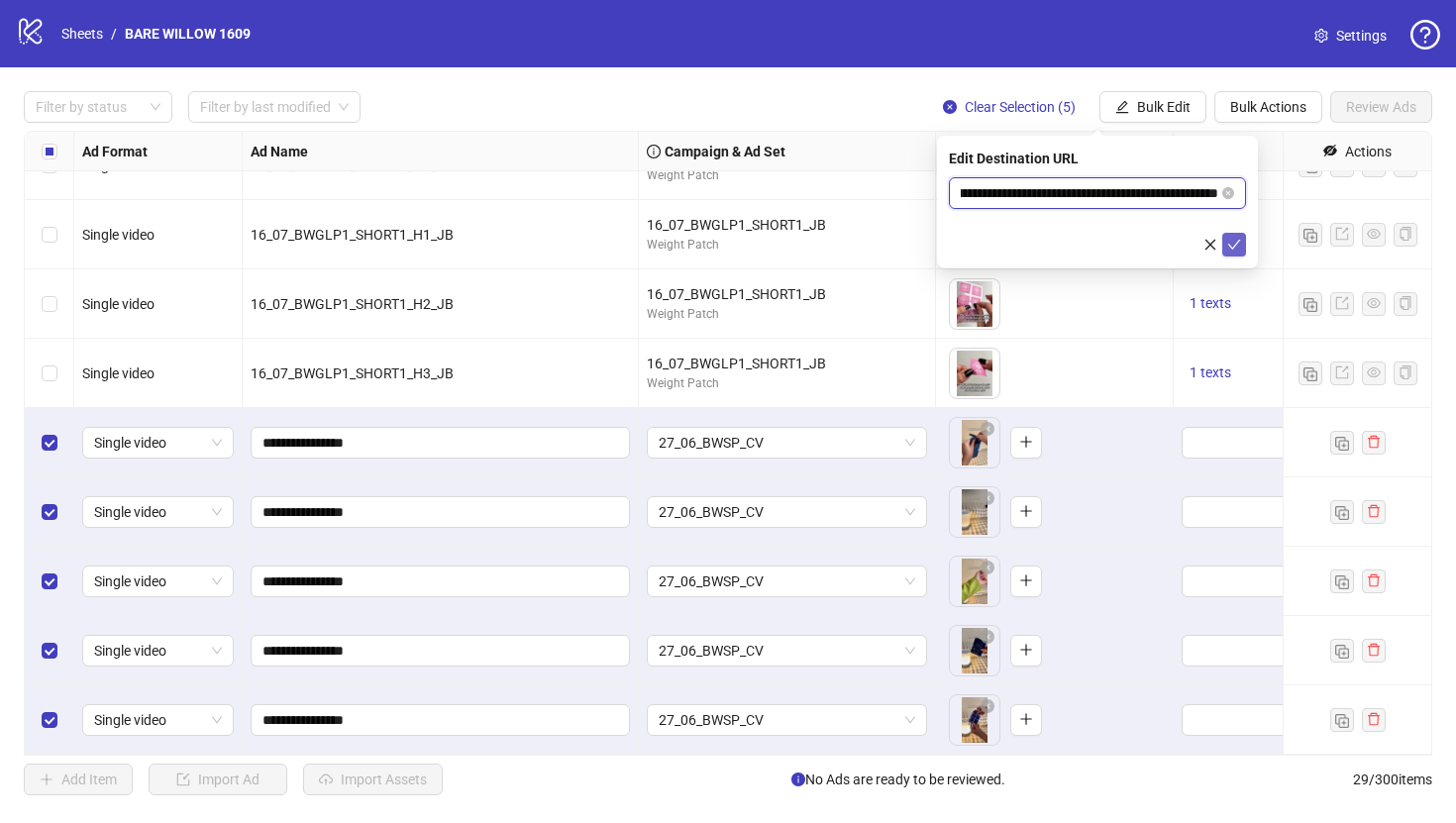 type on "**********" 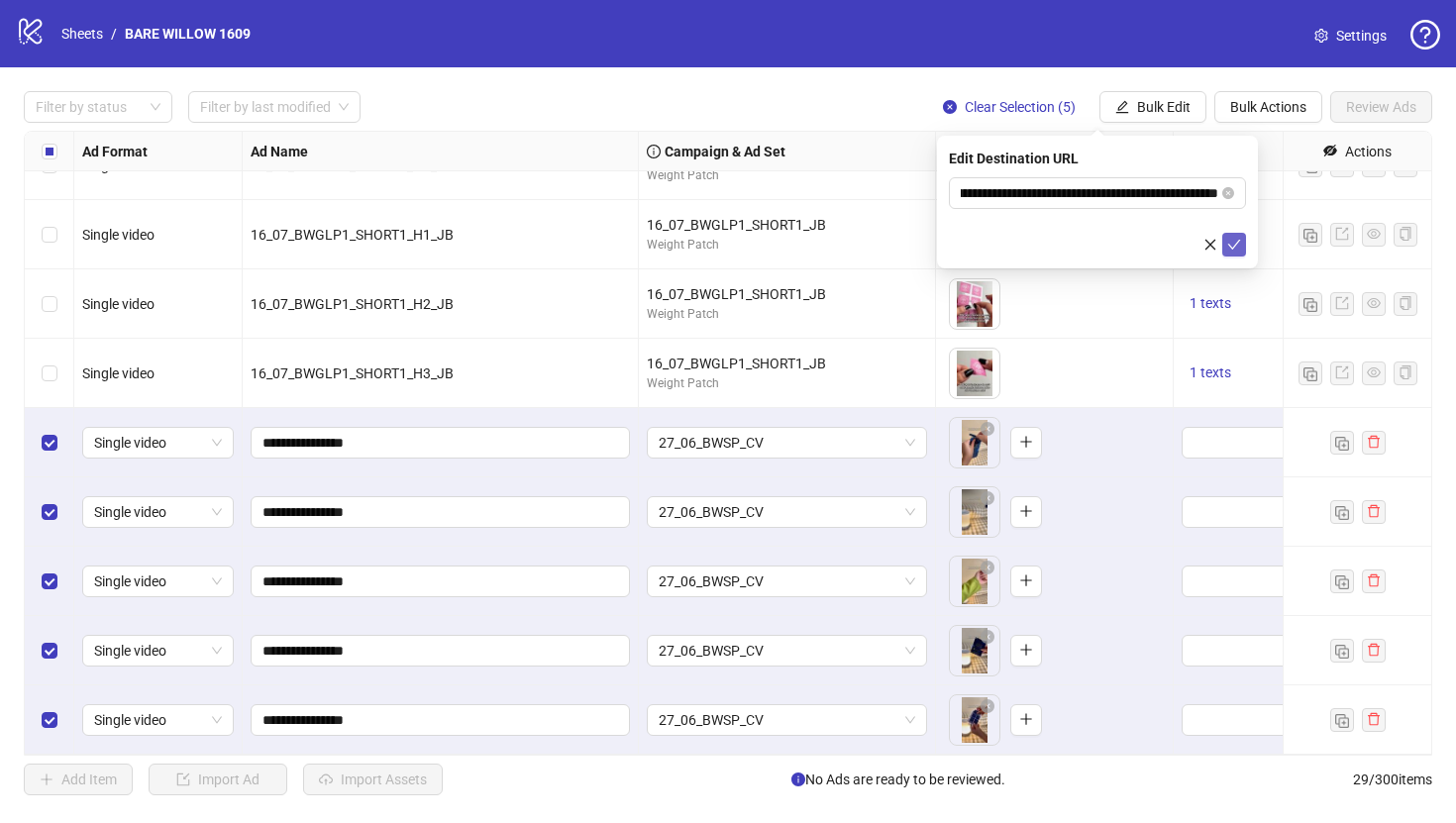 click 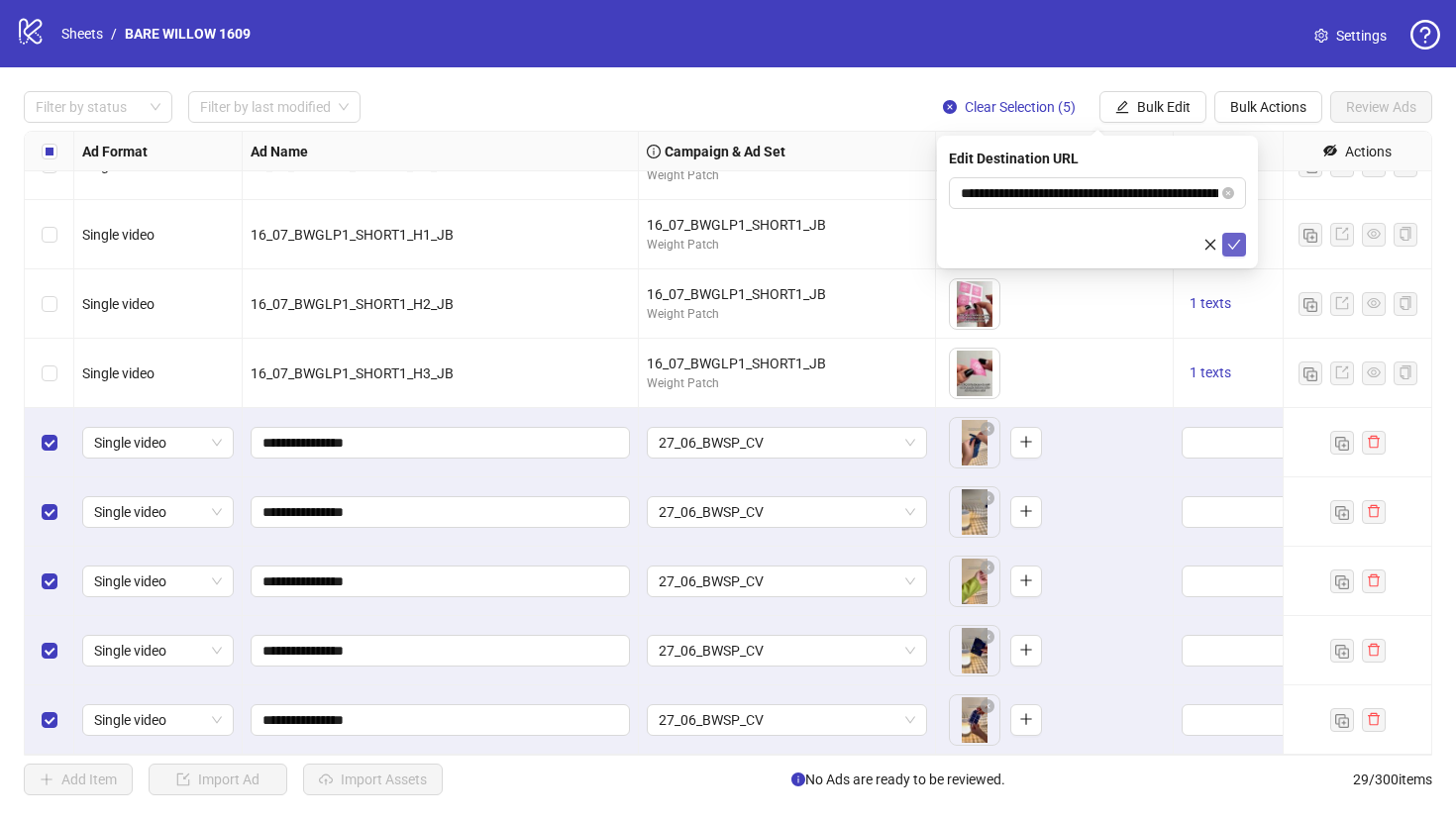 type 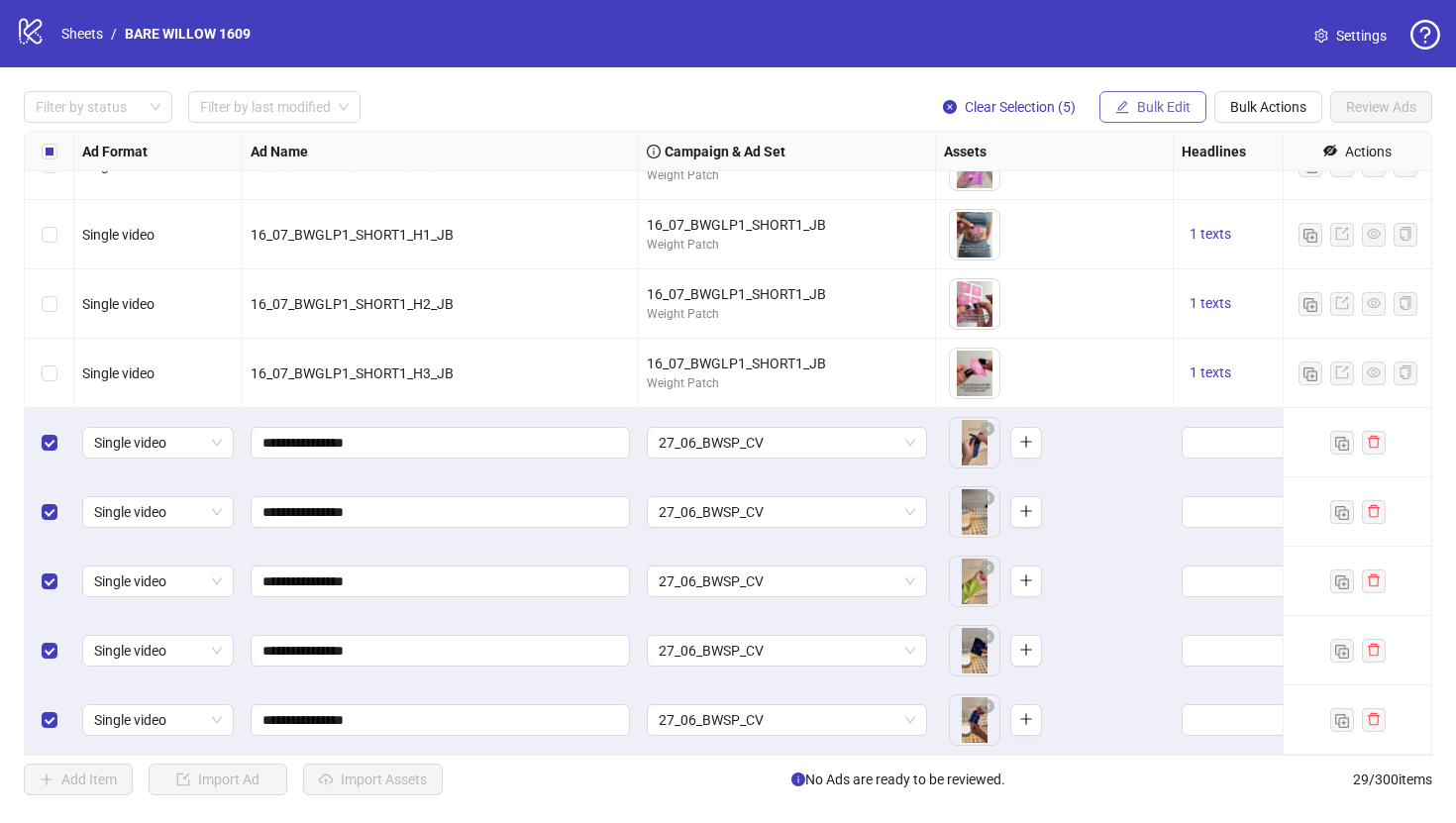 click on "Bulk Edit" at bounding box center [1164, 107] 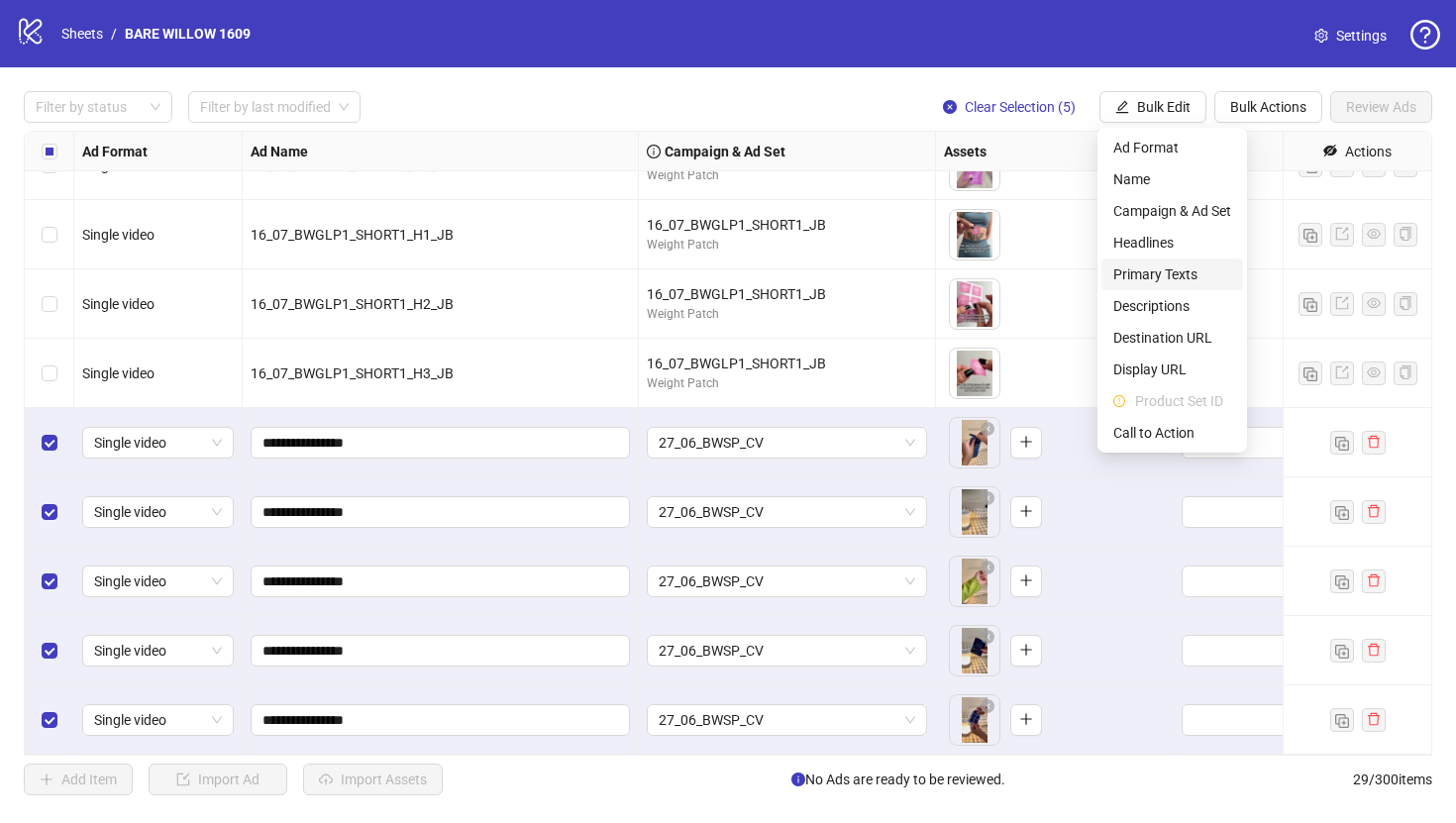 click on "Primary Texts" at bounding box center (1172, 274) 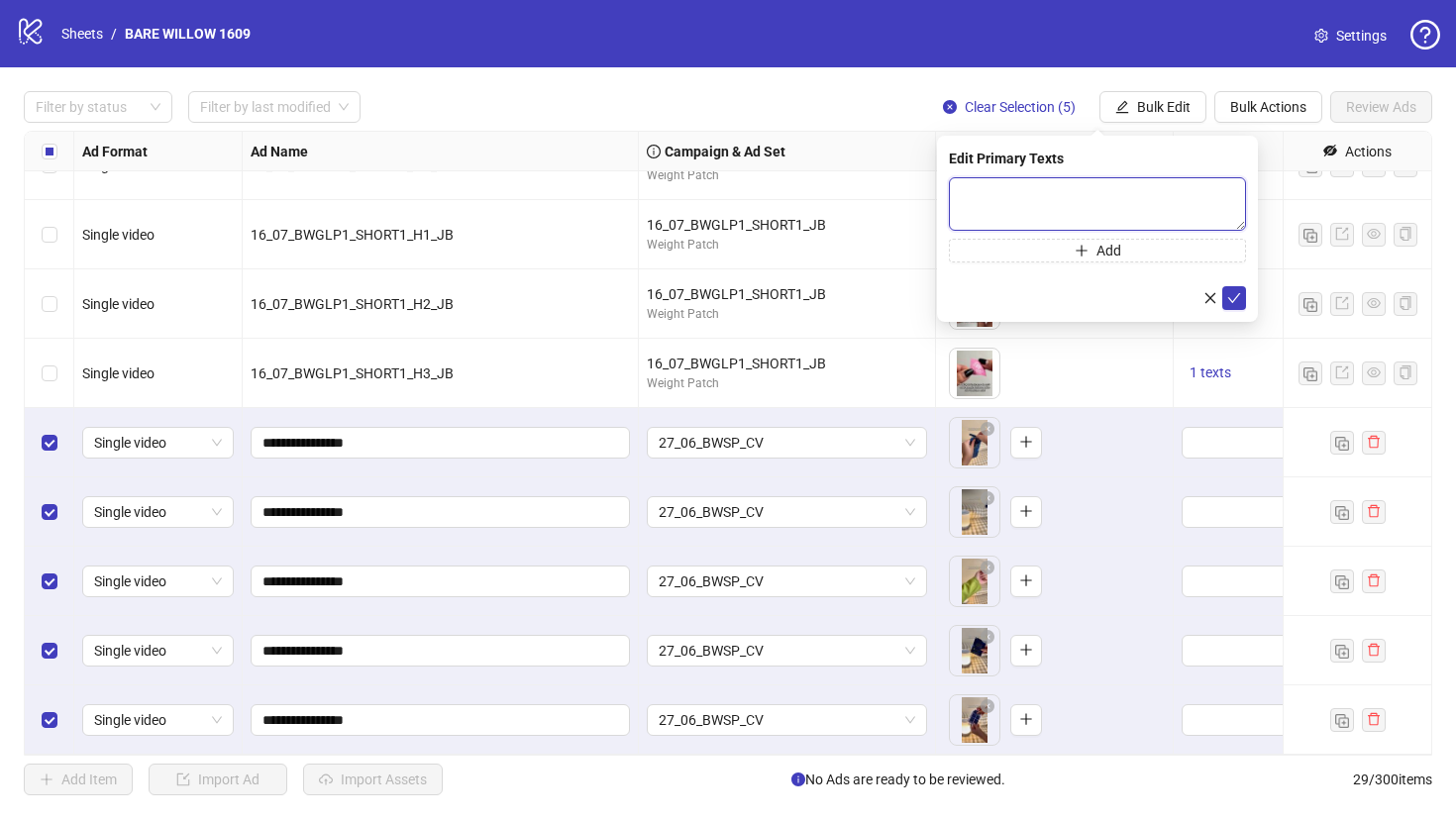 click at bounding box center (1097, 204) 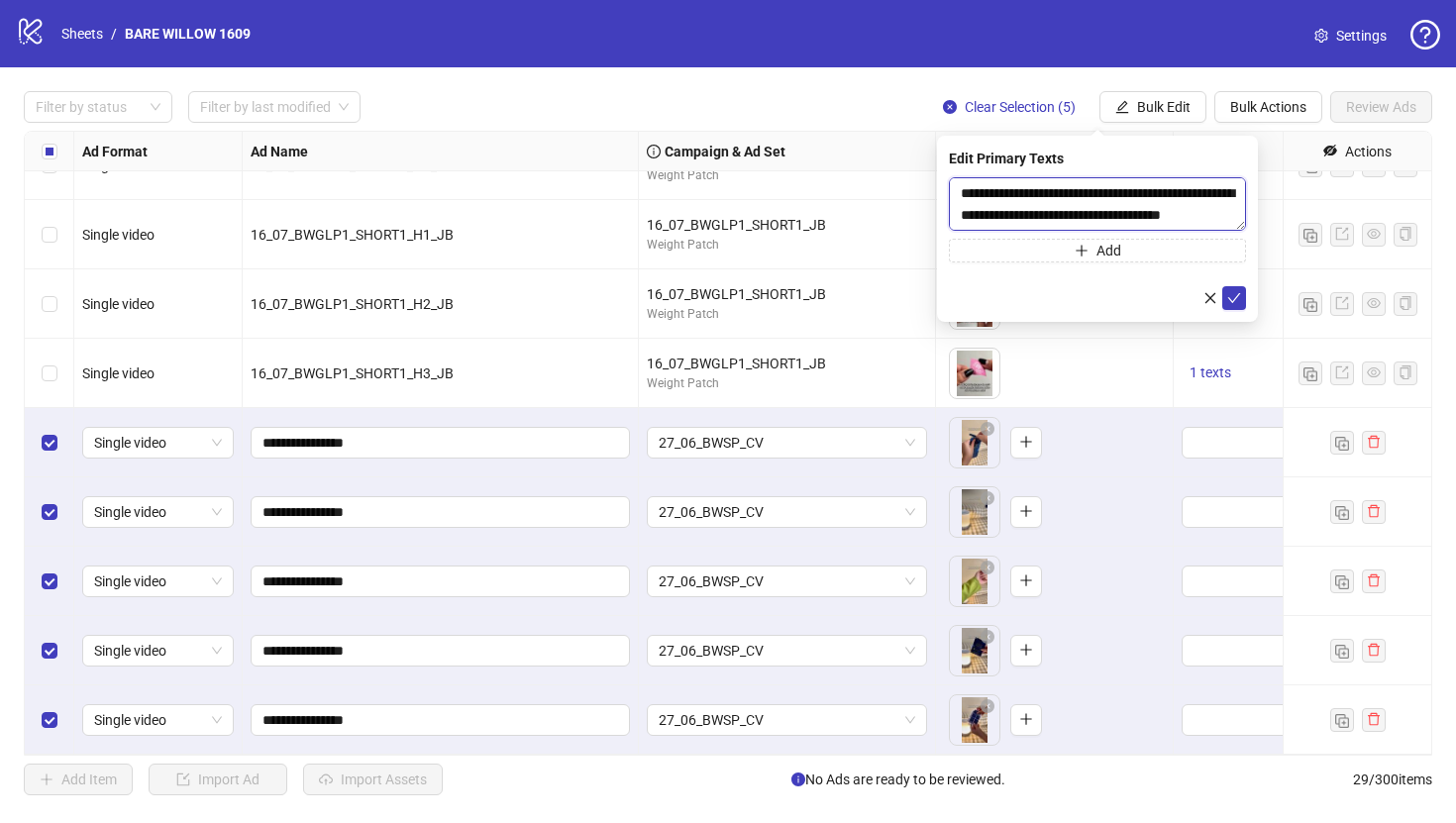 scroll, scrollTop: 407, scrollLeft: 0, axis: vertical 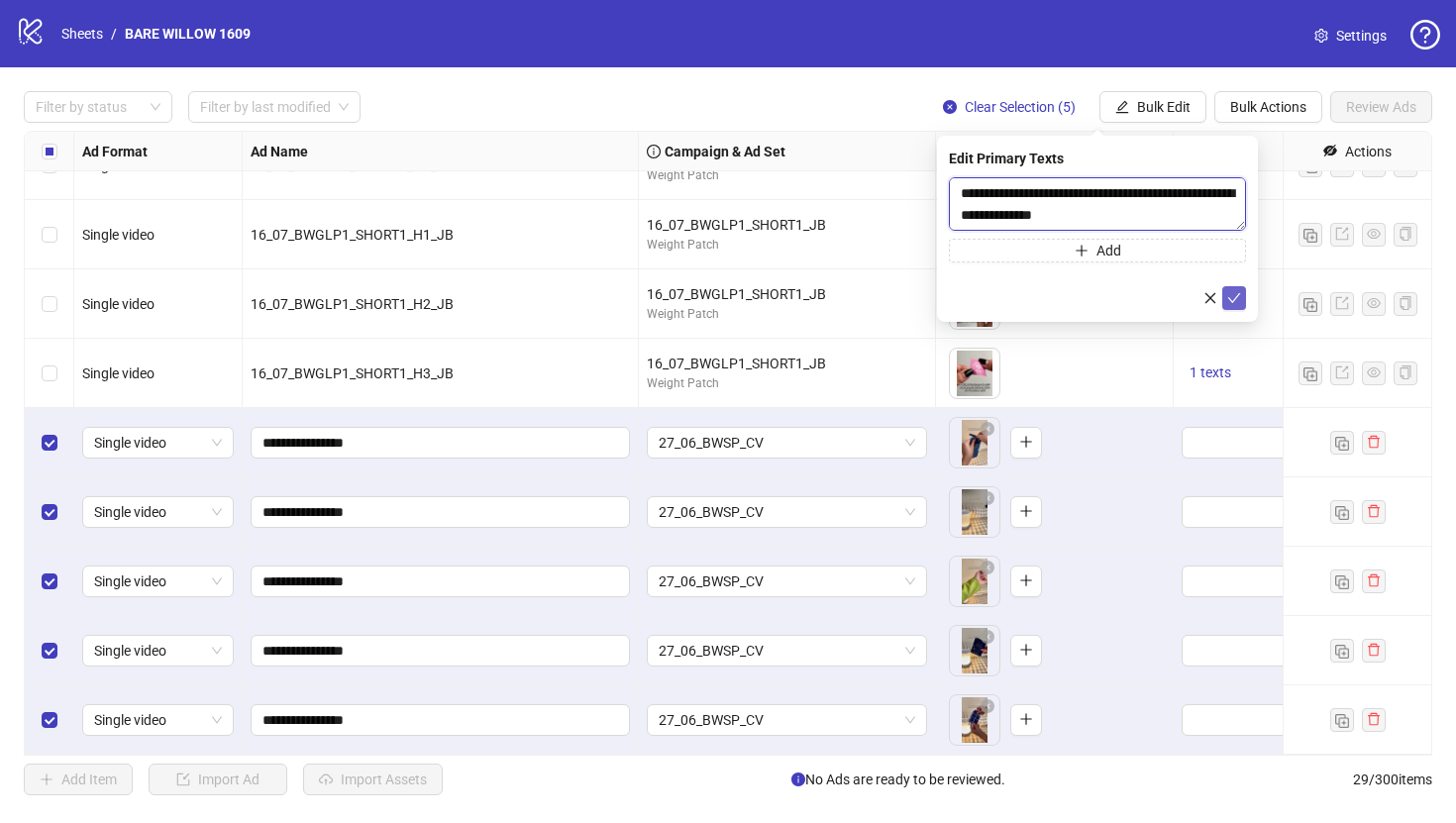 type on "**********" 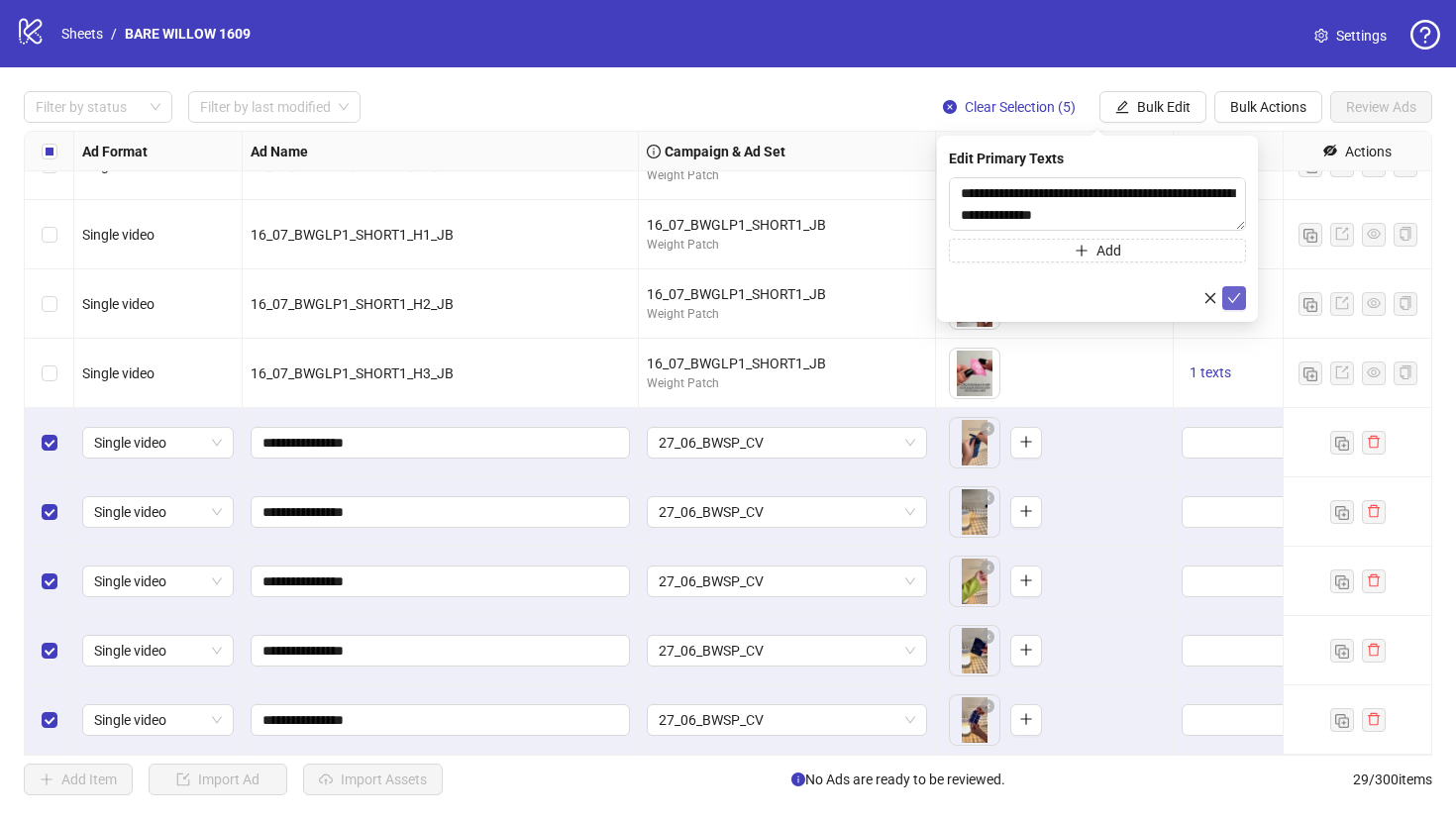 click 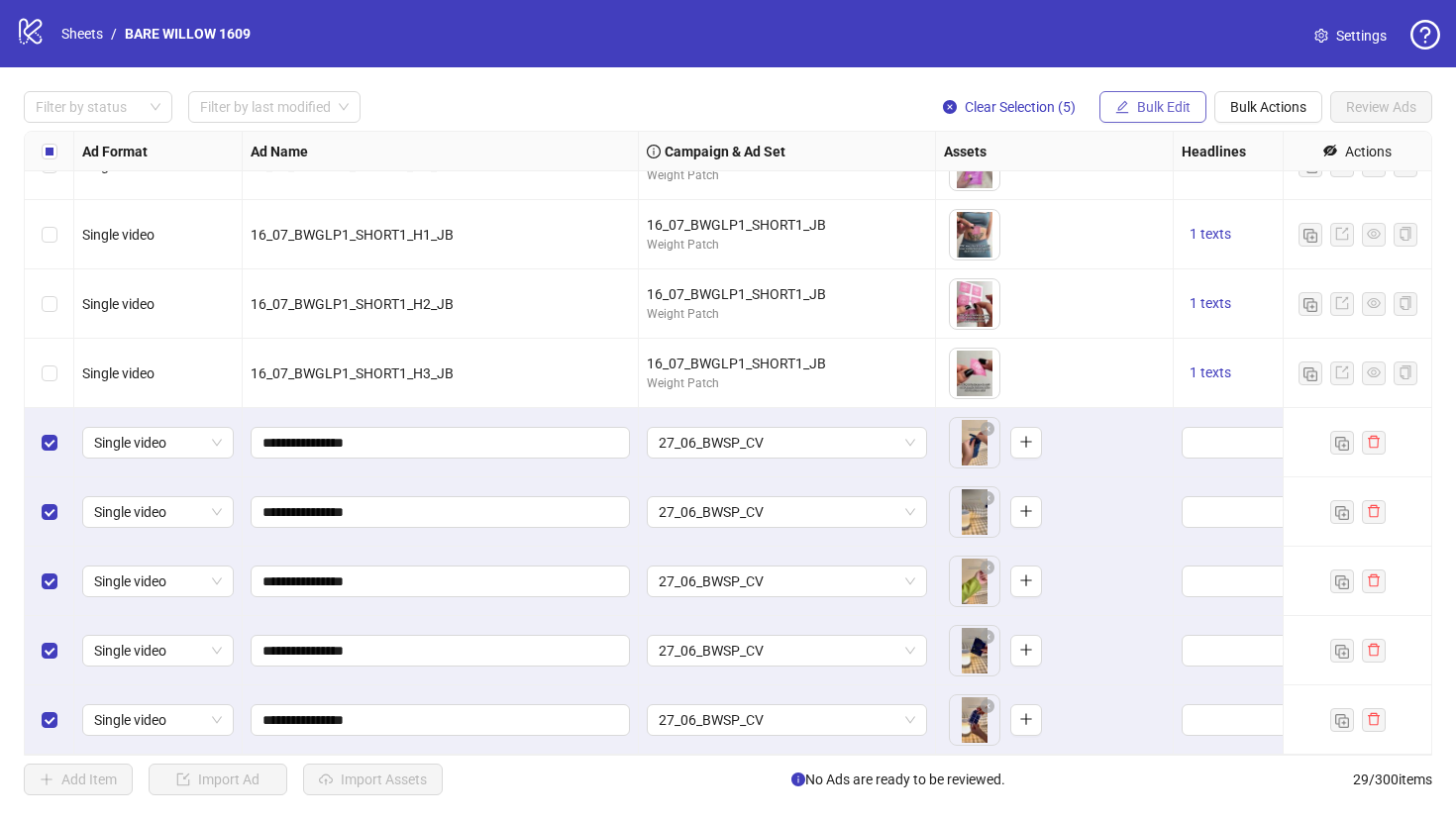 click on "Bulk Edit" at bounding box center [1153, 107] 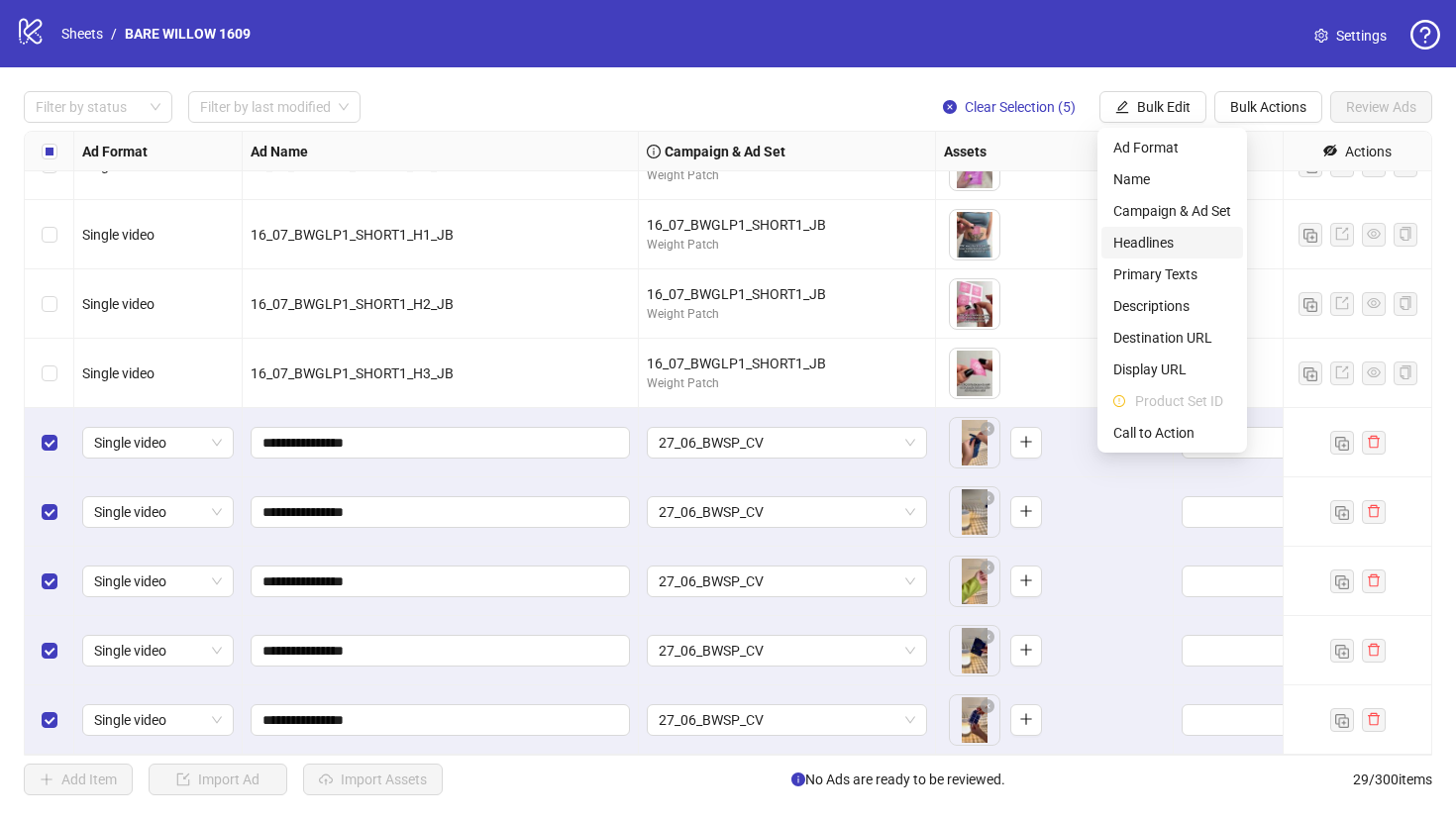 click on "Headlines" at bounding box center (1172, 243) 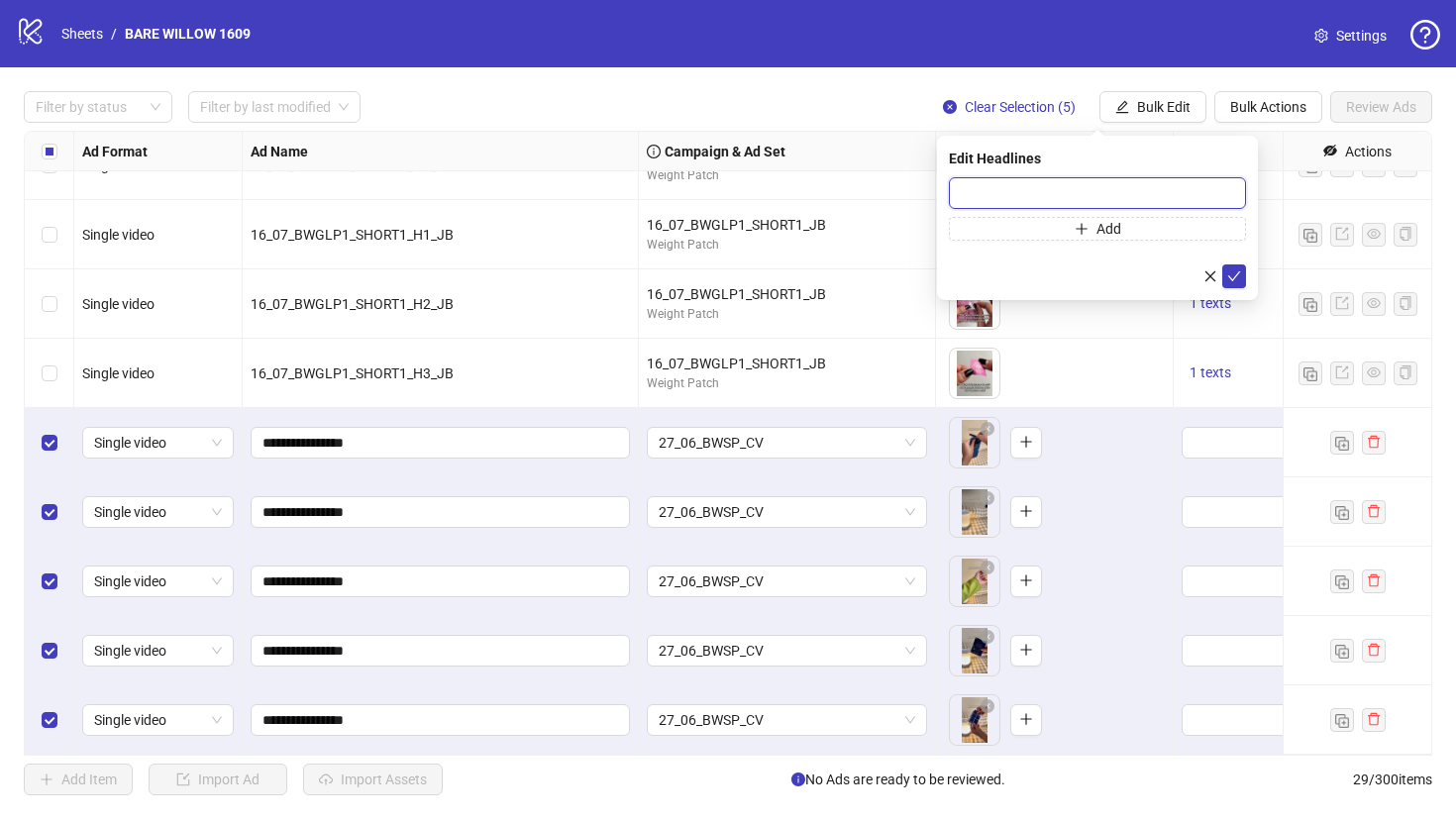 click at bounding box center (1097, 193) 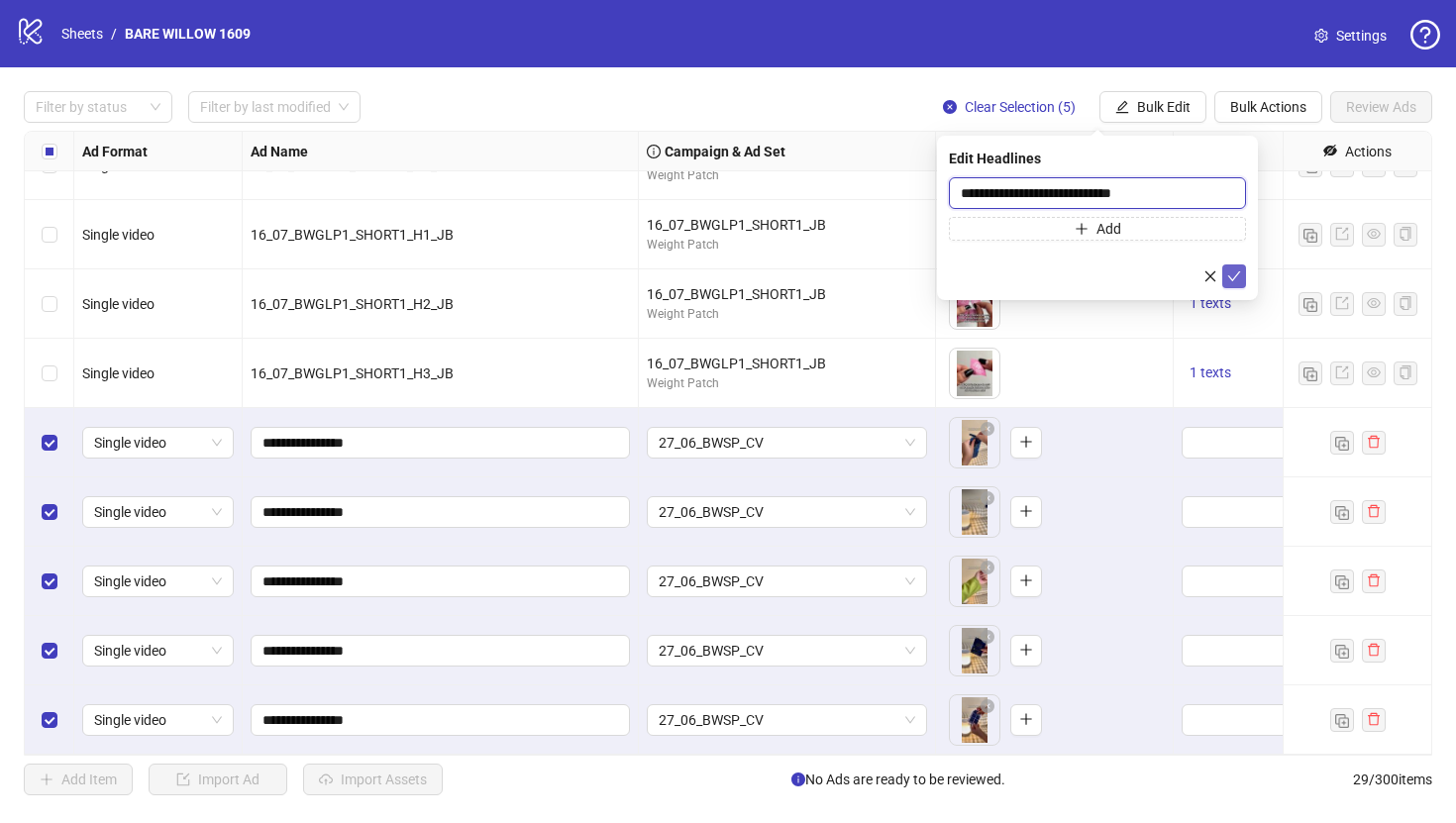 type on "**********" 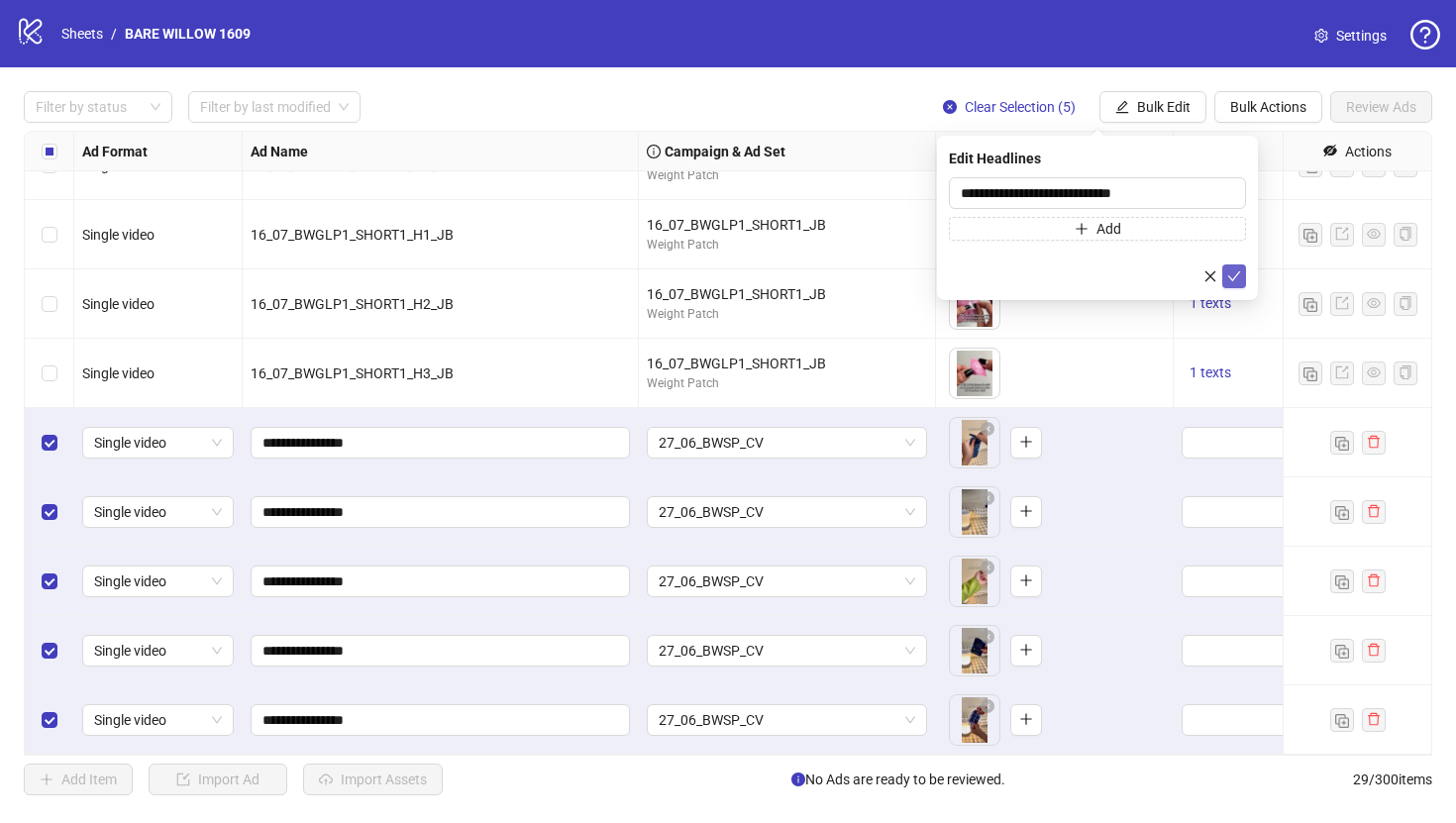 click 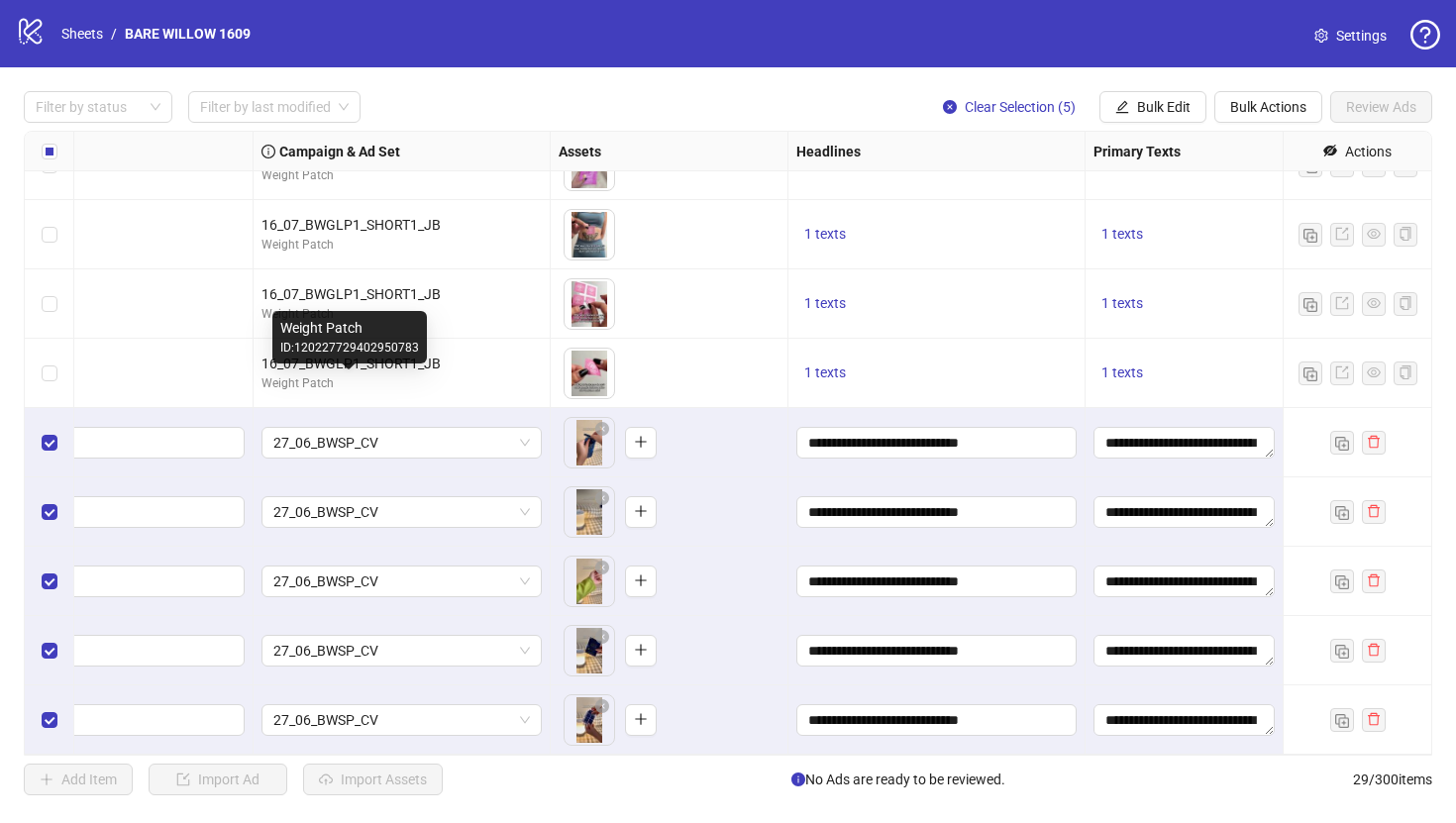 scroll, scrollTop: 1427, scrollLeft: 488, axis: both 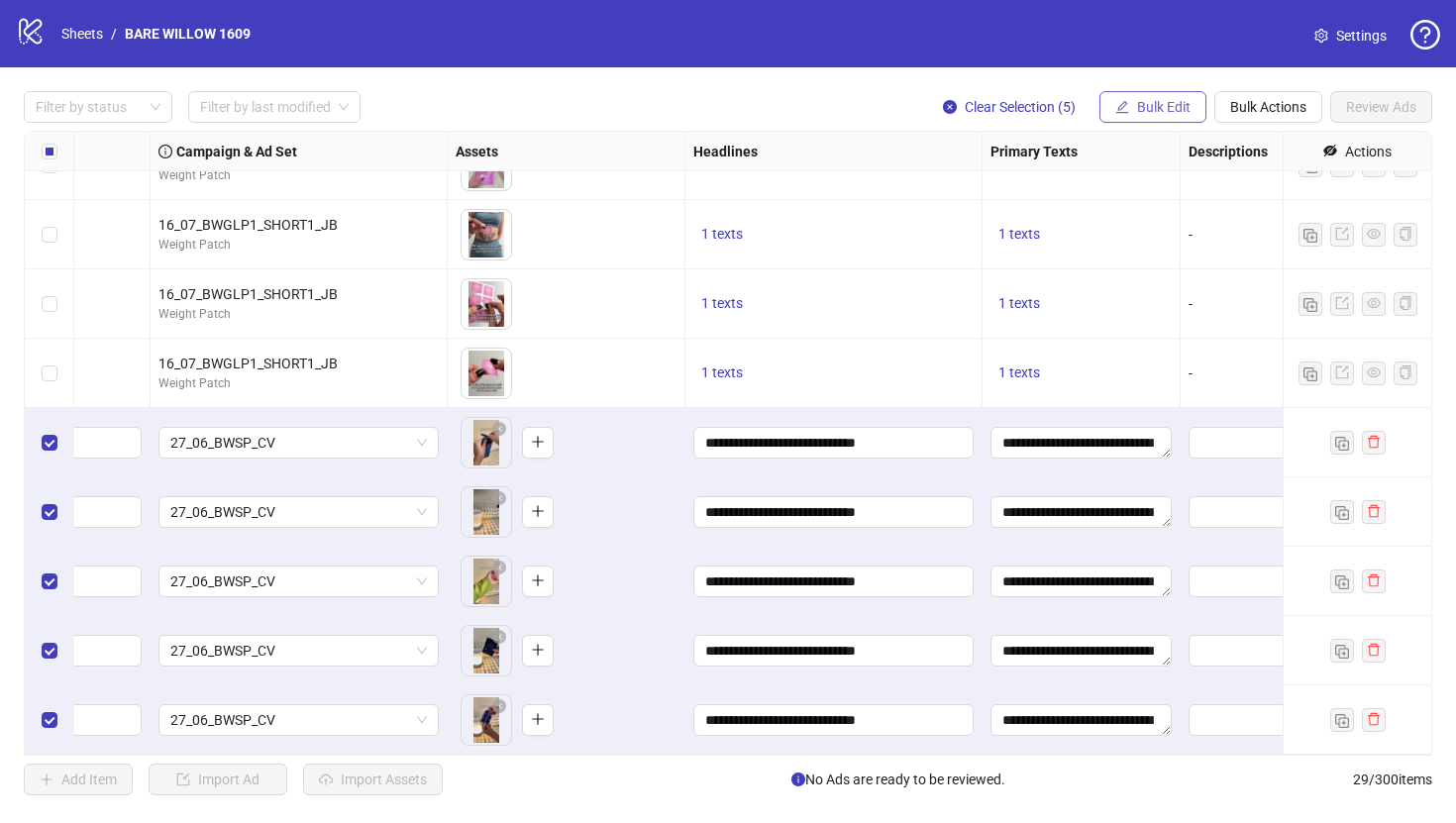 click on "Bulk Edit" at bounding box center (1164, 107) 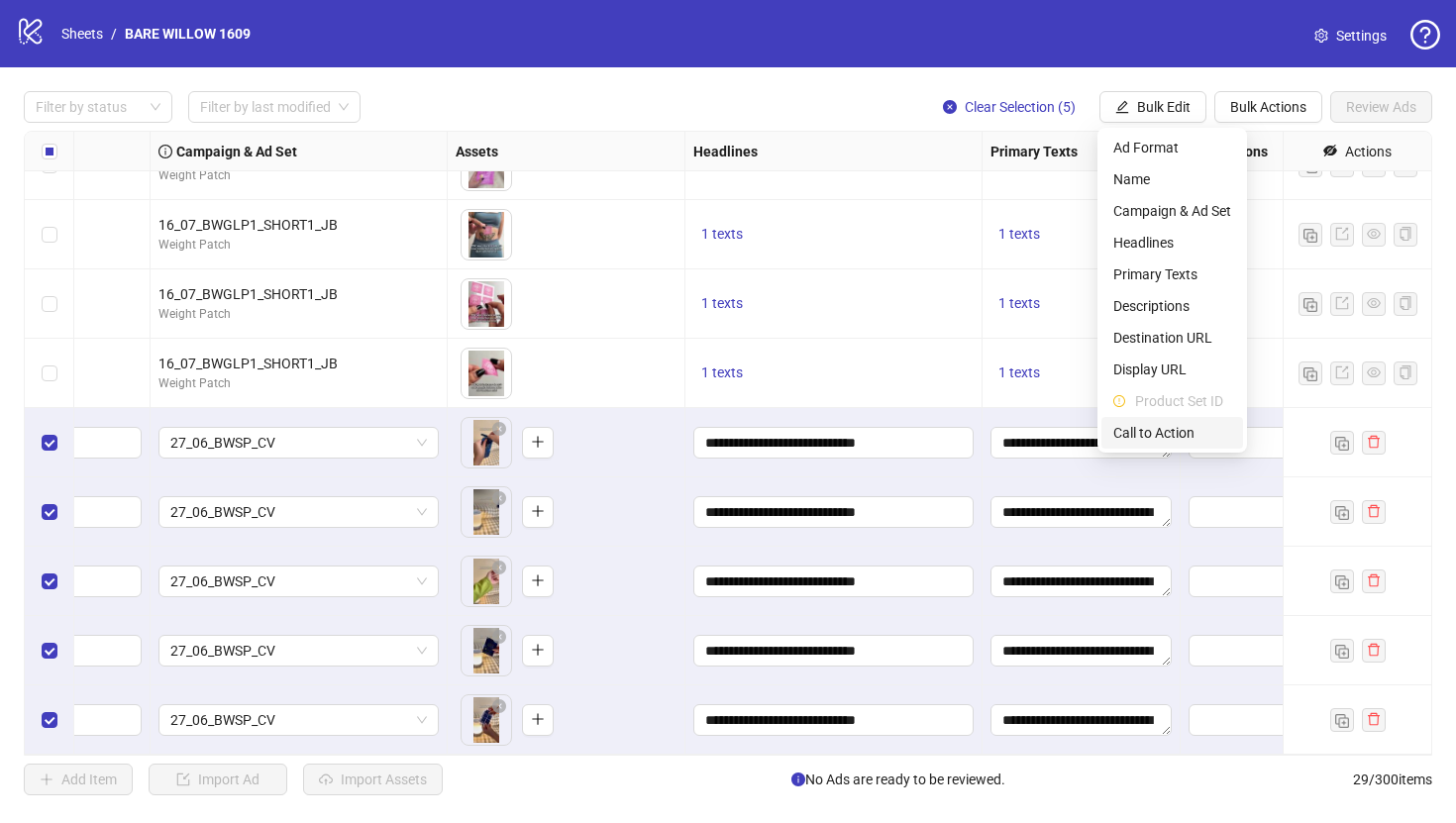 click on "Call to Action" at bounding box center (1172, 433) 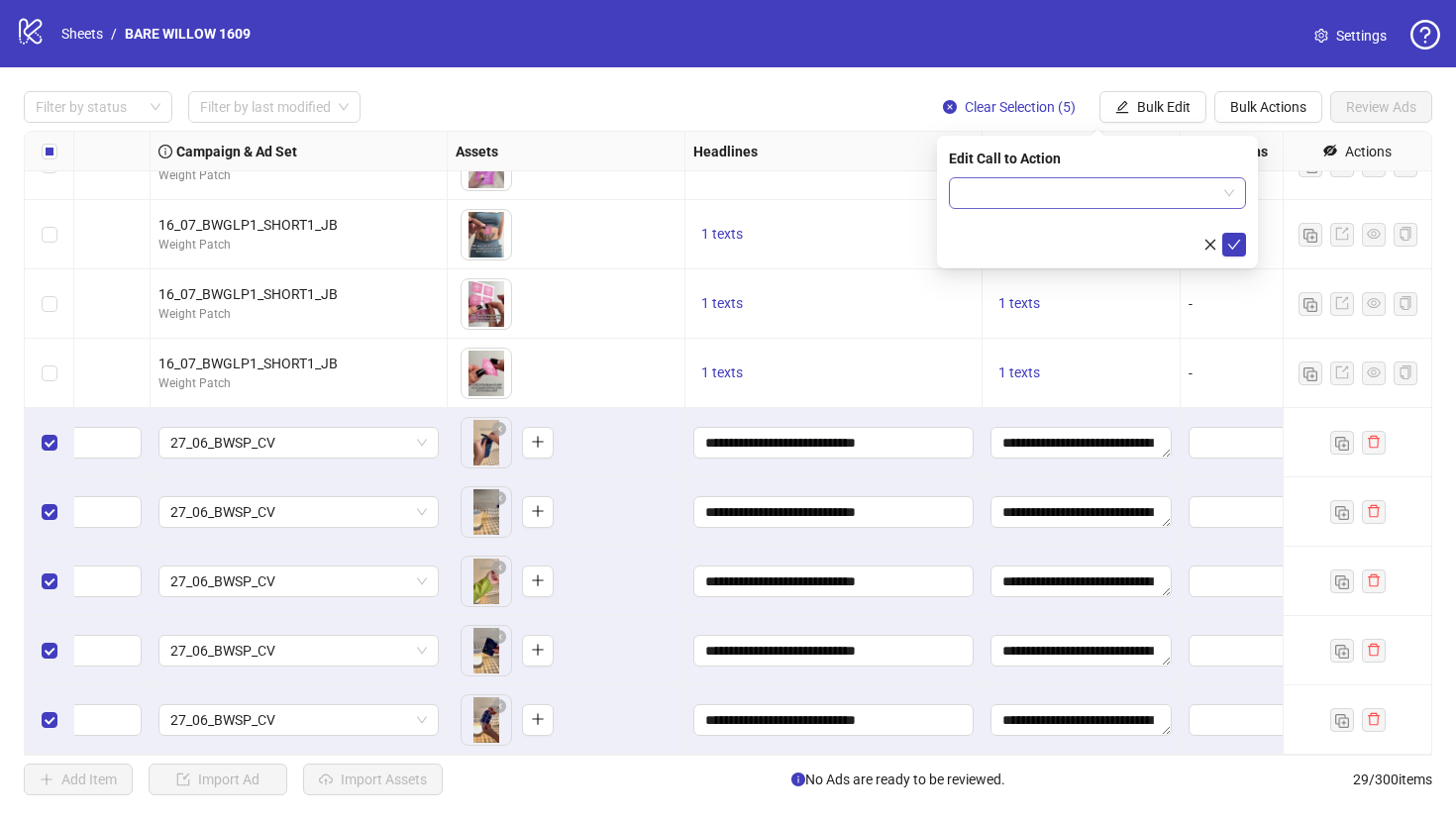 click at bounding box center (1089, 193) 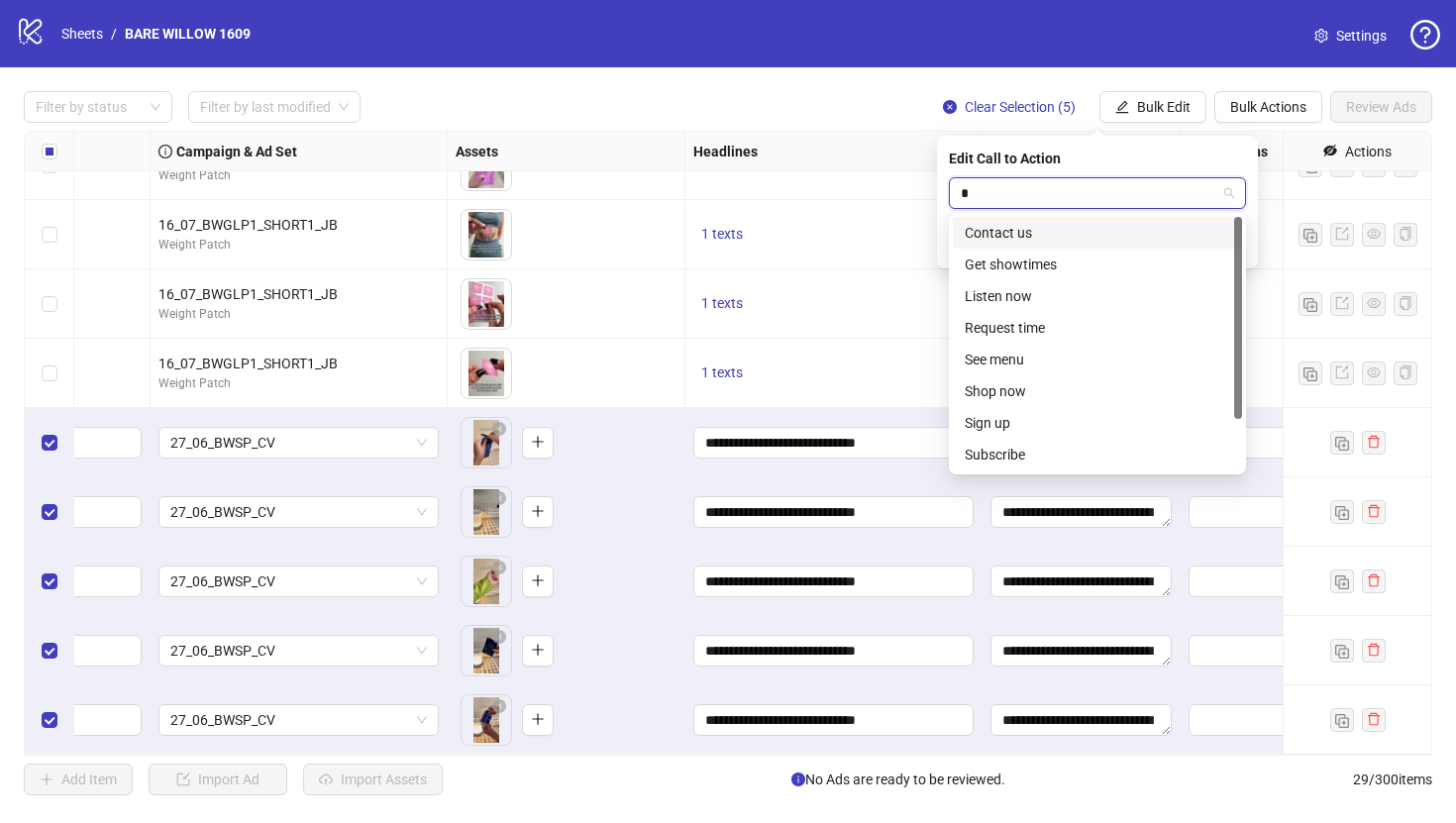 type on "**" 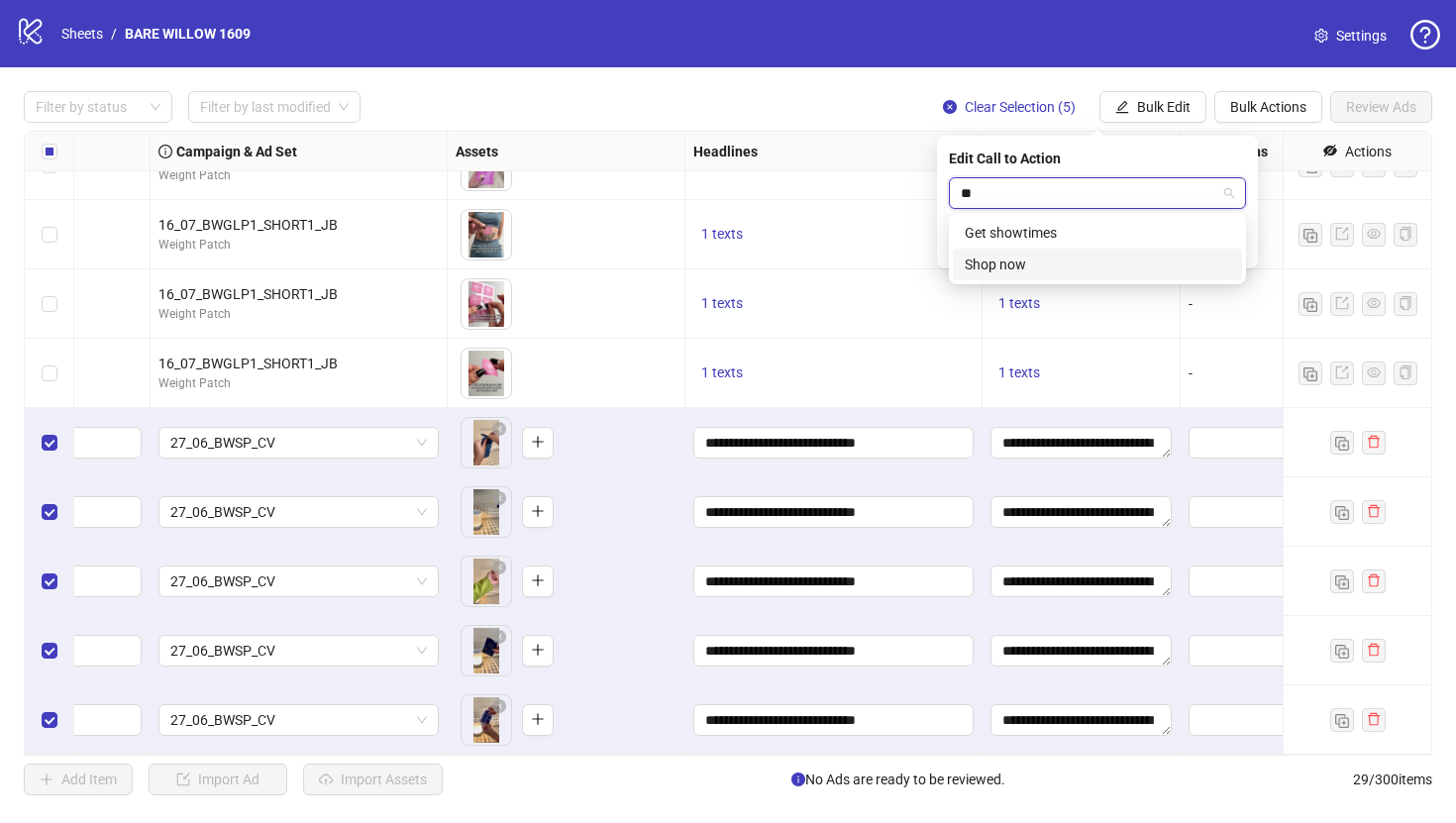 click on "Shop now" at bounding box center [1097, 264] 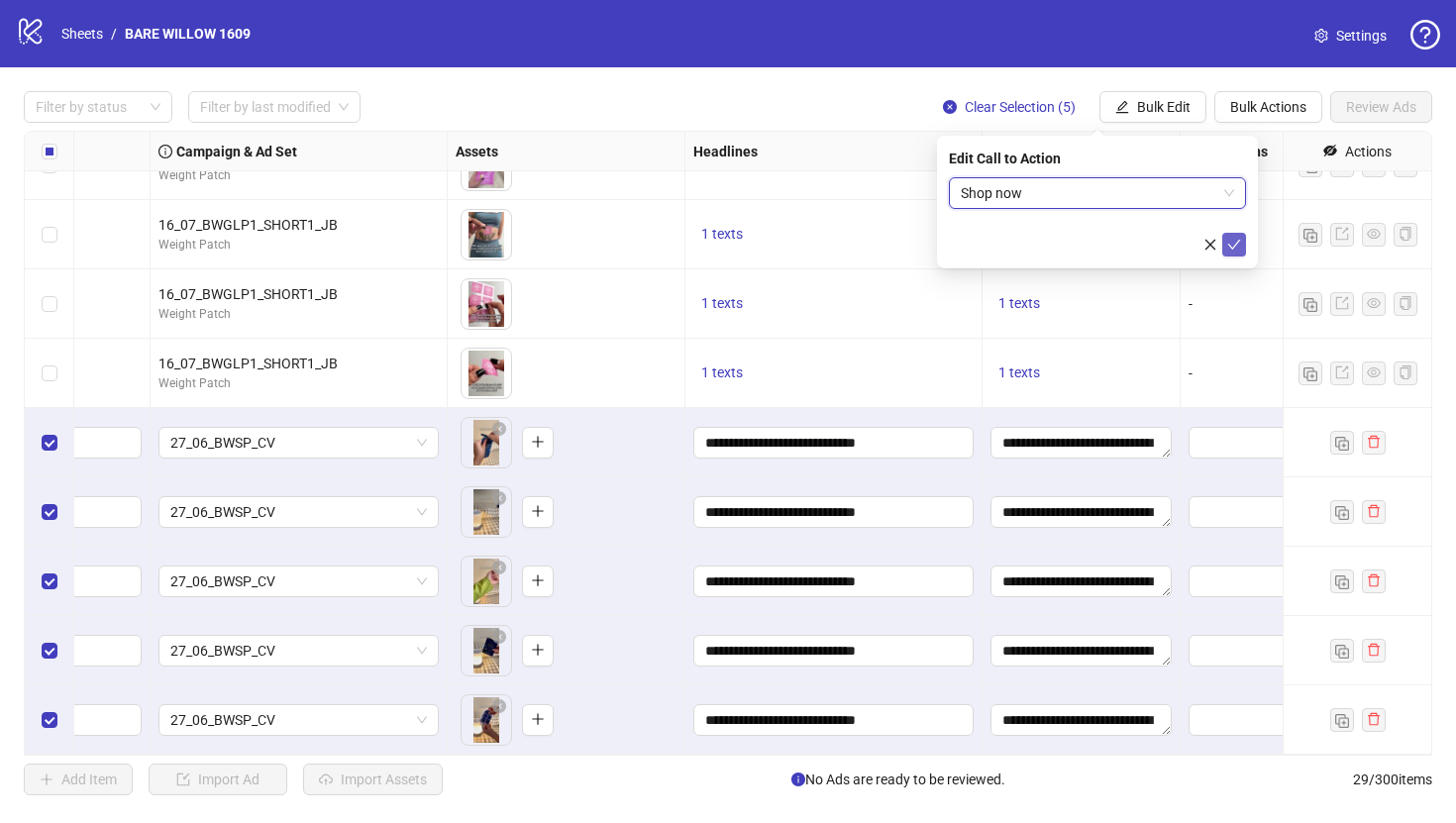 click 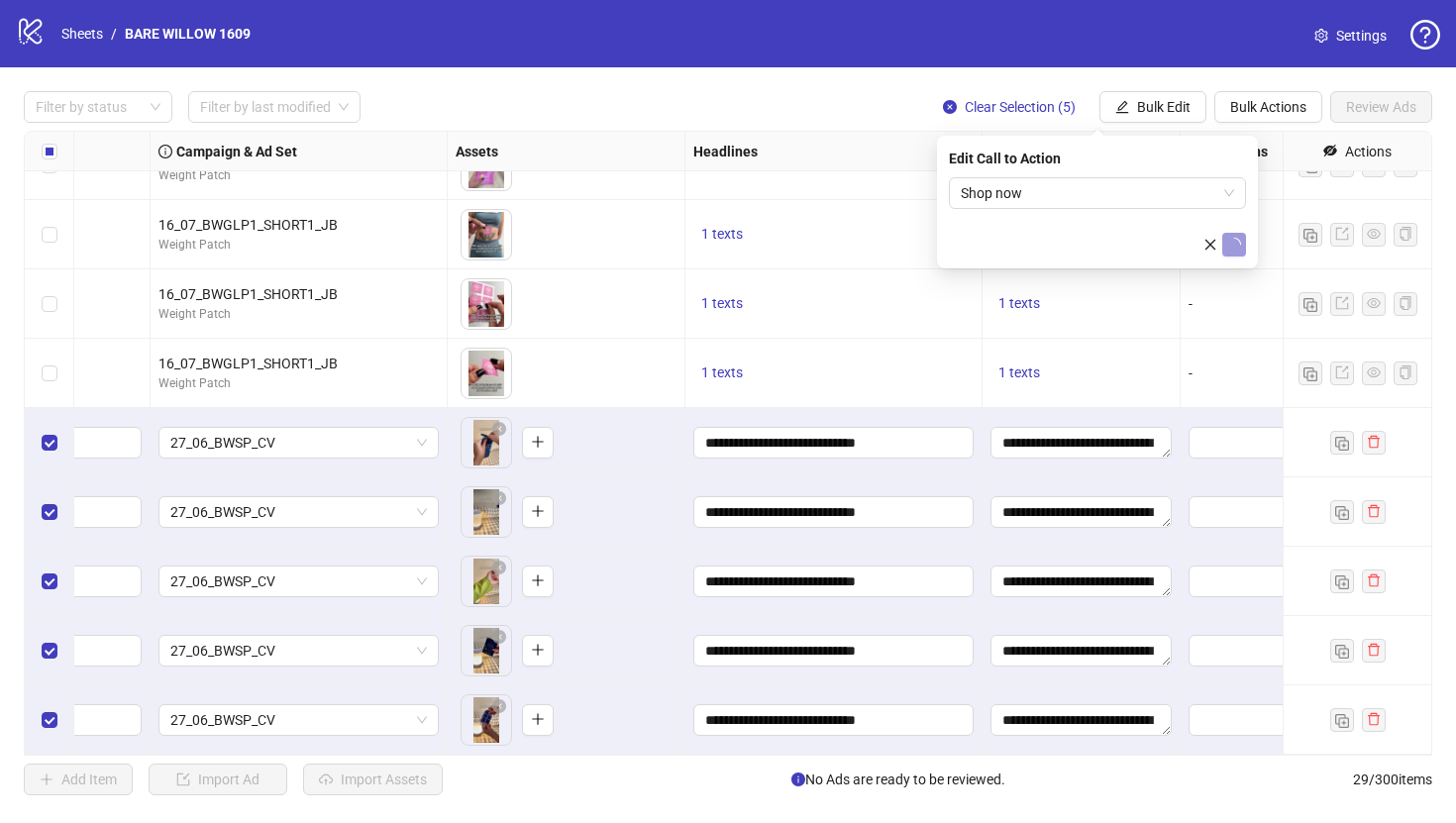 type 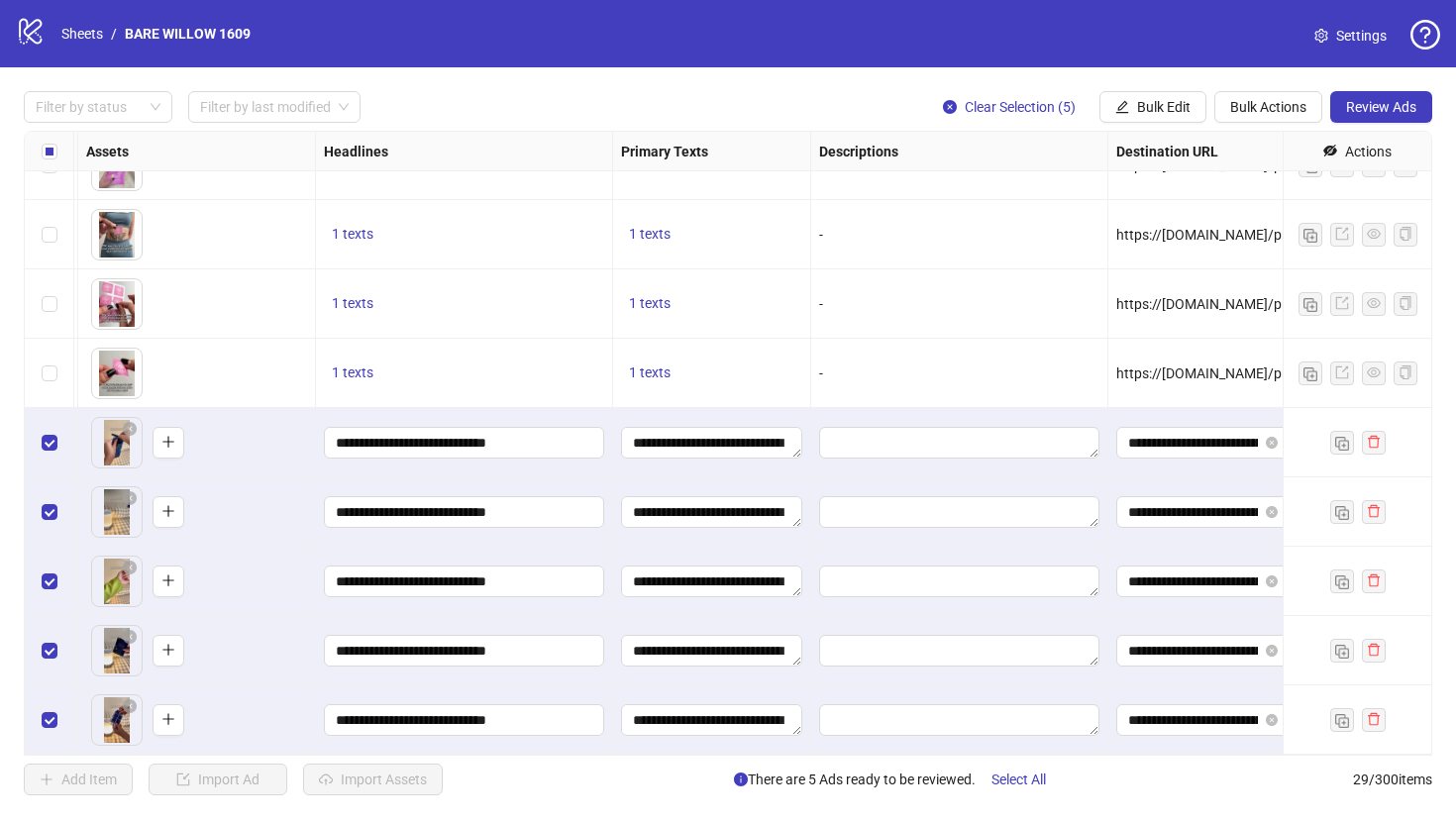 scroll, scrollTop: 1427, scrollLeft: 923, axis: both 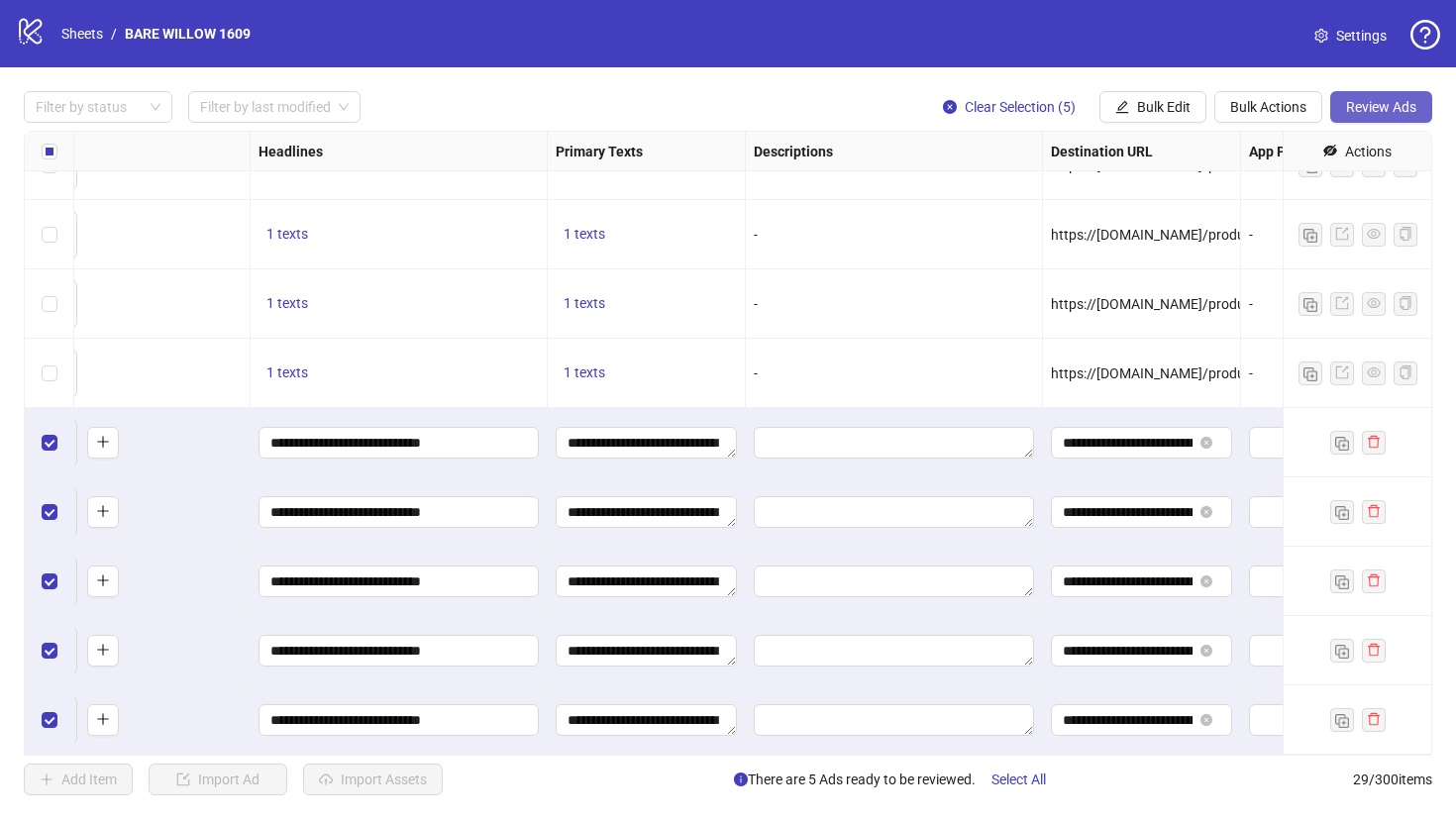 click on "Review Ads" at bounding box center [1381, 107] 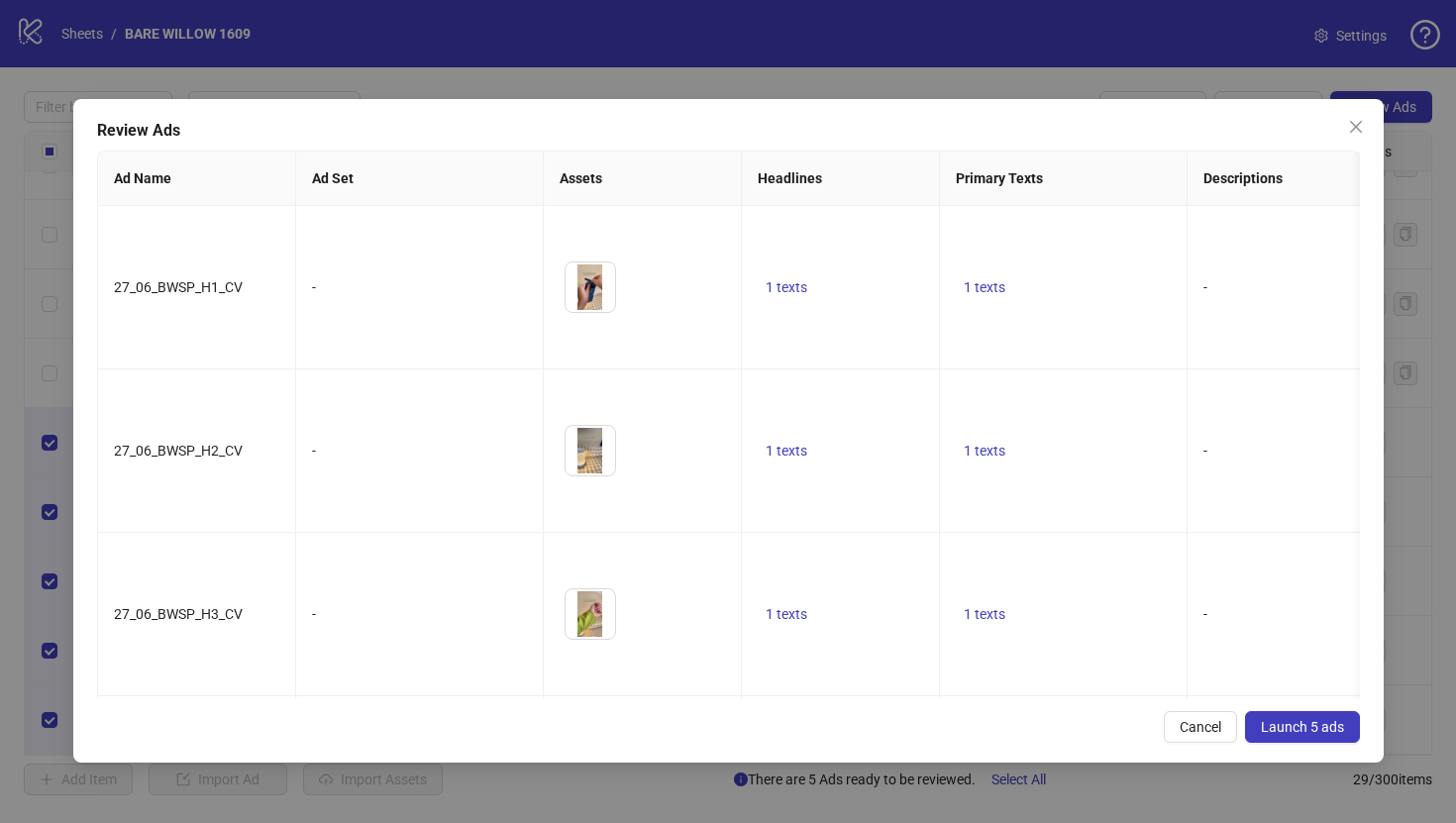 click on "Launch 5 ads" at bounding box center (1302, 727) 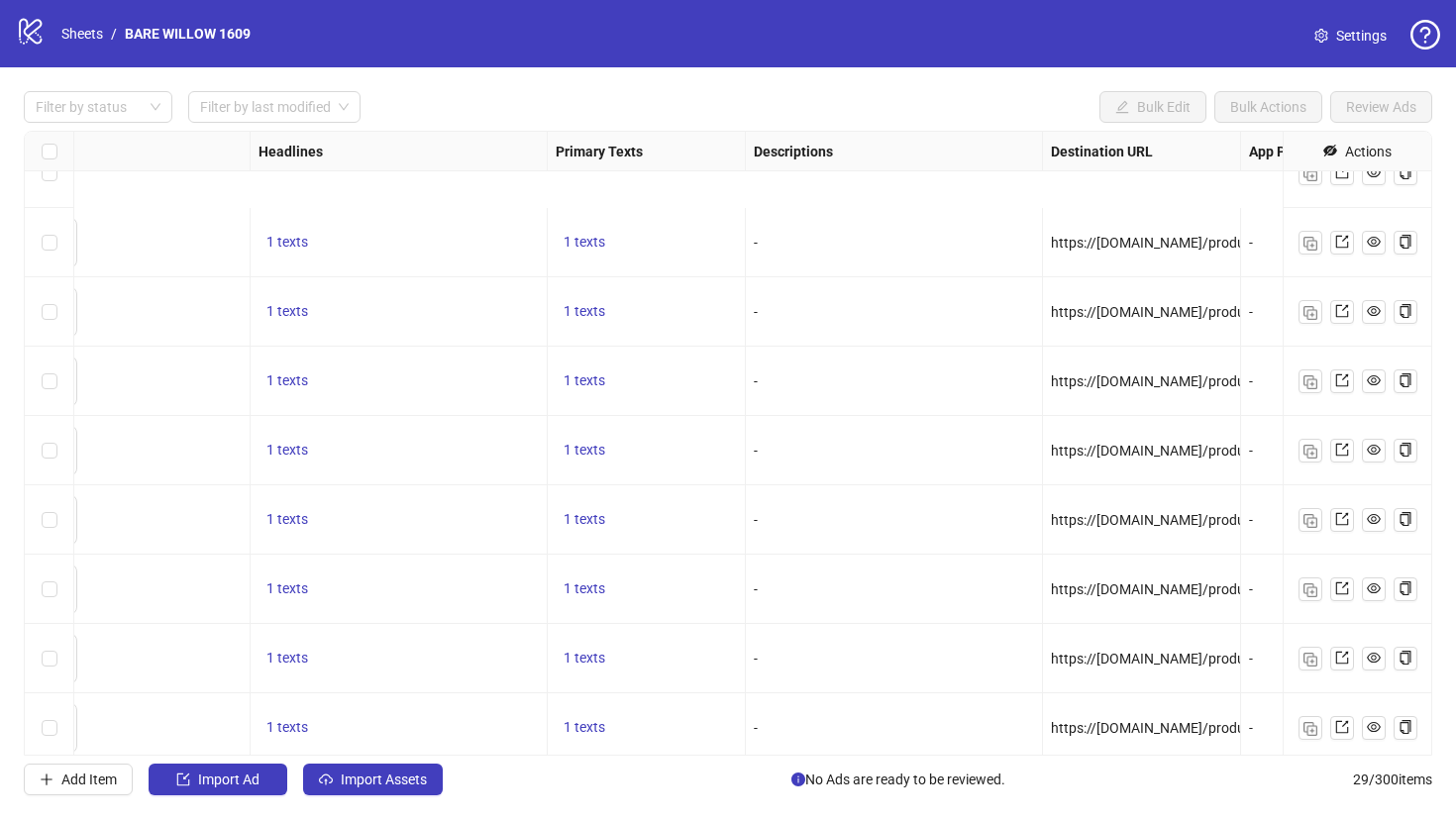 scroll, scrollTop: 1427, scrollLeft: 923, axis: both 